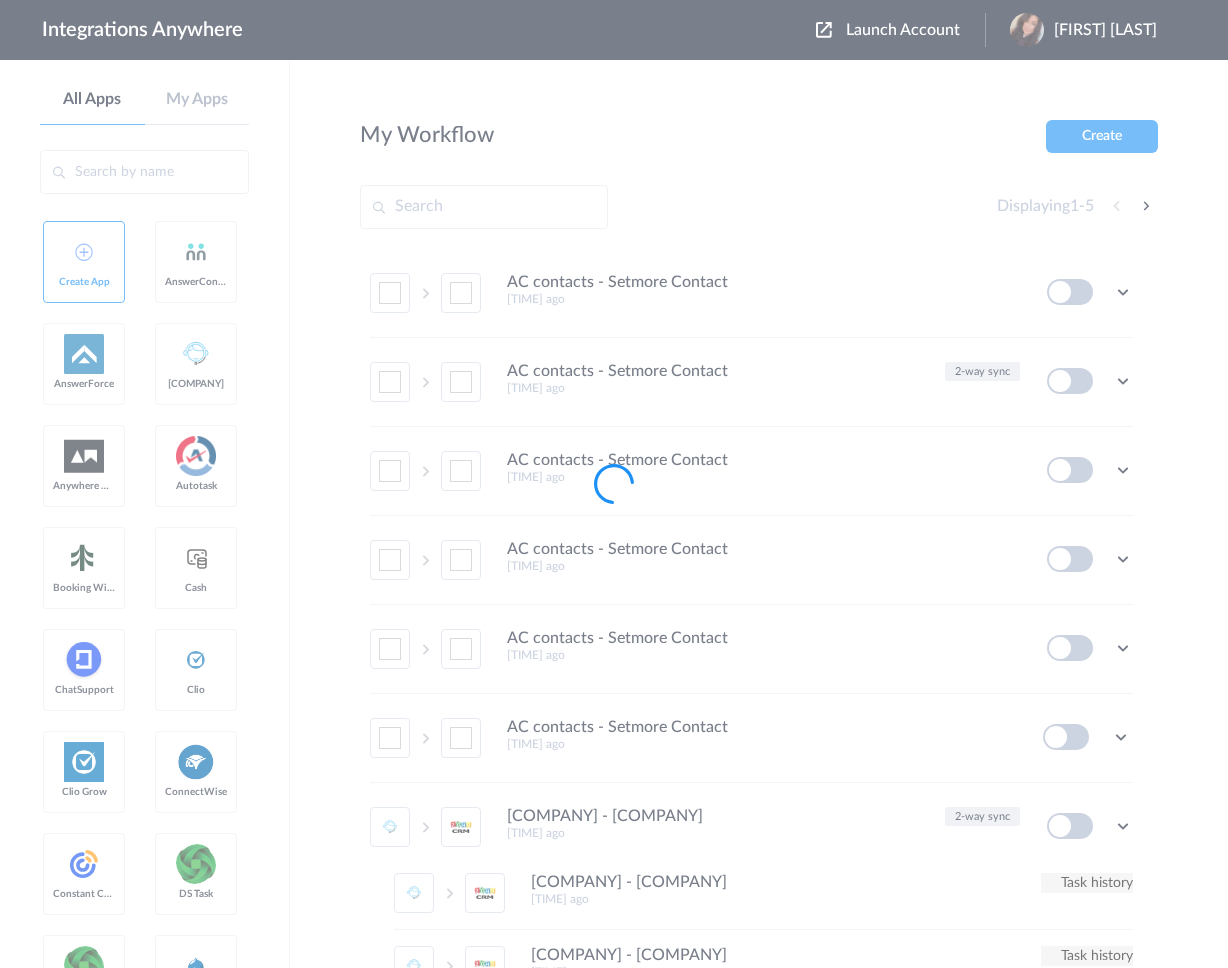 scroll, scrollTop: 0, scrollLeft: 0, axis: both 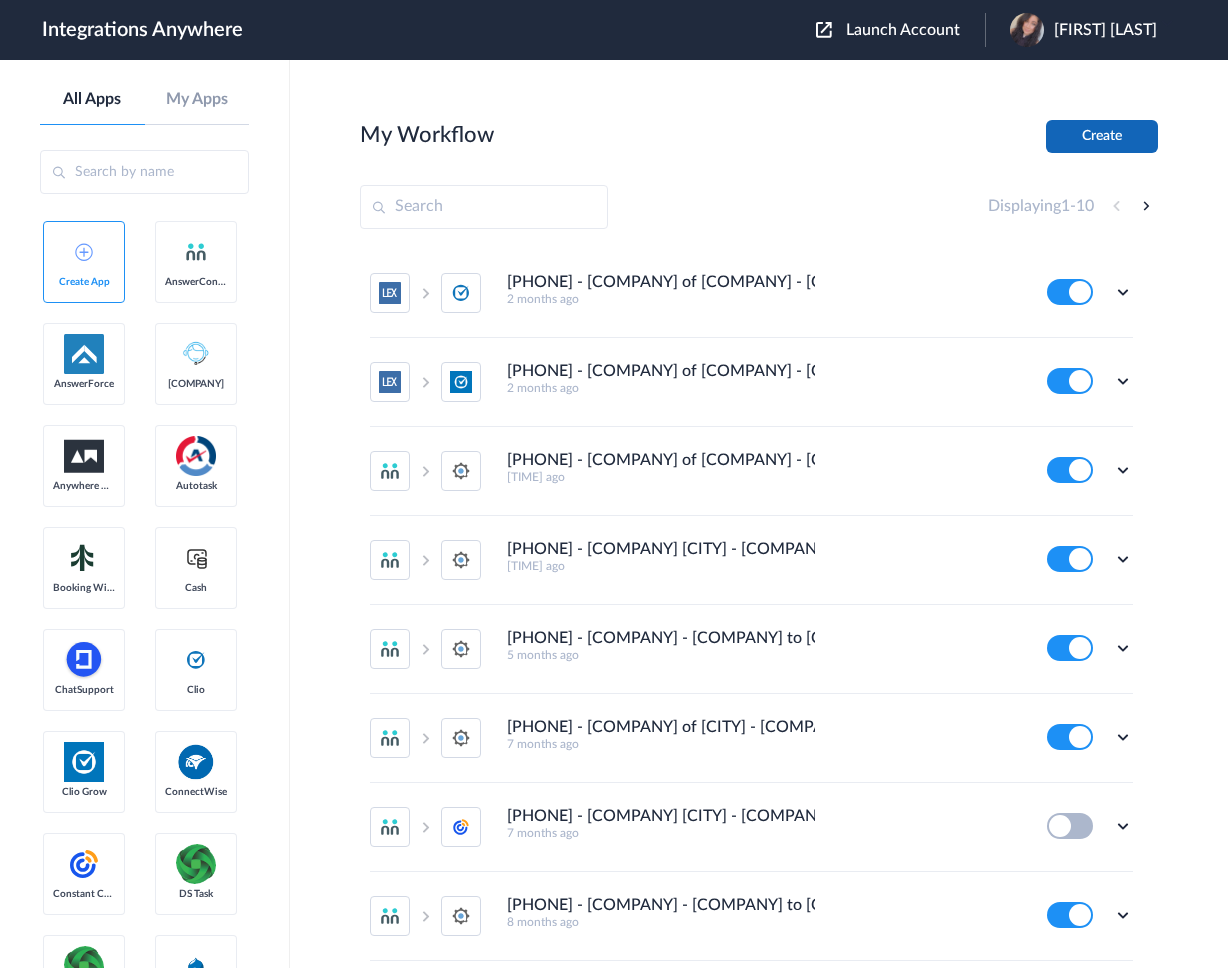 click on "Create" at bounding box center [1102, 136] 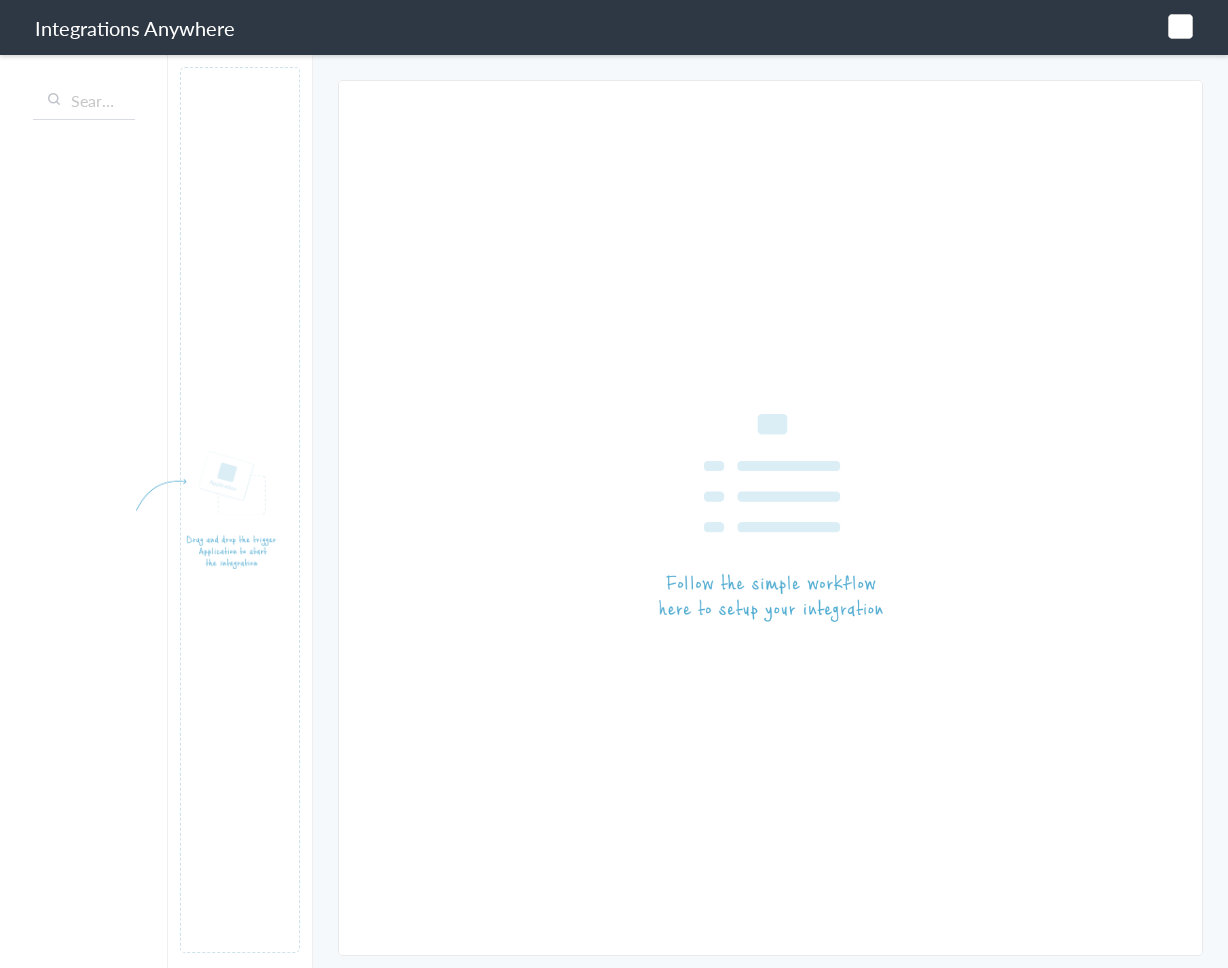scroll, scrollTop: 0, scrollLeft: 0, axis: both 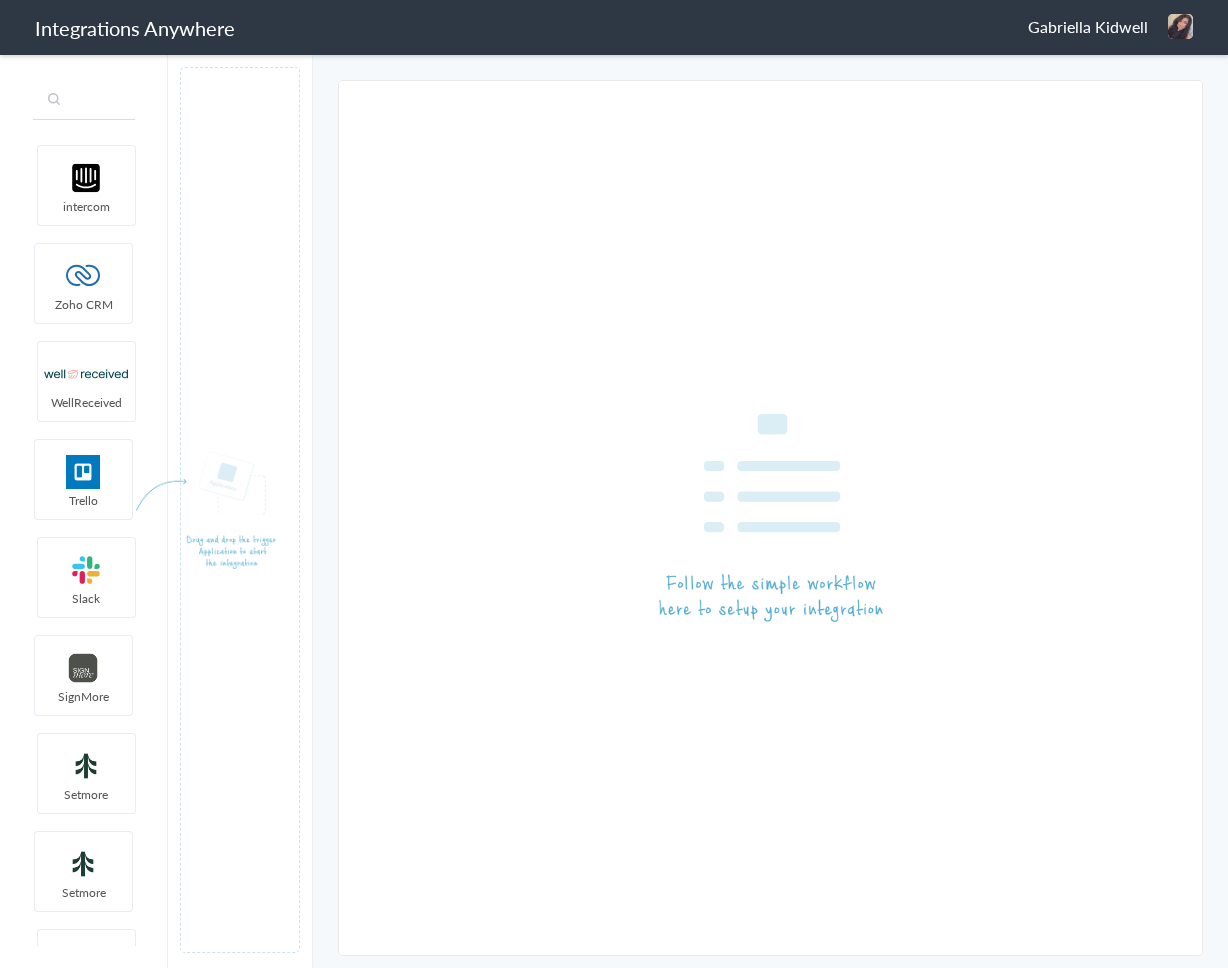 click at bounding box center (84, 101) 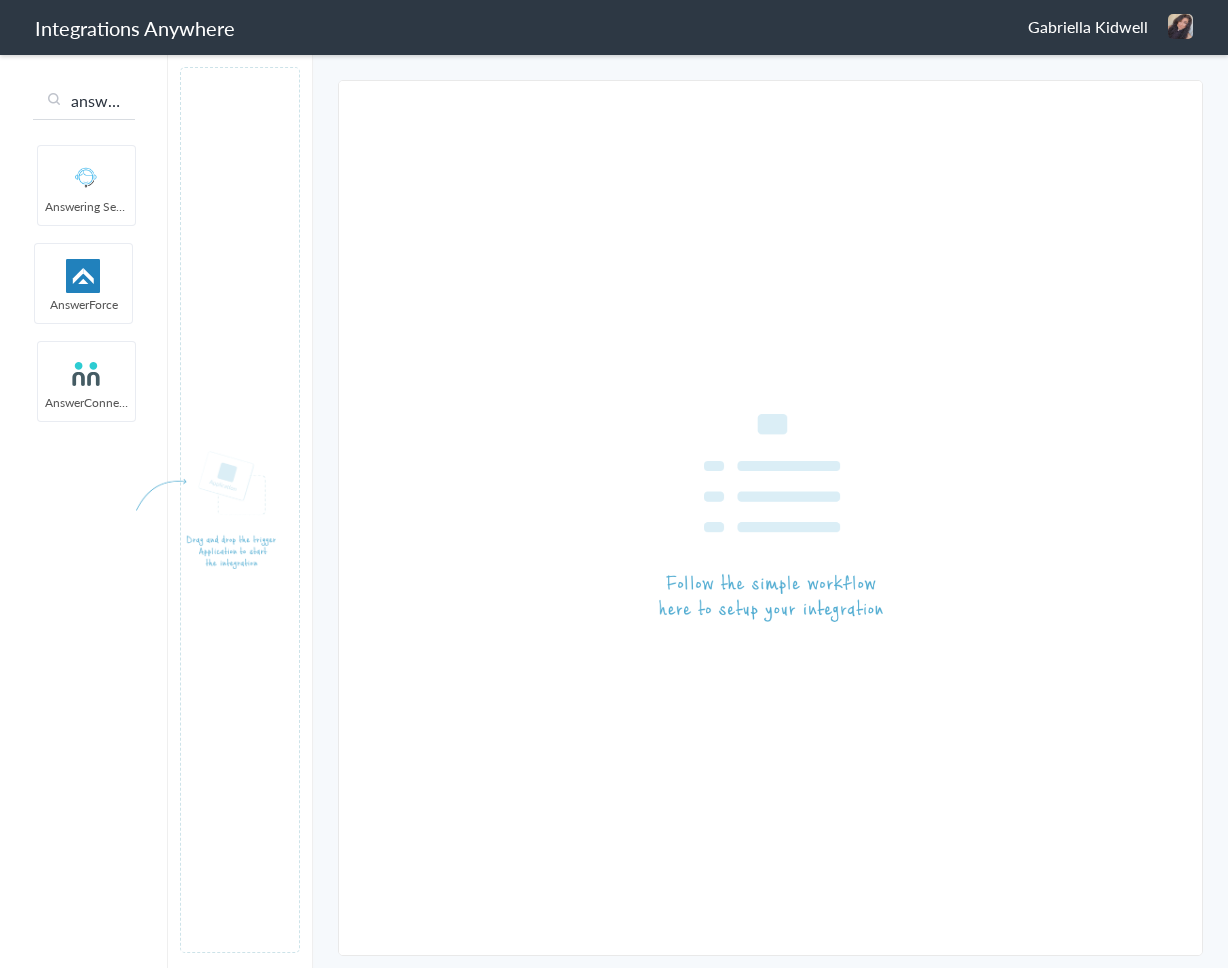 scroll, scrollTop: 0, scrollLeft: 2, axis: horizontal 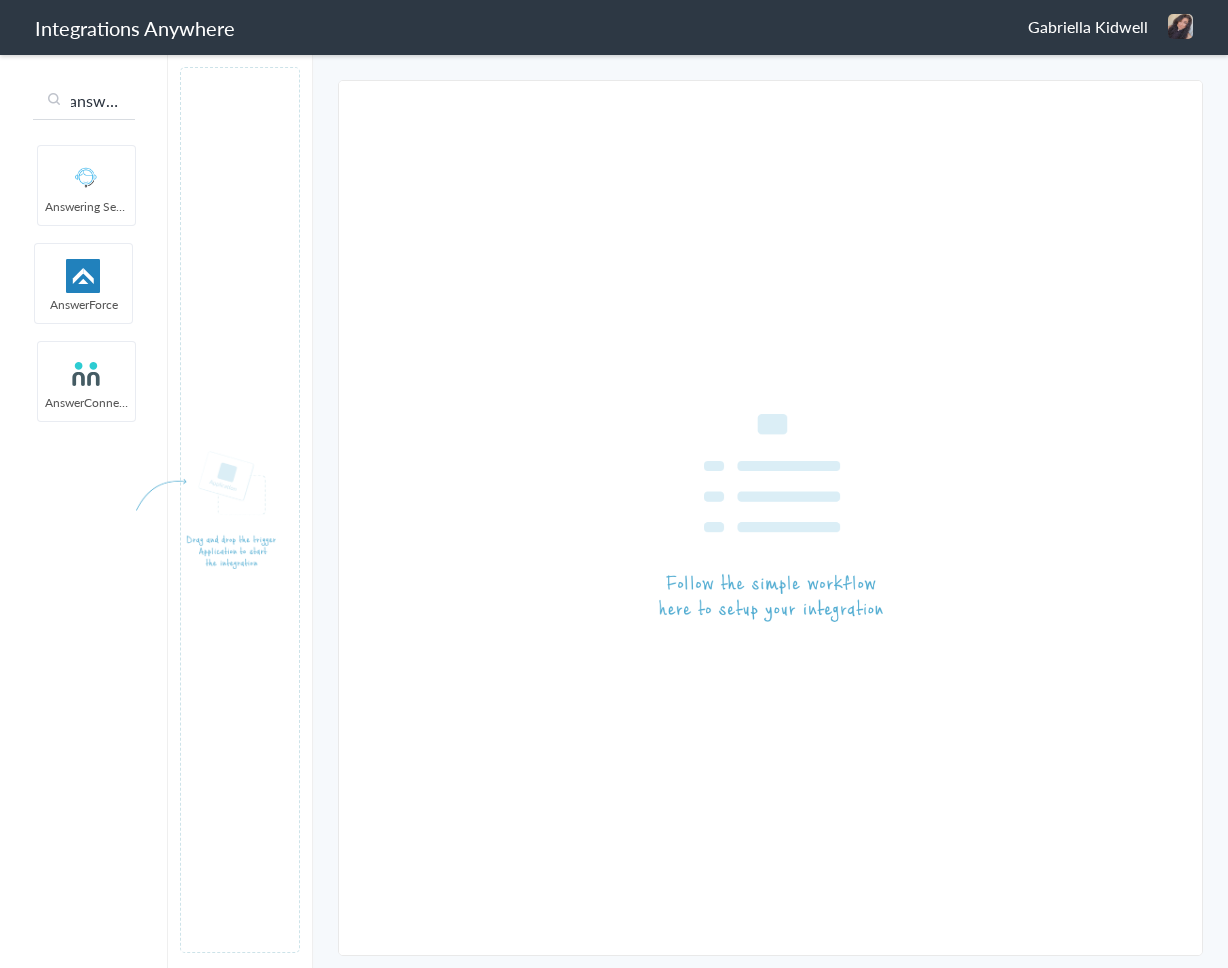 type on "answer" 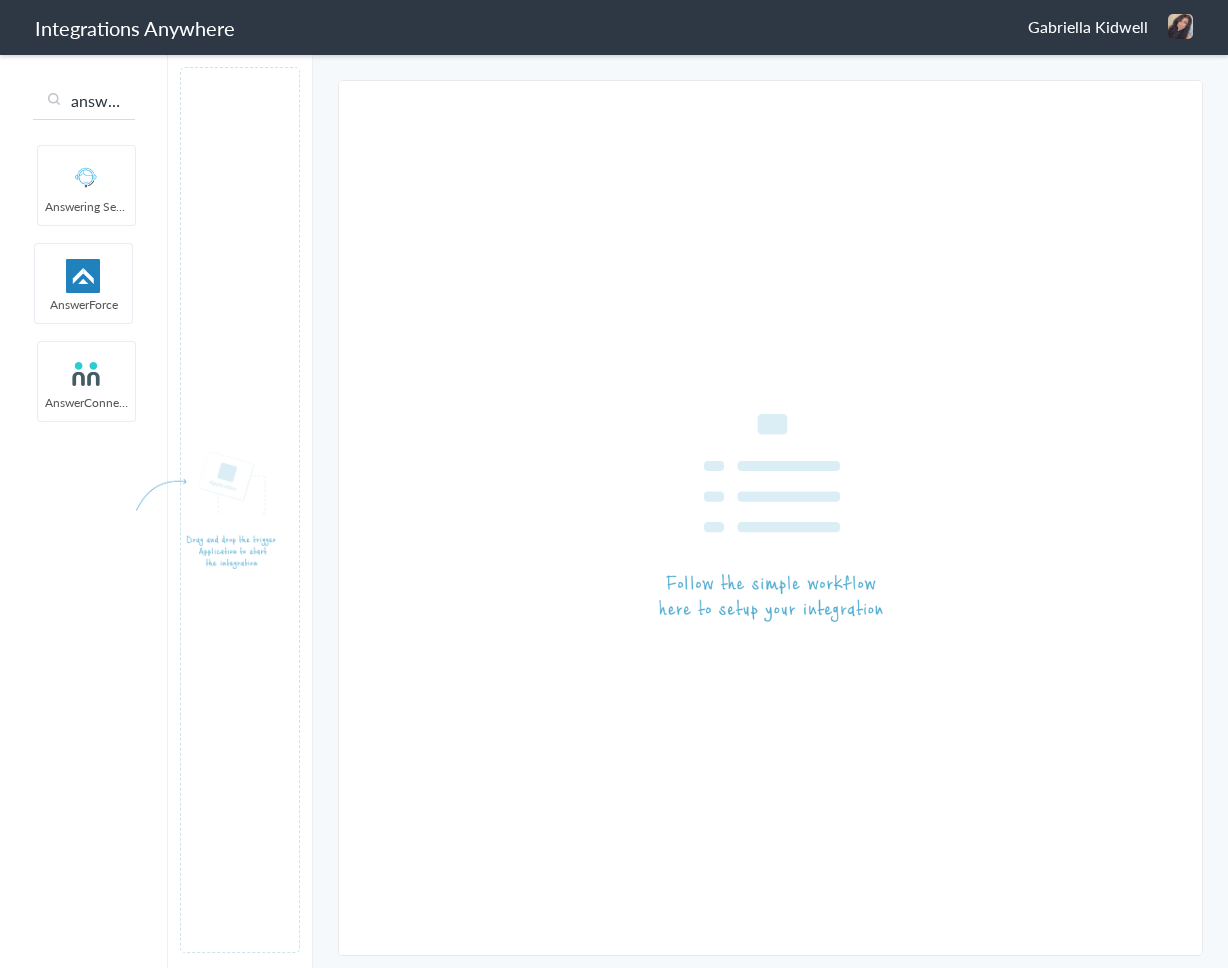 type 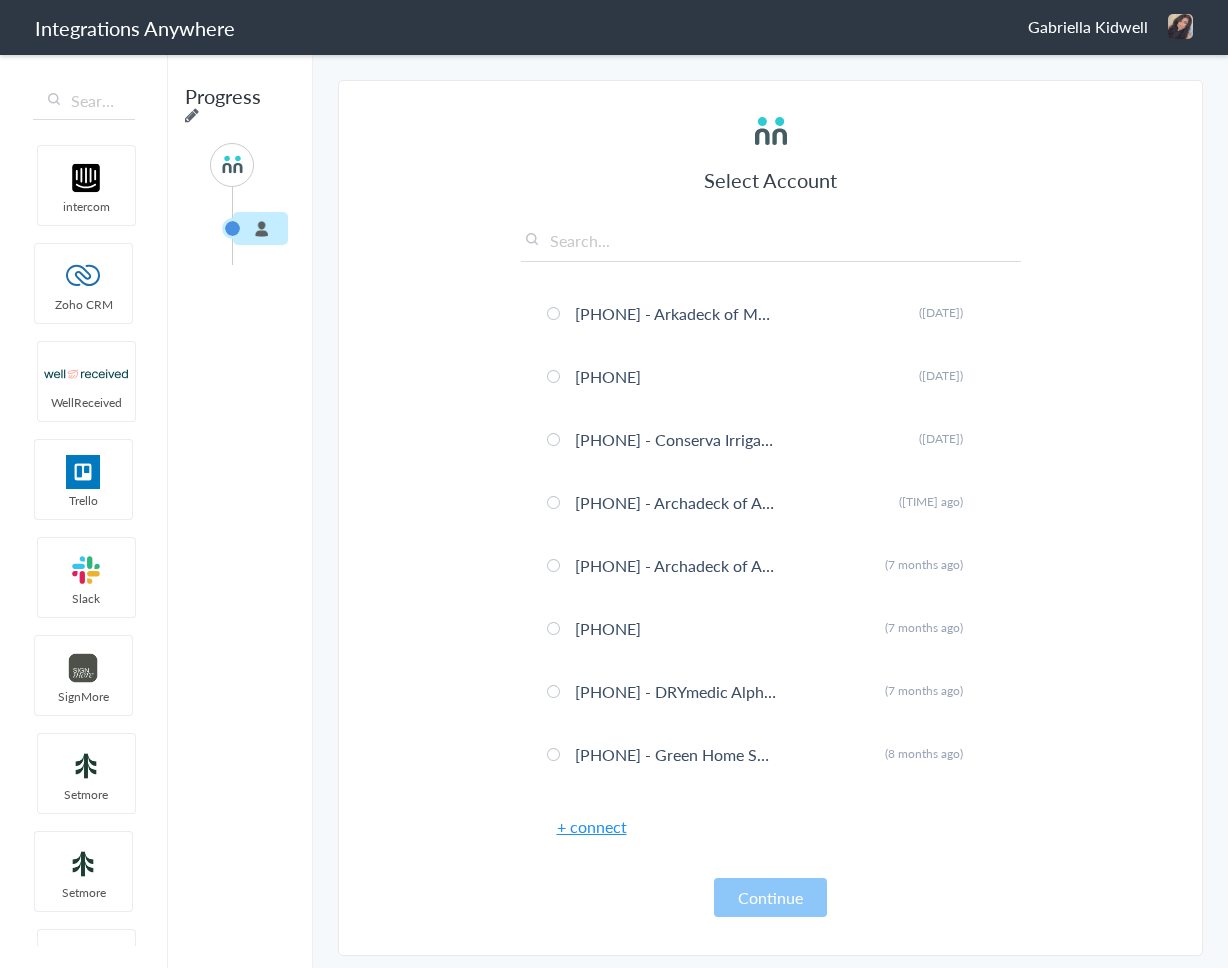 click at bounding box center (192, 115) 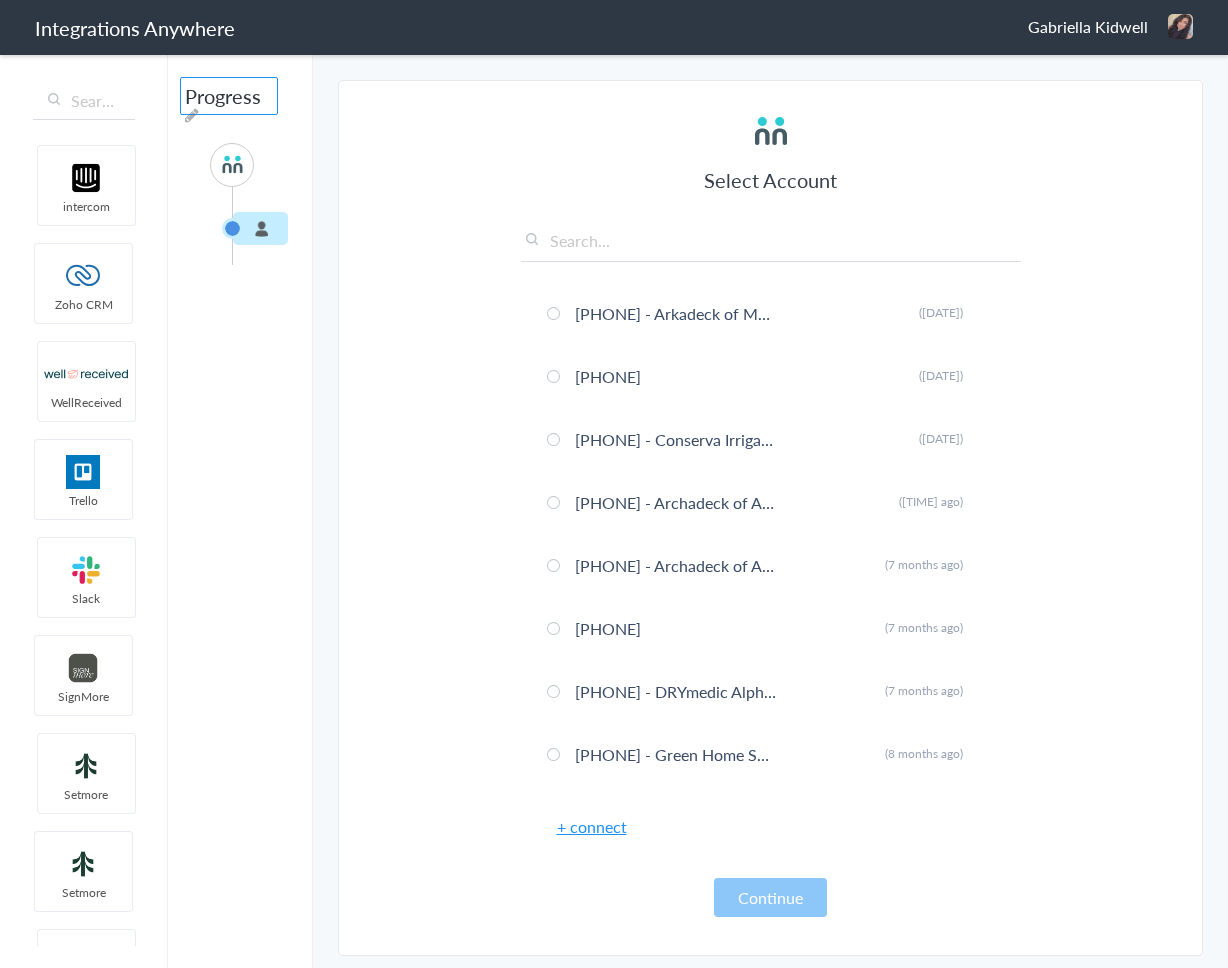 drag, startPoint x: 254, startPoint y: 101, endPoint x: 108, endPoint y: 85, distance: 146.8741 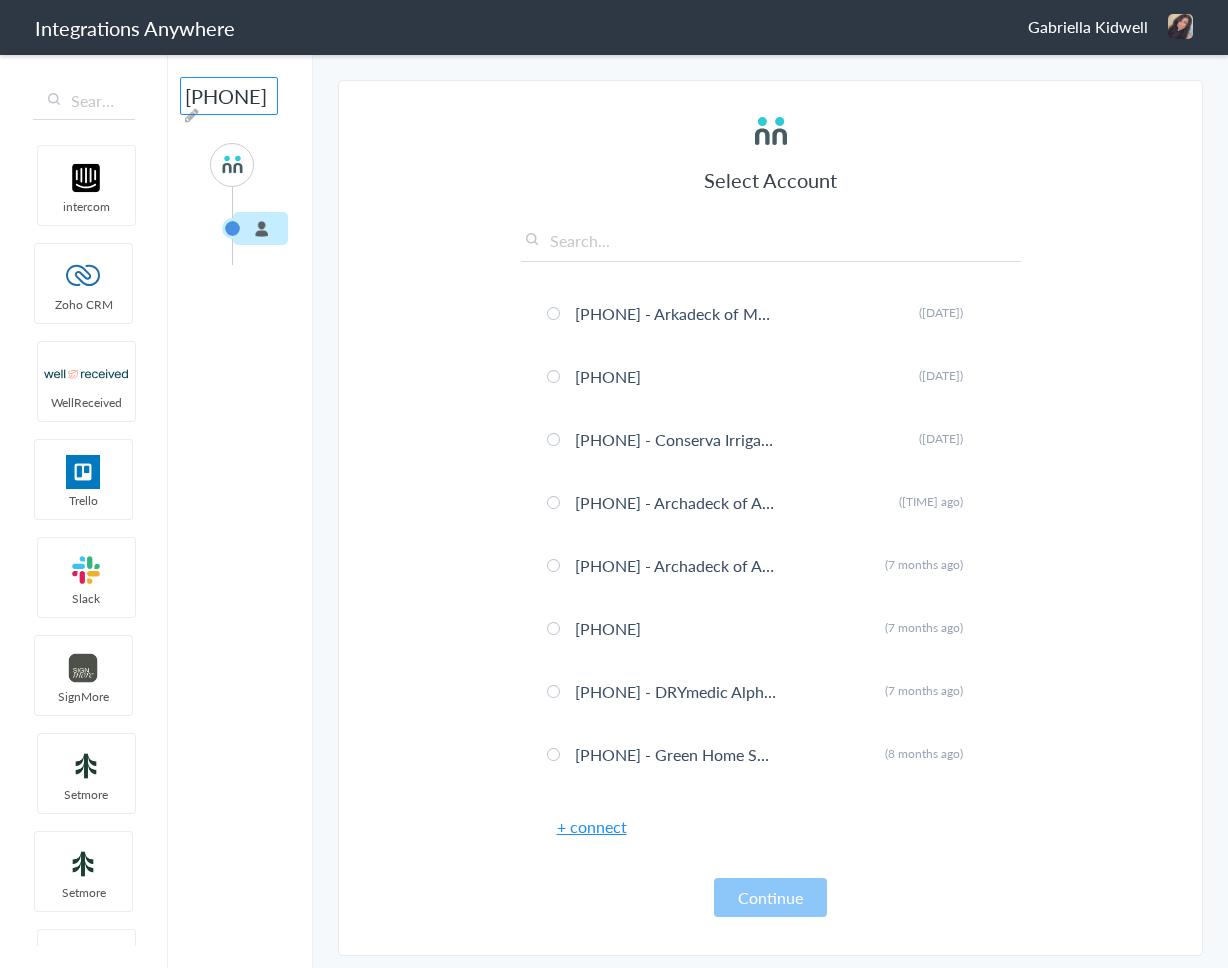 scroll, scrollTop: 0, scrollLeft: 28, axis: horizontal 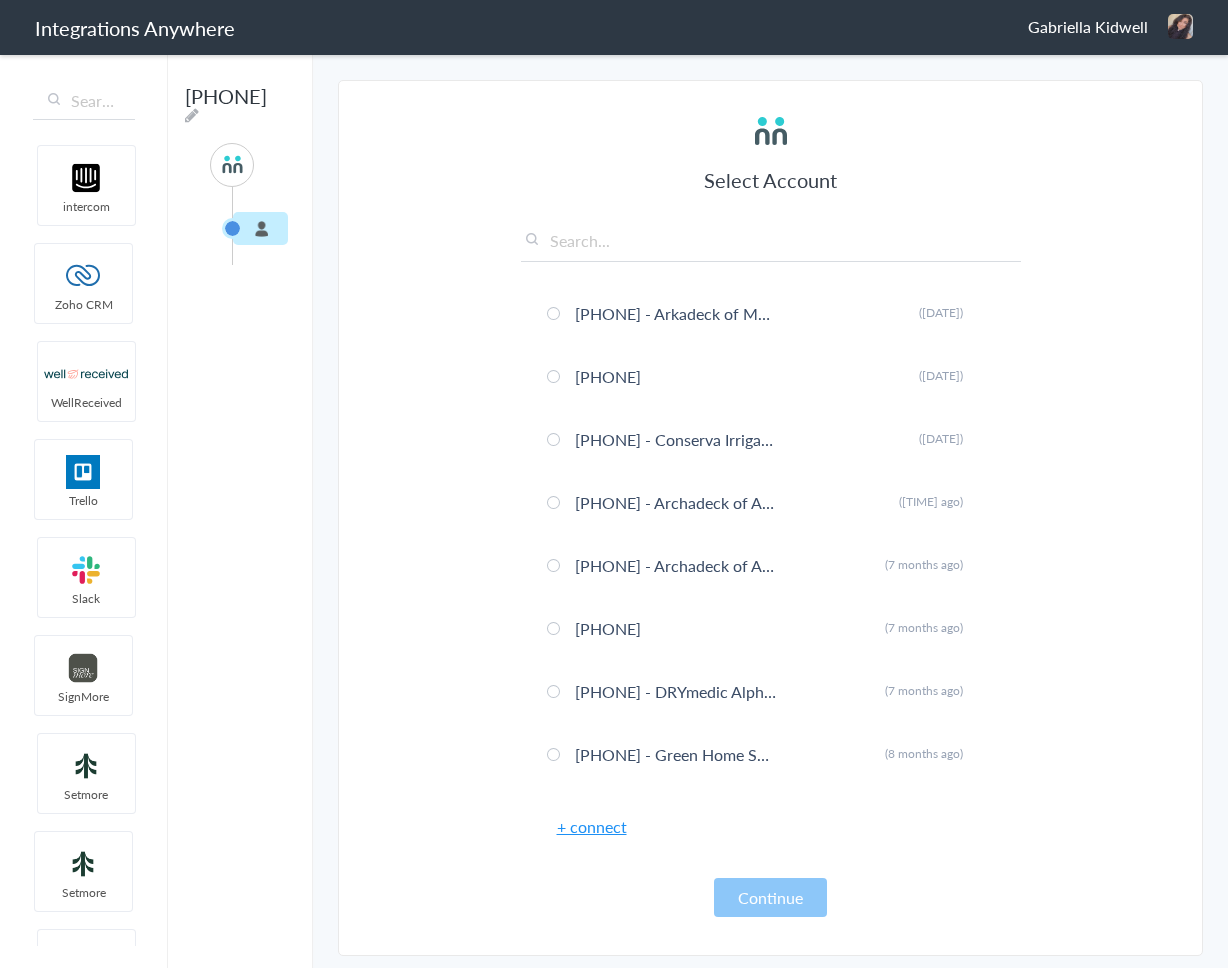 click on "+ connect" at bounding box center (592, 826) 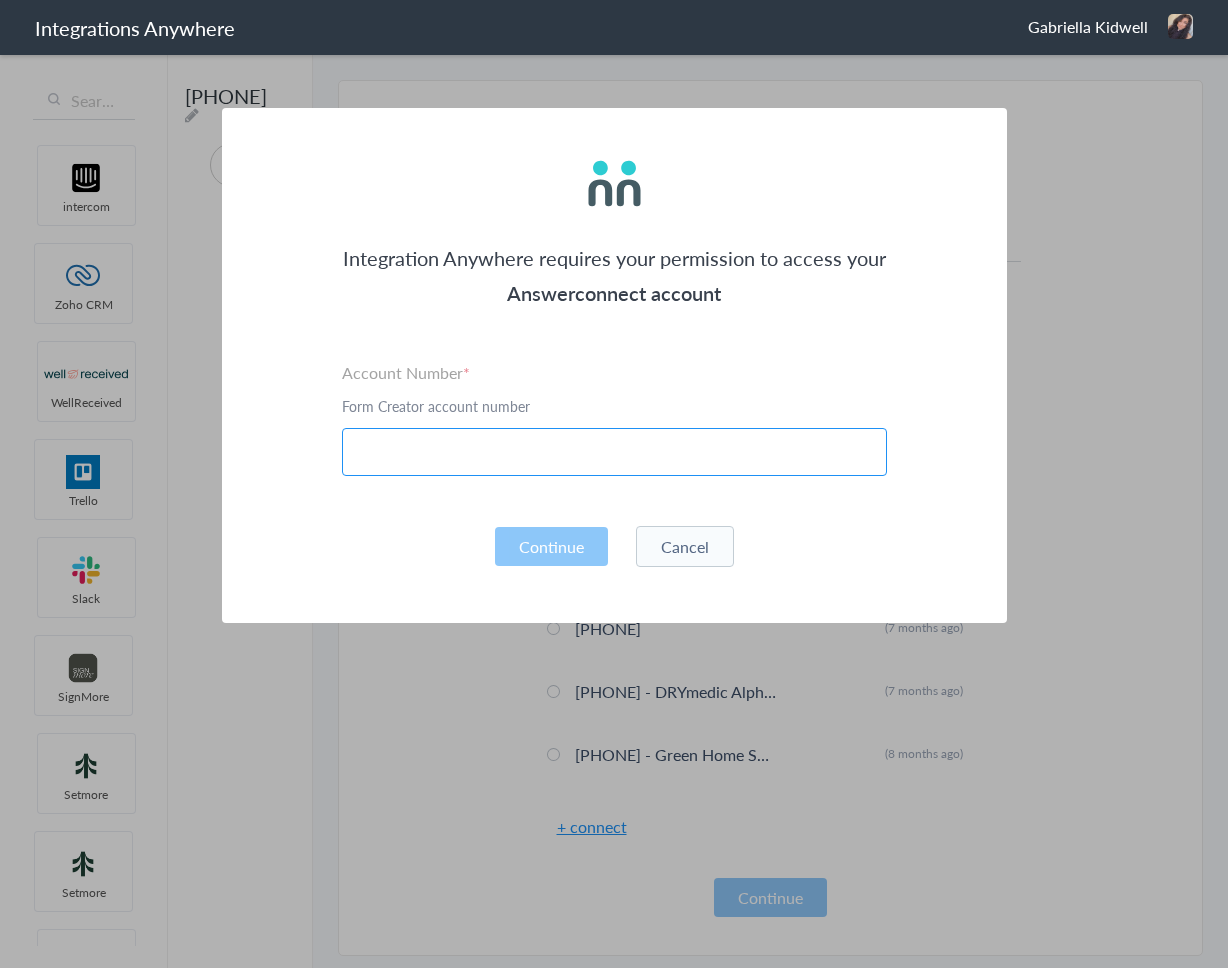 click at bounding box center (614, 452) 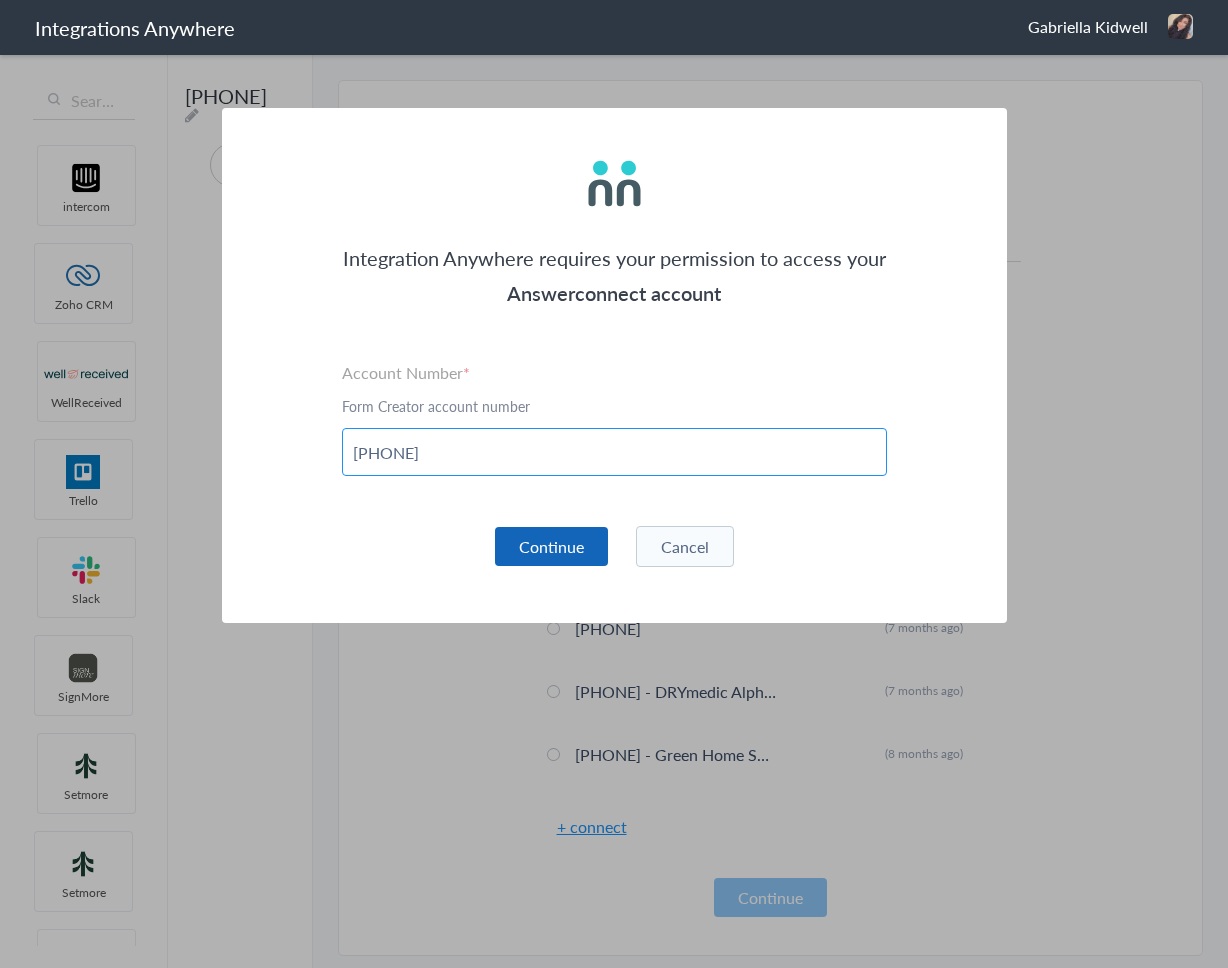 type on "[PHONE]" 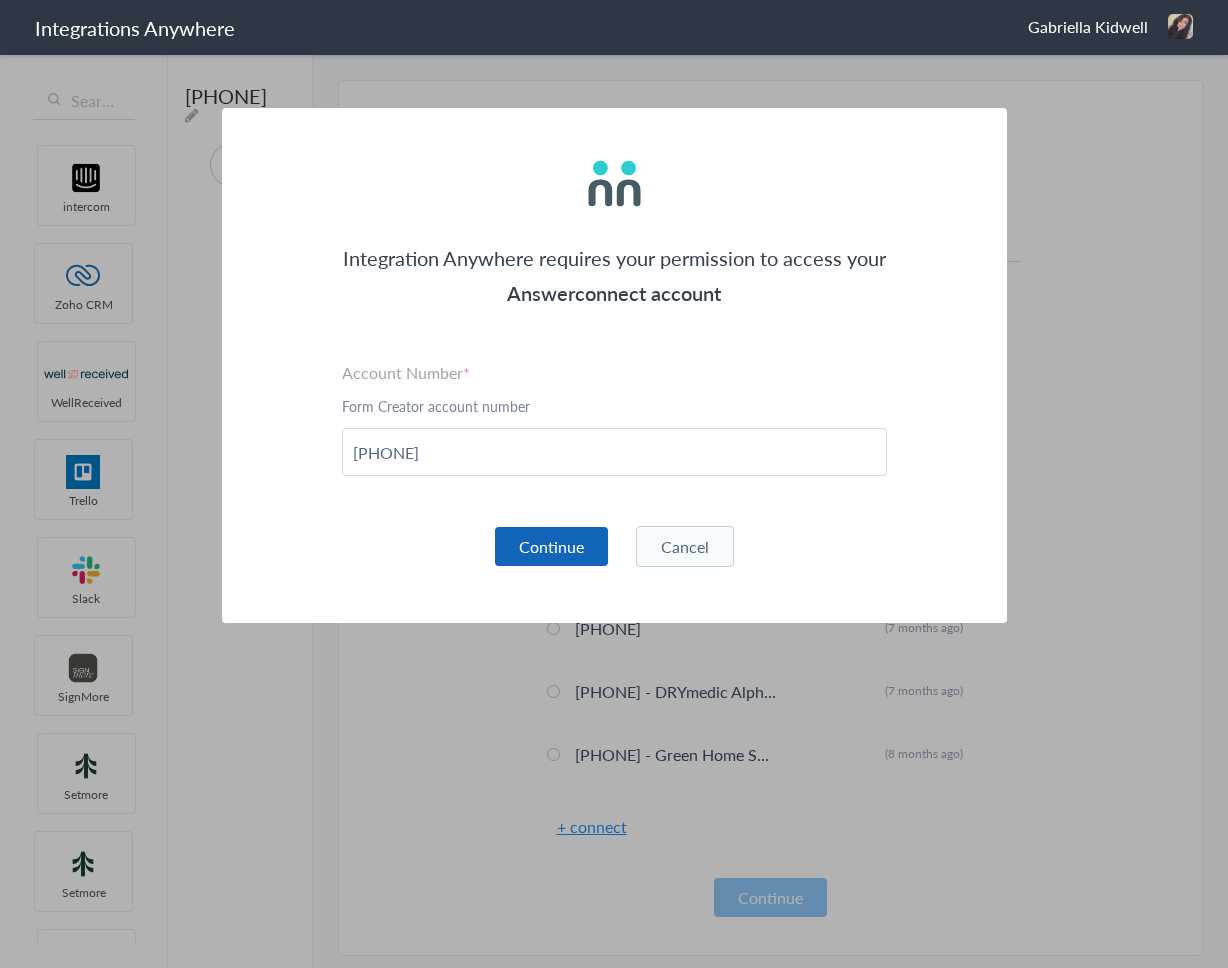 click on "Continue" at bounding box center (551, 546) 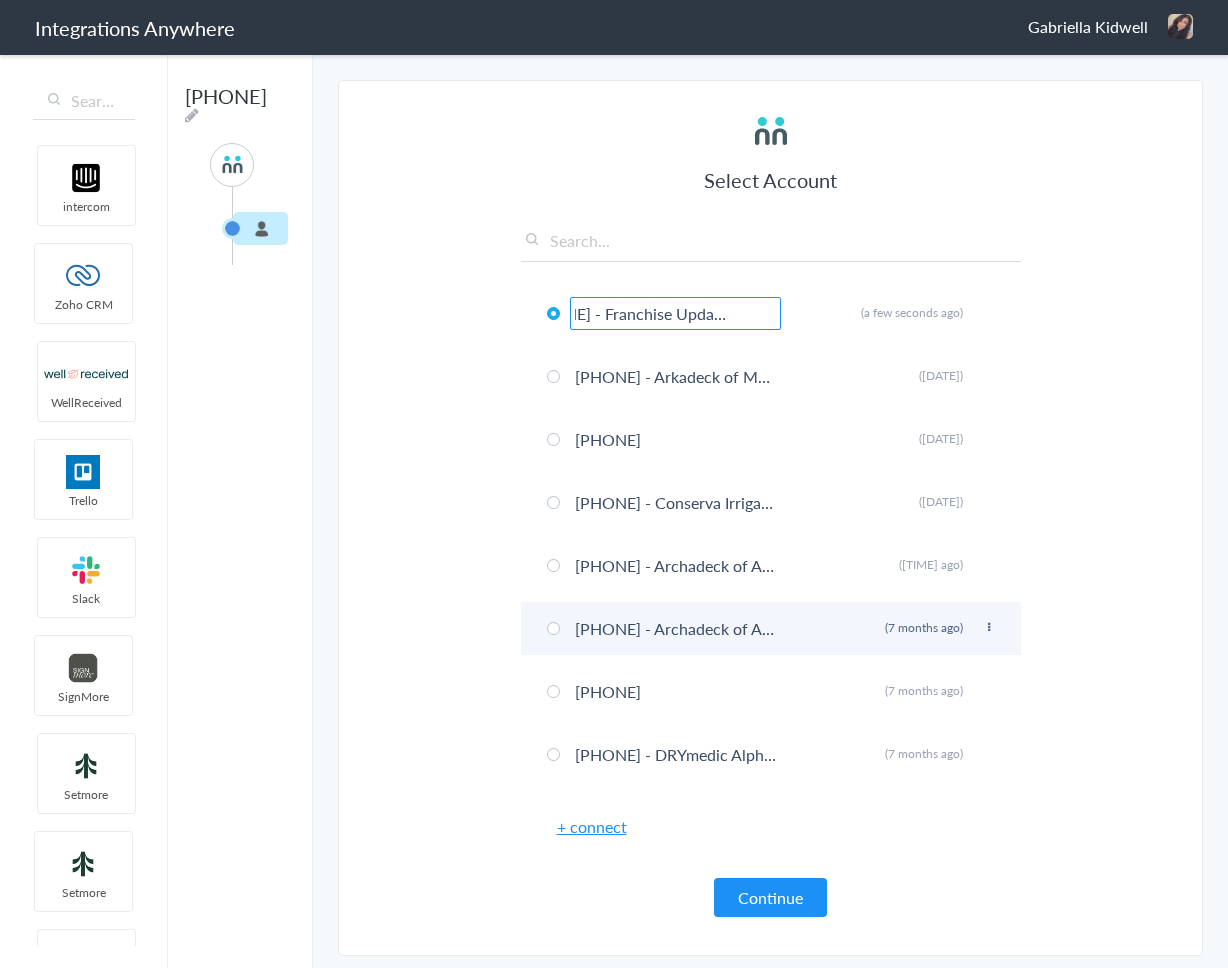 scroll, scrollTop: 0, scrollLeft: 107, axis: horizontal 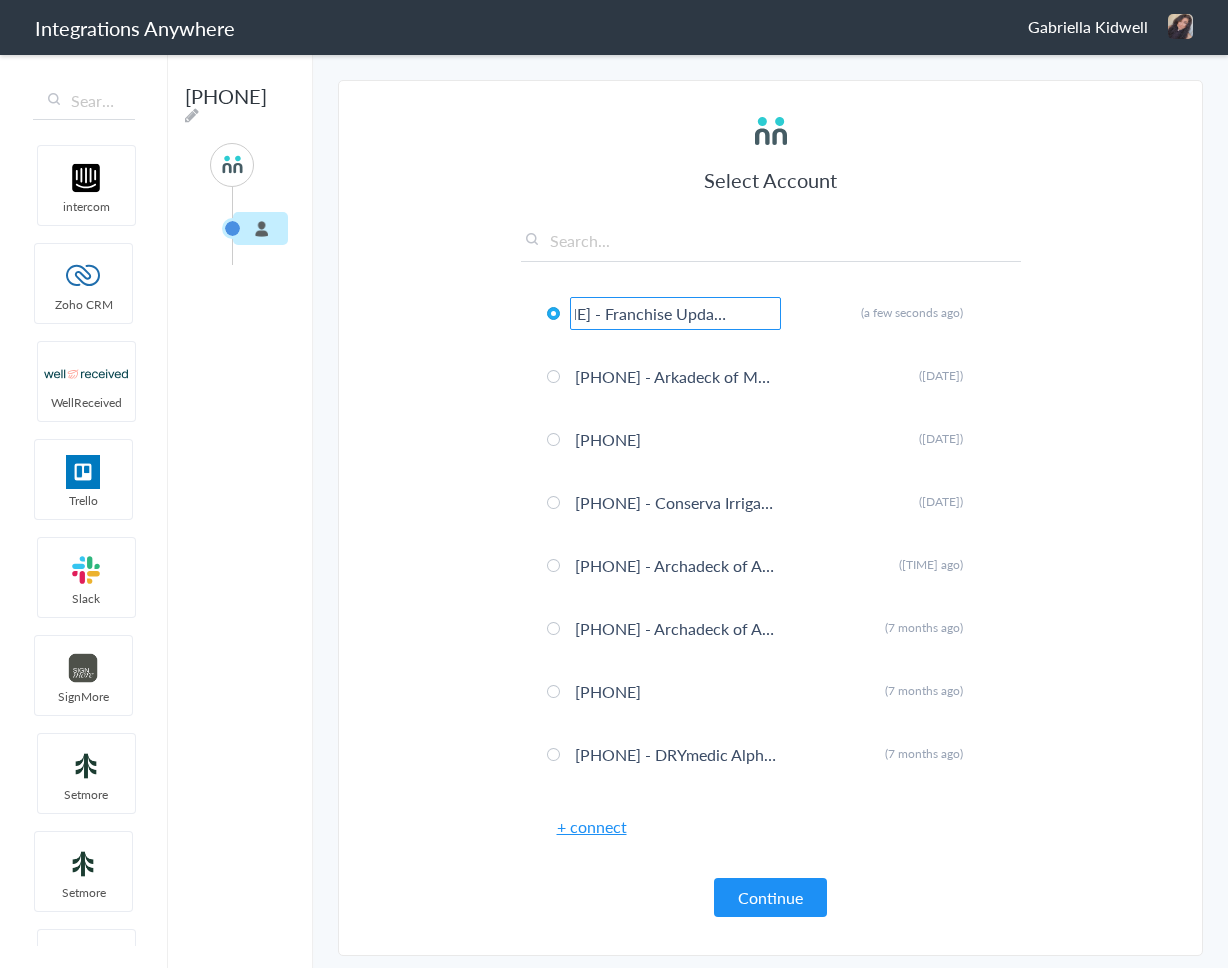 type on "[PHONE] - Franchise Update Media" 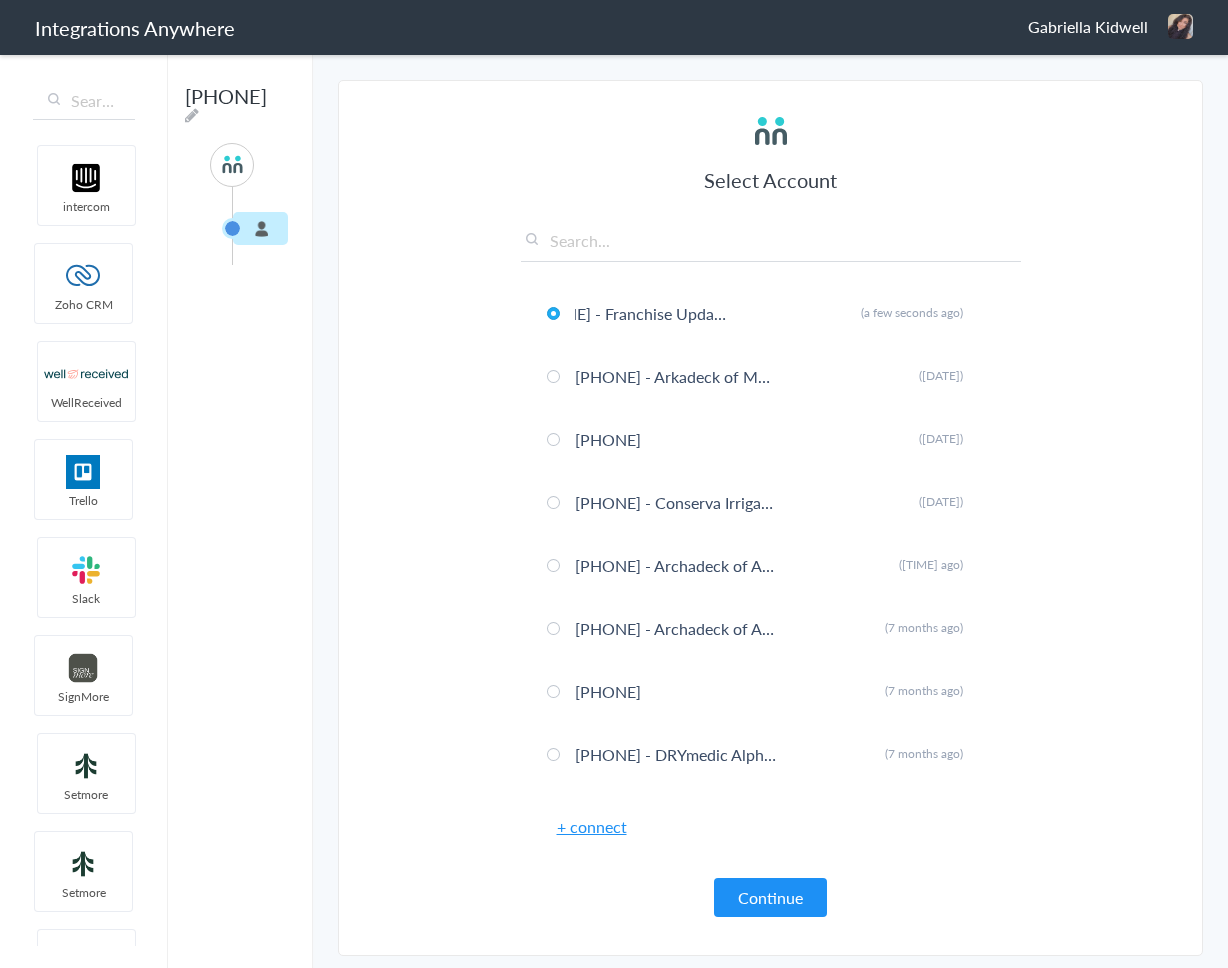 scroll, scrollTop: 0, scrollLeft: 0, axis: both 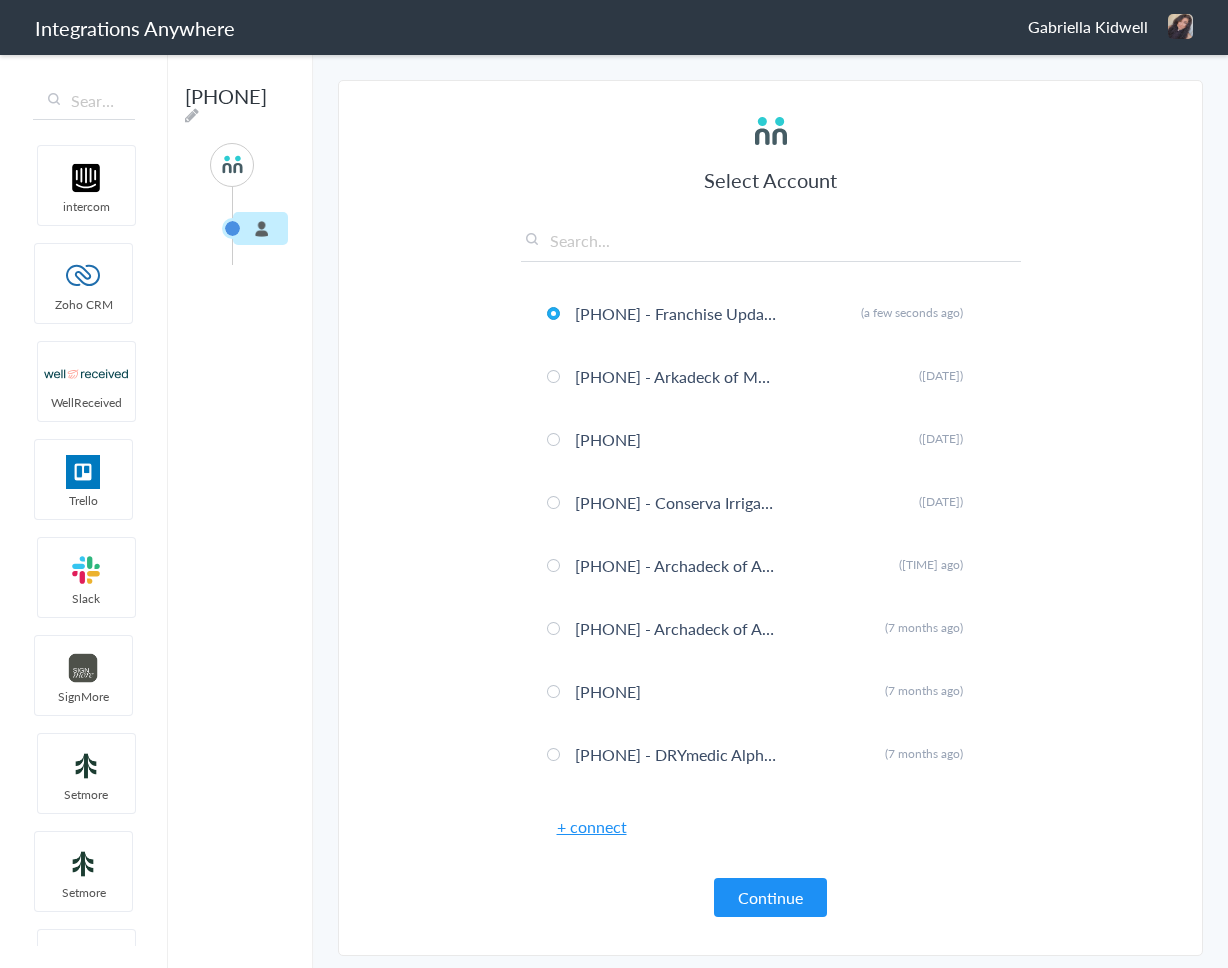 click on "Select Account [PHONE] - Franchise Update Media Rename Delete ([TIME] ago) [PHONE] - Arkadeck of Mount Laurel Rename Delete ([TIME] ago) [PHONE] Rename Delete ([TIME] ago) [PHONE] - Conserva Irrigation Rename Delete ([TIME] ago) [PHONE] - Archadeck of Austin Rename Delete ([TIME] ago) [PHONE] - Archadeck of Athens Rename Delete ([TIME] ago) [PHONE] Rename Delete ([TIME] ago) [PHONE] - DRYmedic Alpharetta Rename Delete ([TIME] ago) [PHONE] - Green Home Solutions Rename Delete ([TIME] ago) [PHONE] - Conserva Irrigation Rename Delete ([TIME] ago) [PHONE] Rename Delete ([TIME] ago) [PHONE] - OLP South NH Rename Delete ([TIME] ago) [PHONE] - OLP Virginia Beach Rename Delete ([TIME] ago) [PHONE] - Surv Rename Delete ([TIME] ago) [PHONE] - [FIRST] [LAST] HVA Rename Delete" at bounding box center [770, 518] 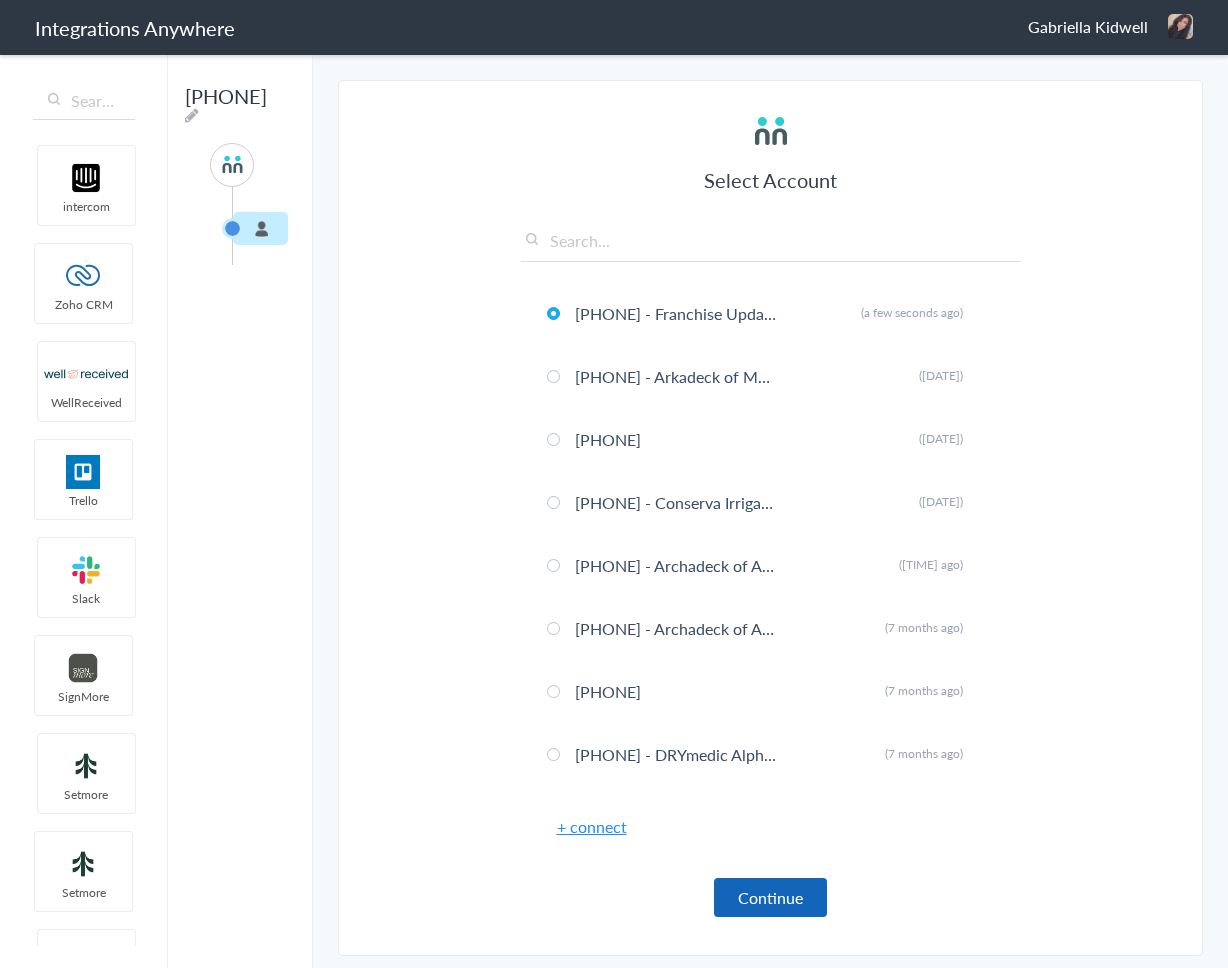click on "Continue" at bounding box center (770, 897) 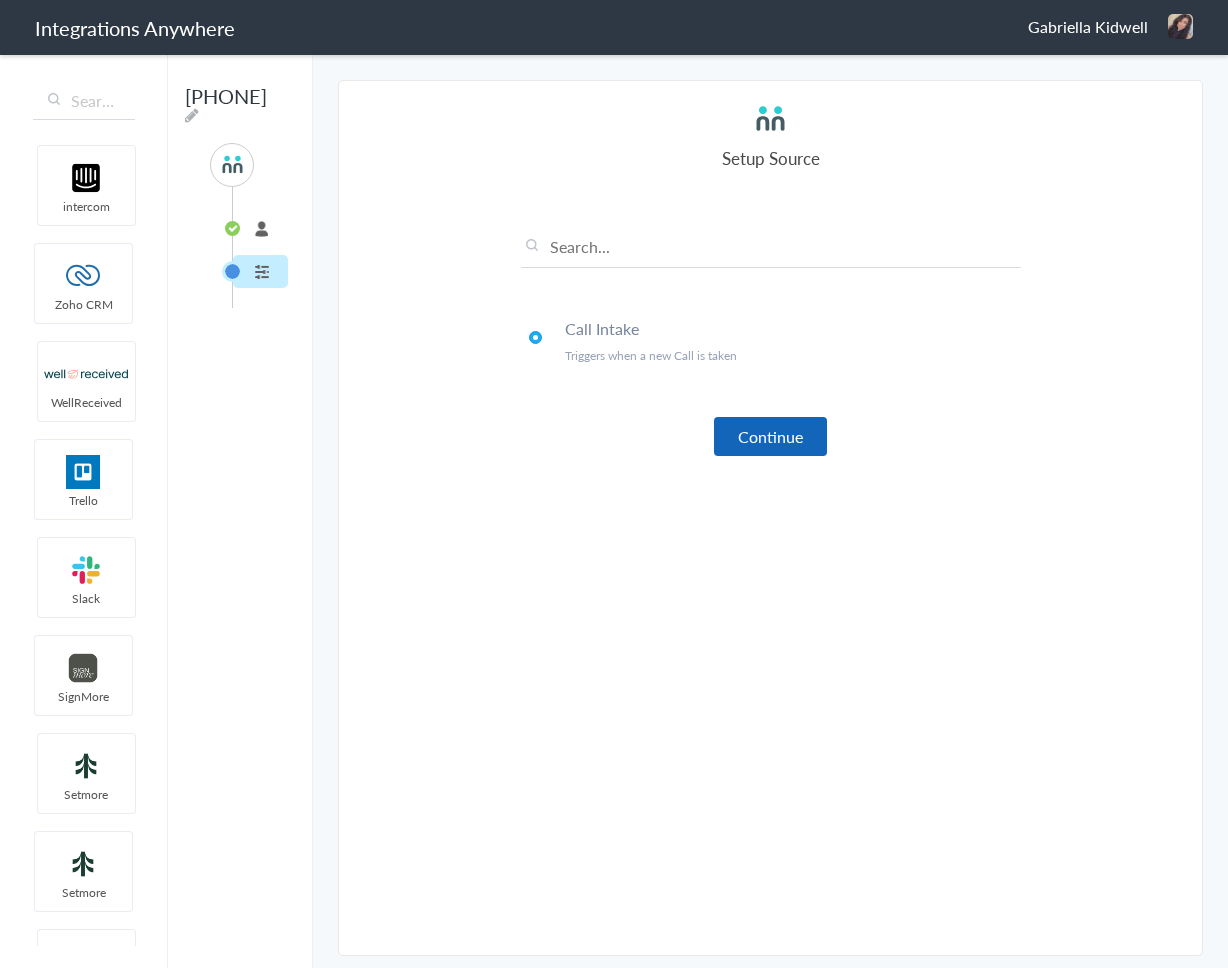 click on "Continue" at bounding box center [770, 436] 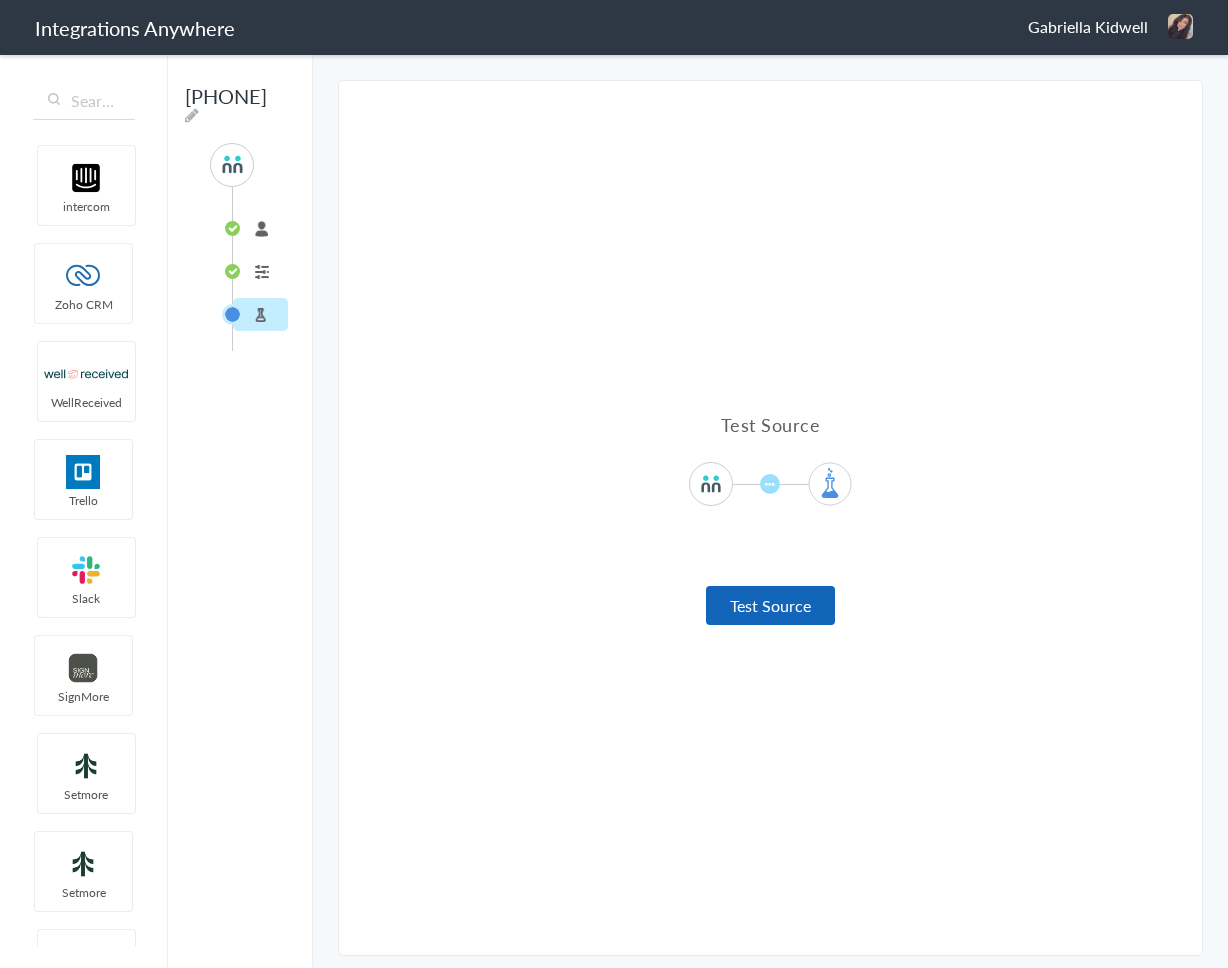 click on "Test Source" at bounding box center [770, 605] 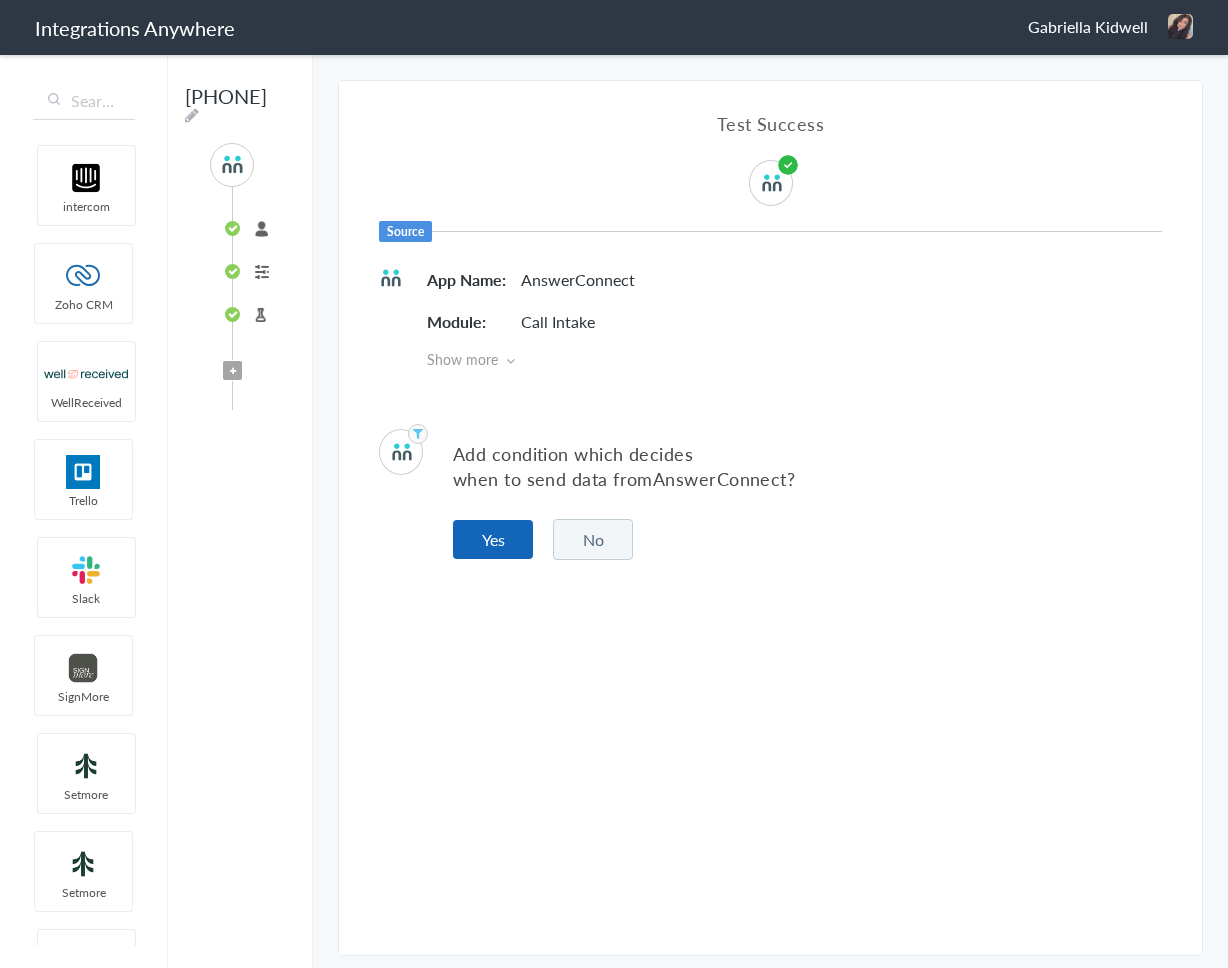 click on "Yes" at bounding box center [493, 539] 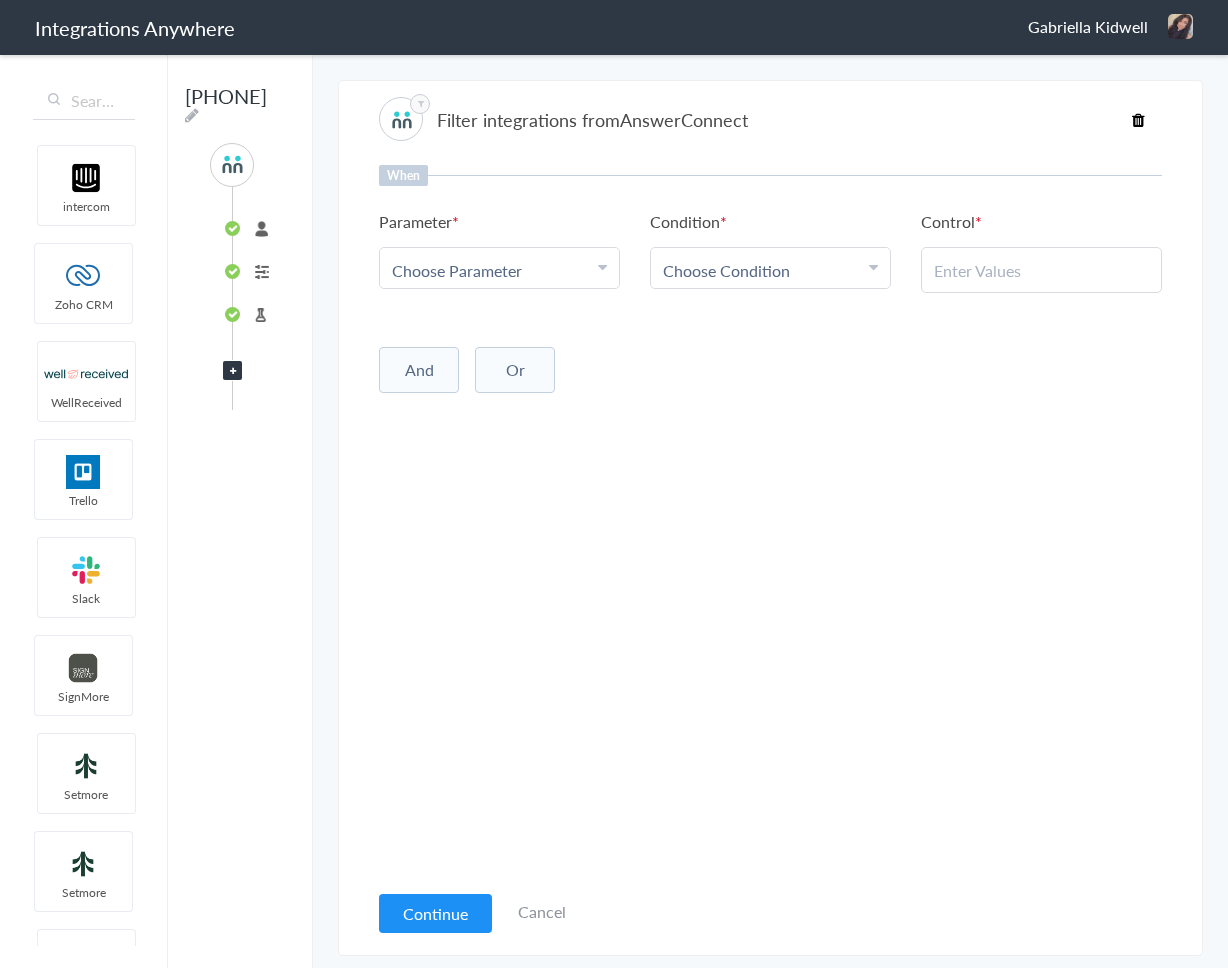 click on "Choose Parameter" at bounding box center (499, 270) 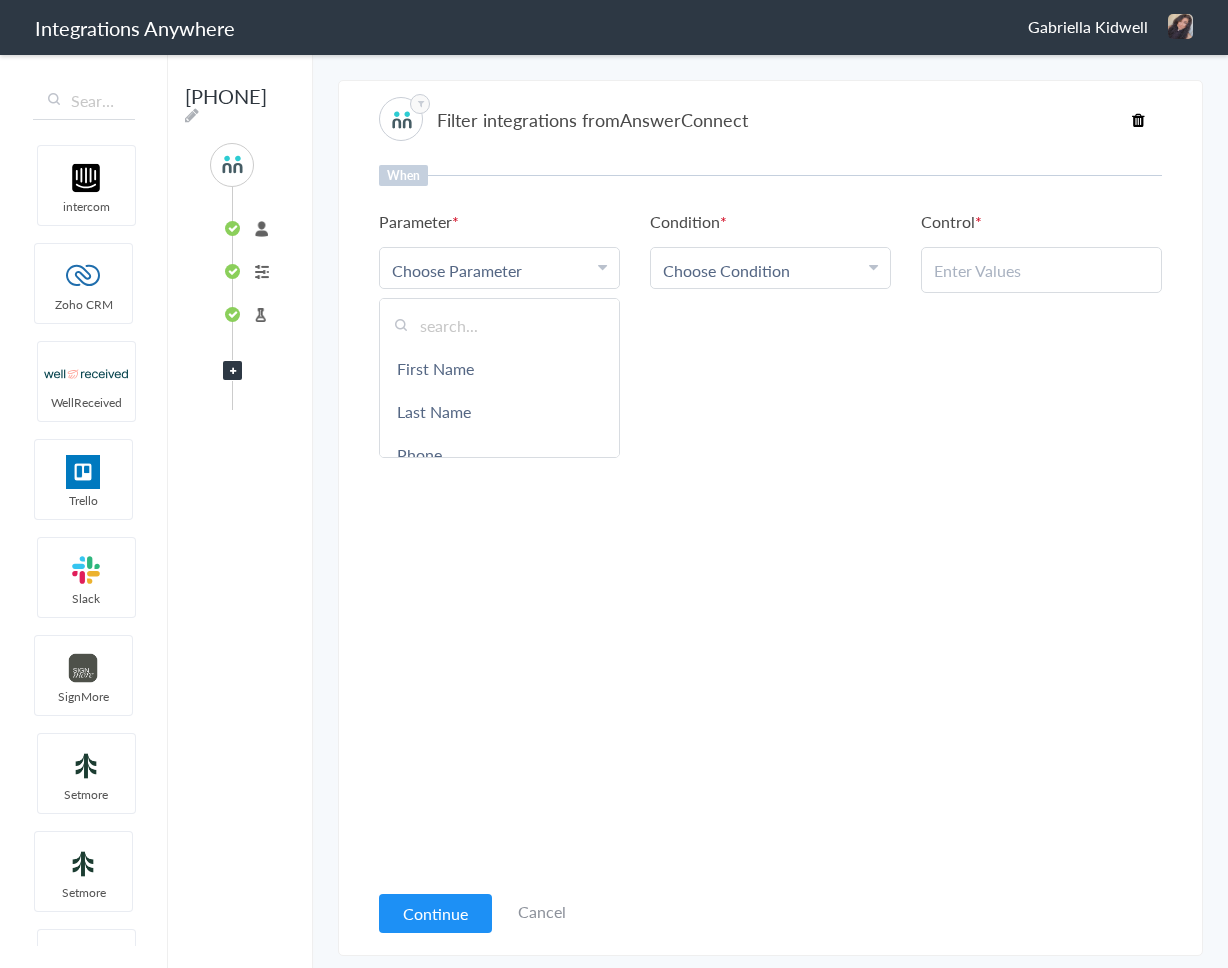 click at bounding box center [499, 325] 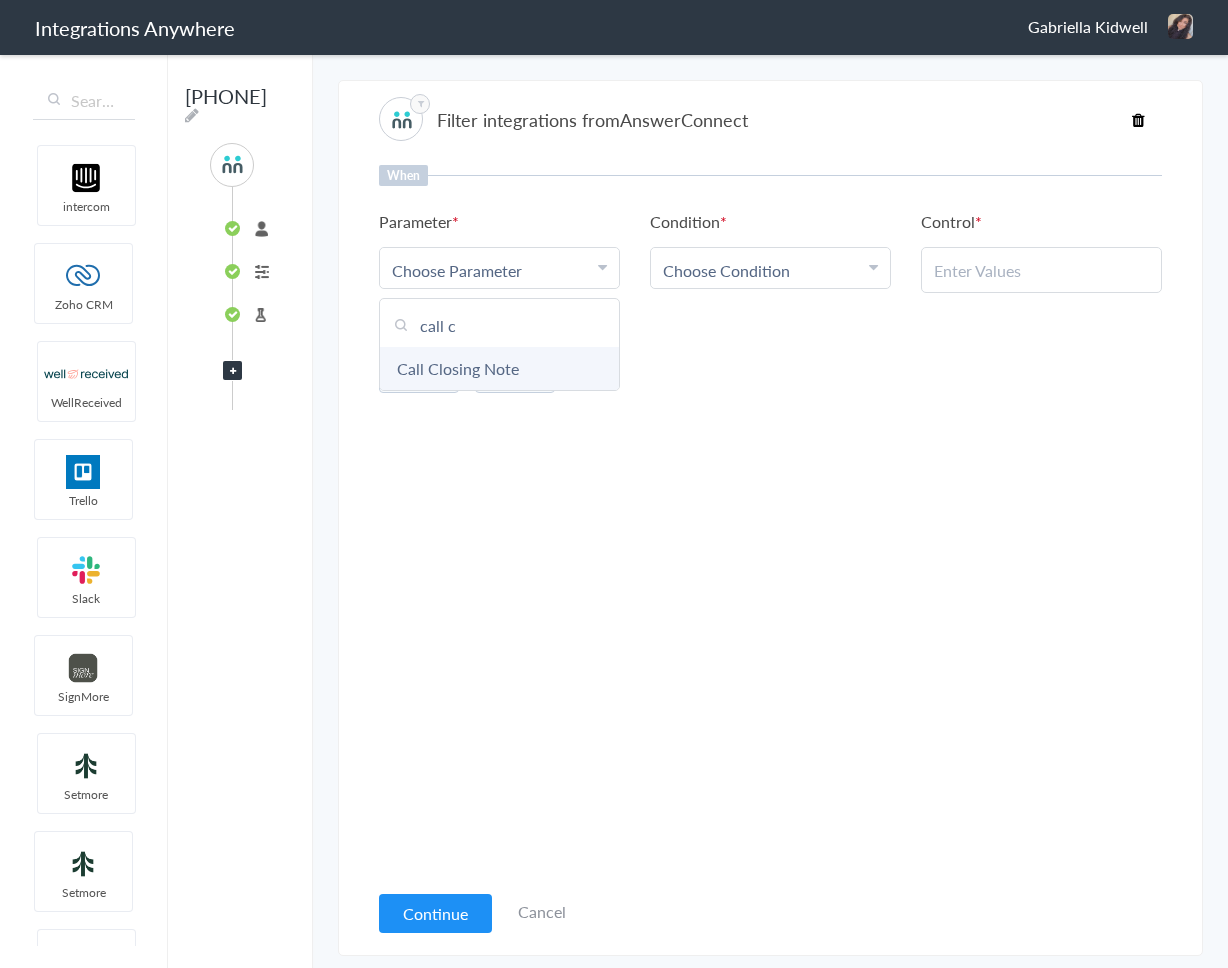 type on "call c" 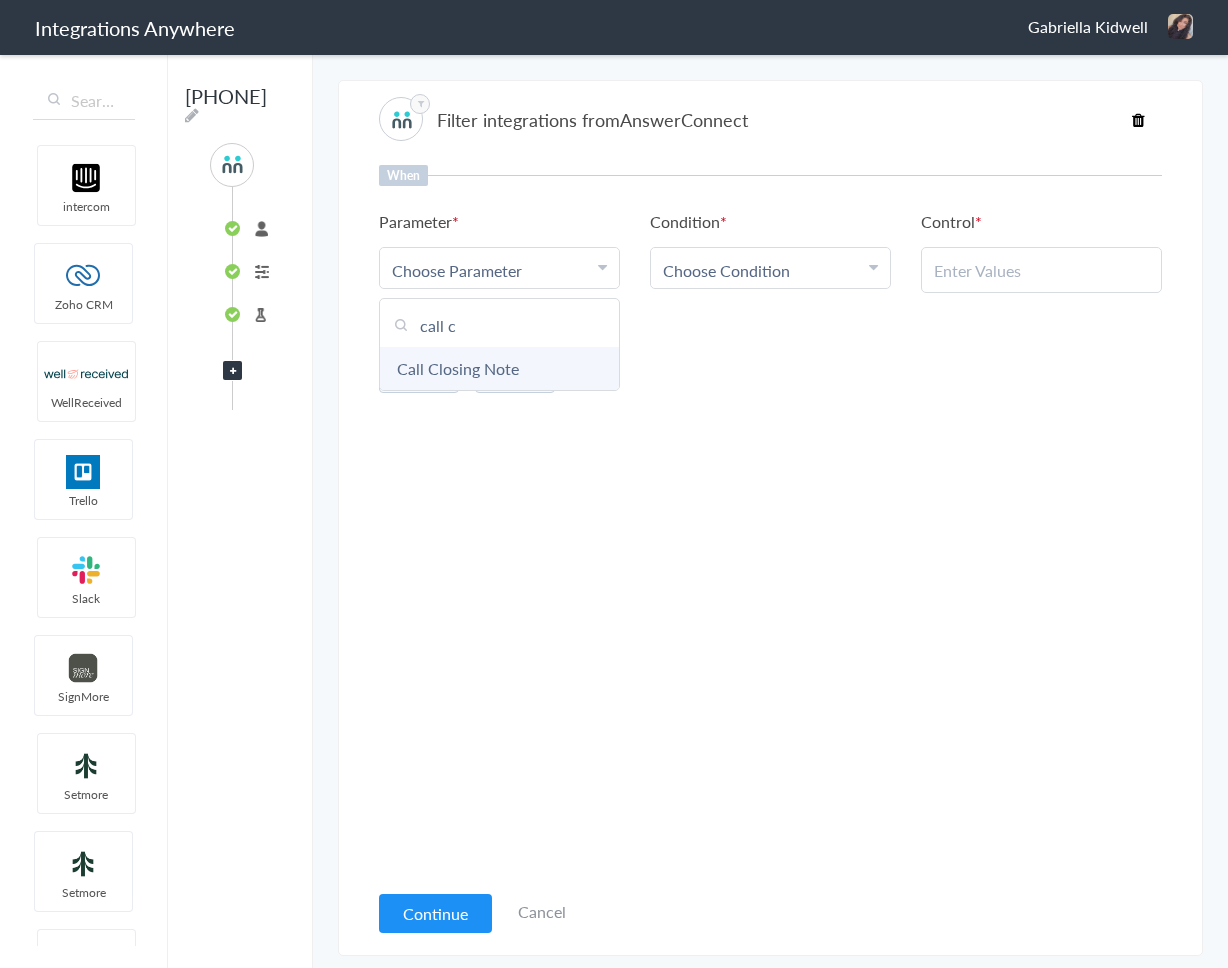 click on "Call Closing Note" at bounding box center (499, 368) 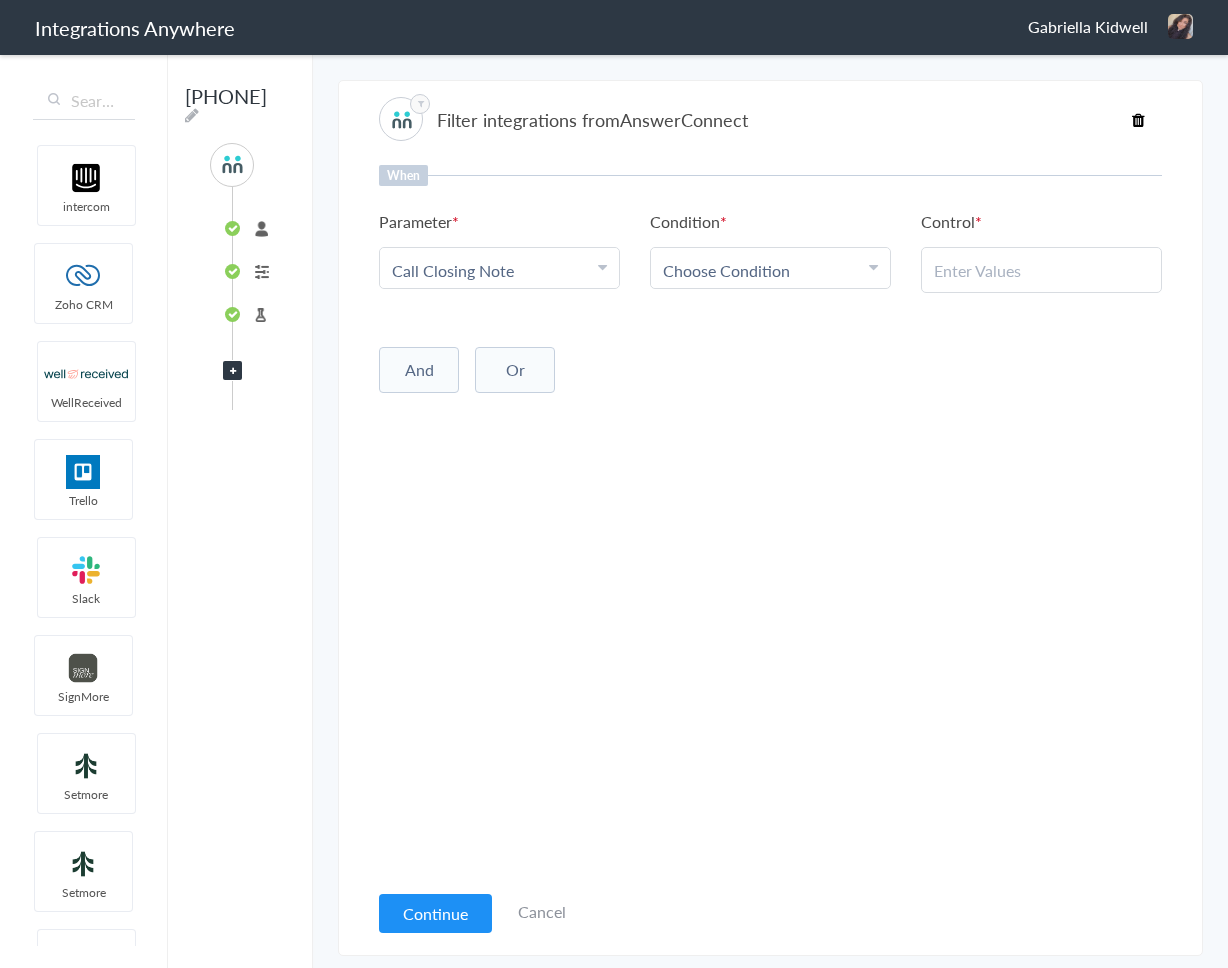 click on "Choose Condition" at bounding box center [726, 270] 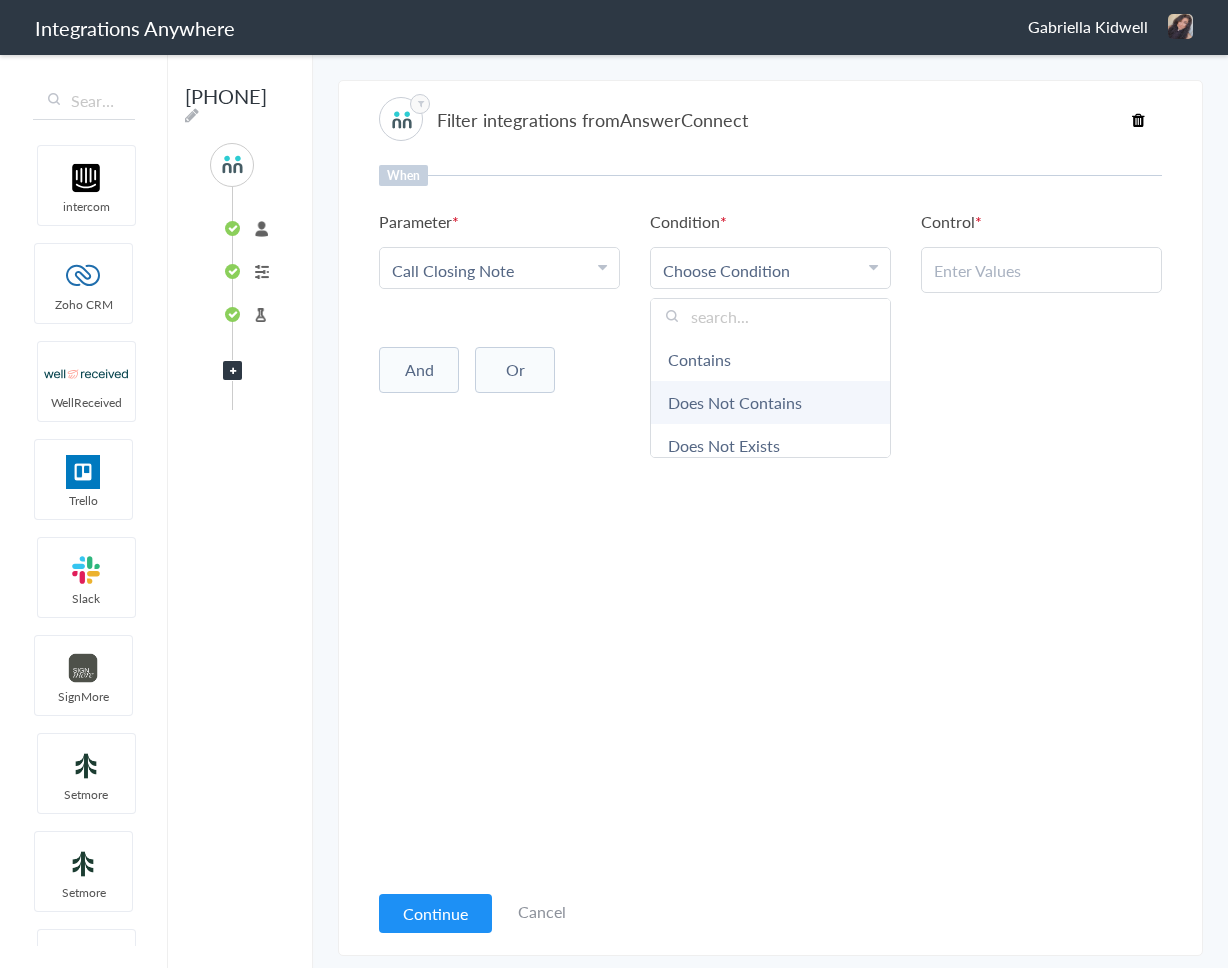 scroll, scrollTop: 29, scrollLeft: 0, axis: vertical 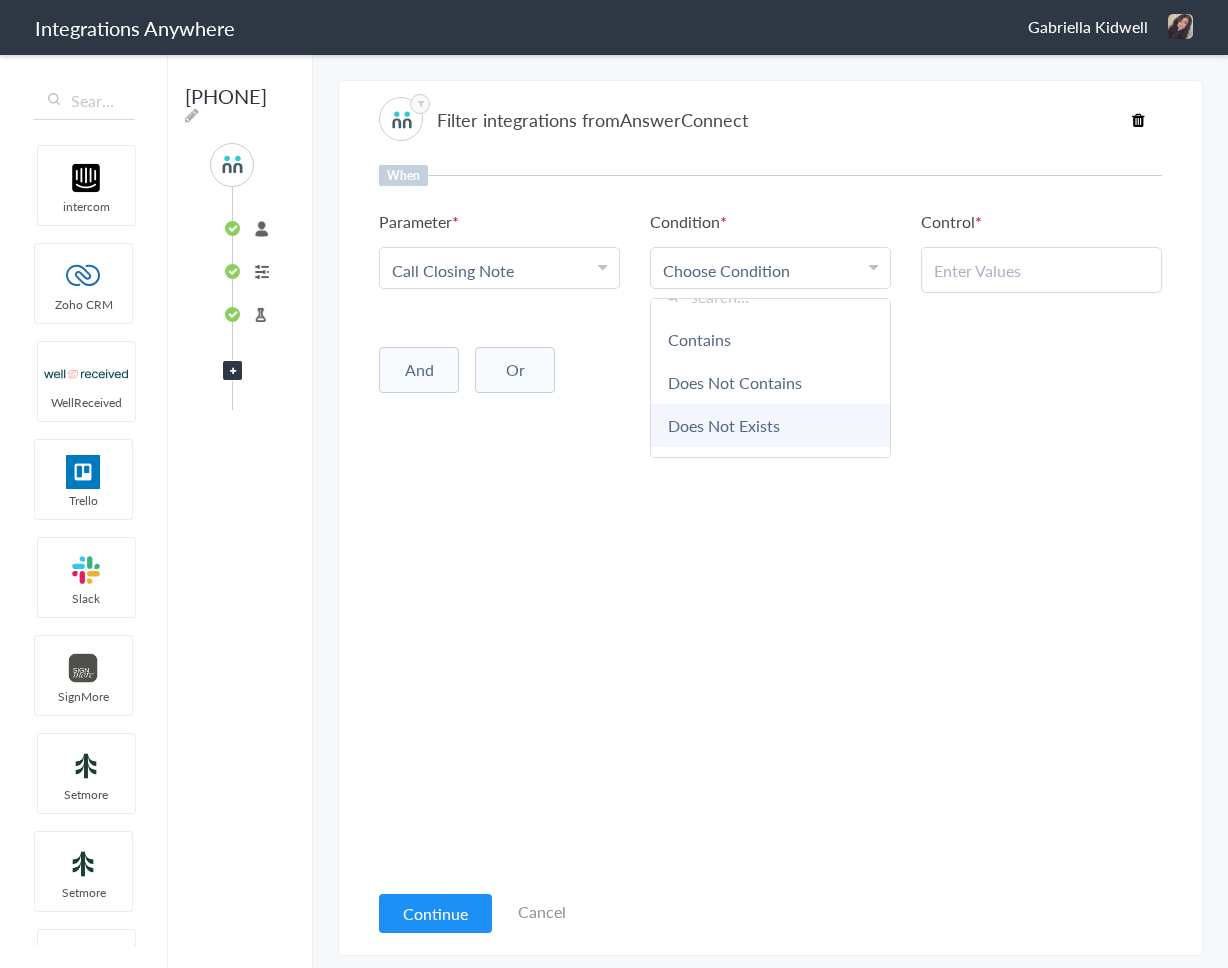 click on "Does Not Exists" at bounding box center (770, 425) 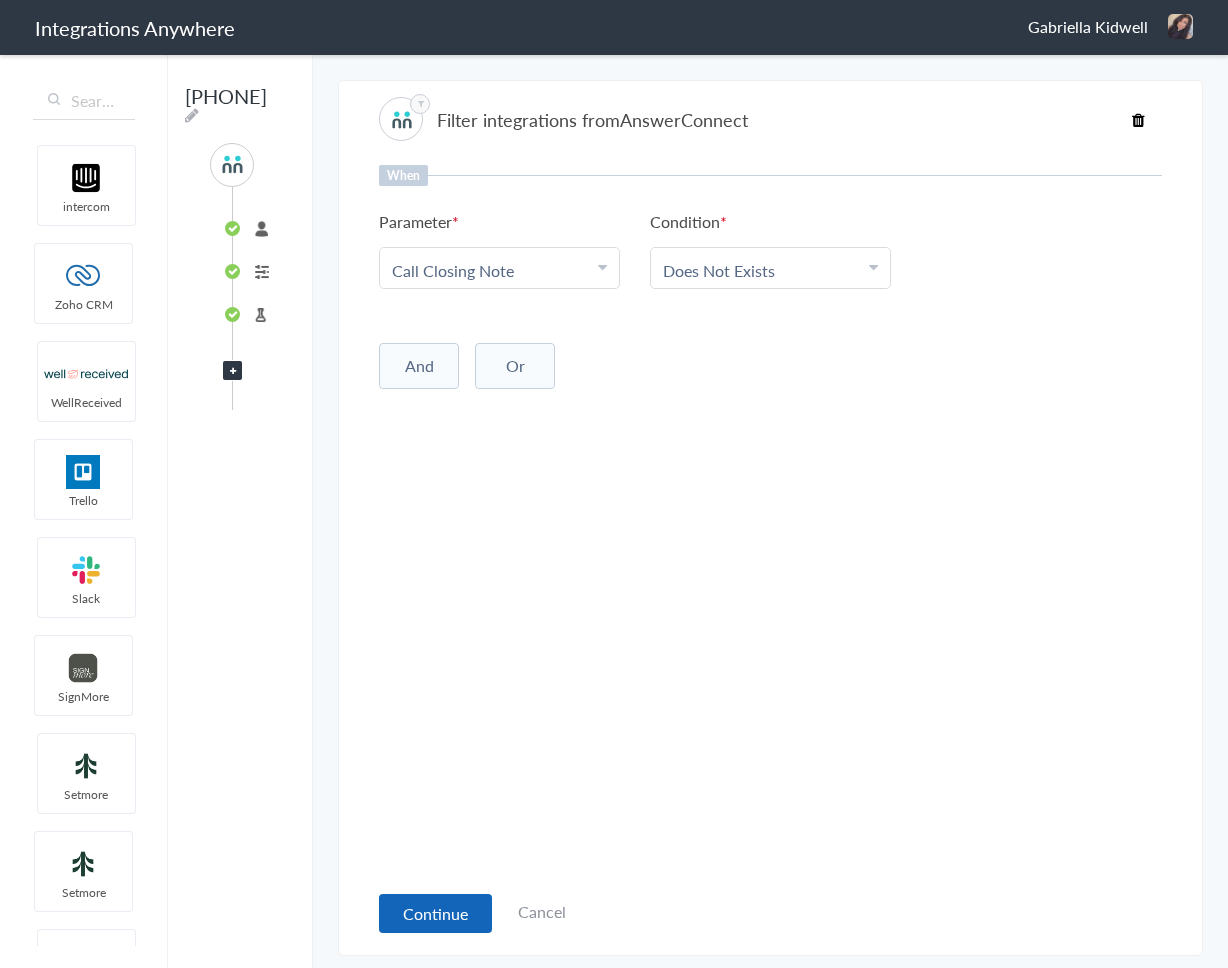 click on "Continue" at bounding box center (435, 913) 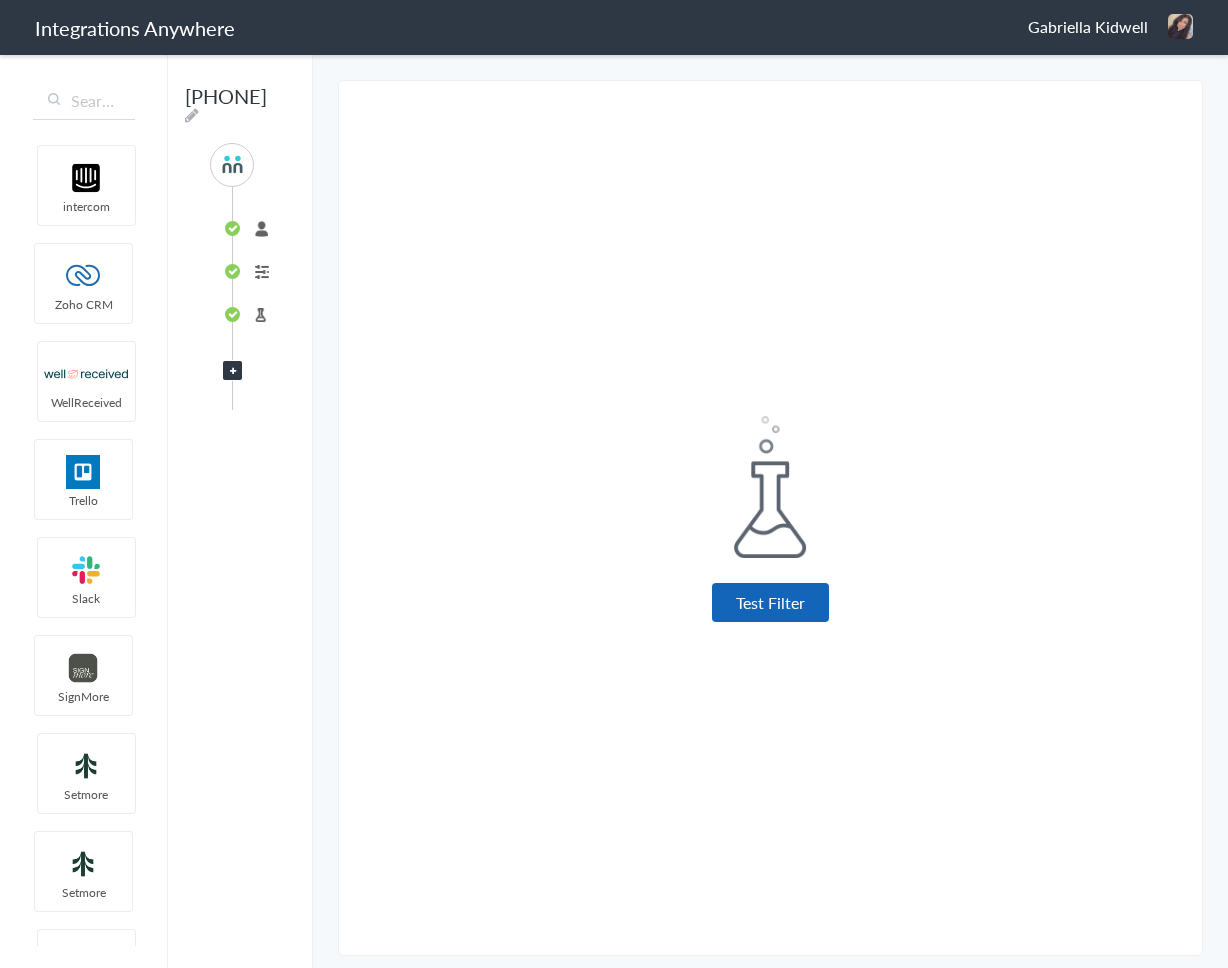 click on "Test Filter" at bounding box center [770, 602] 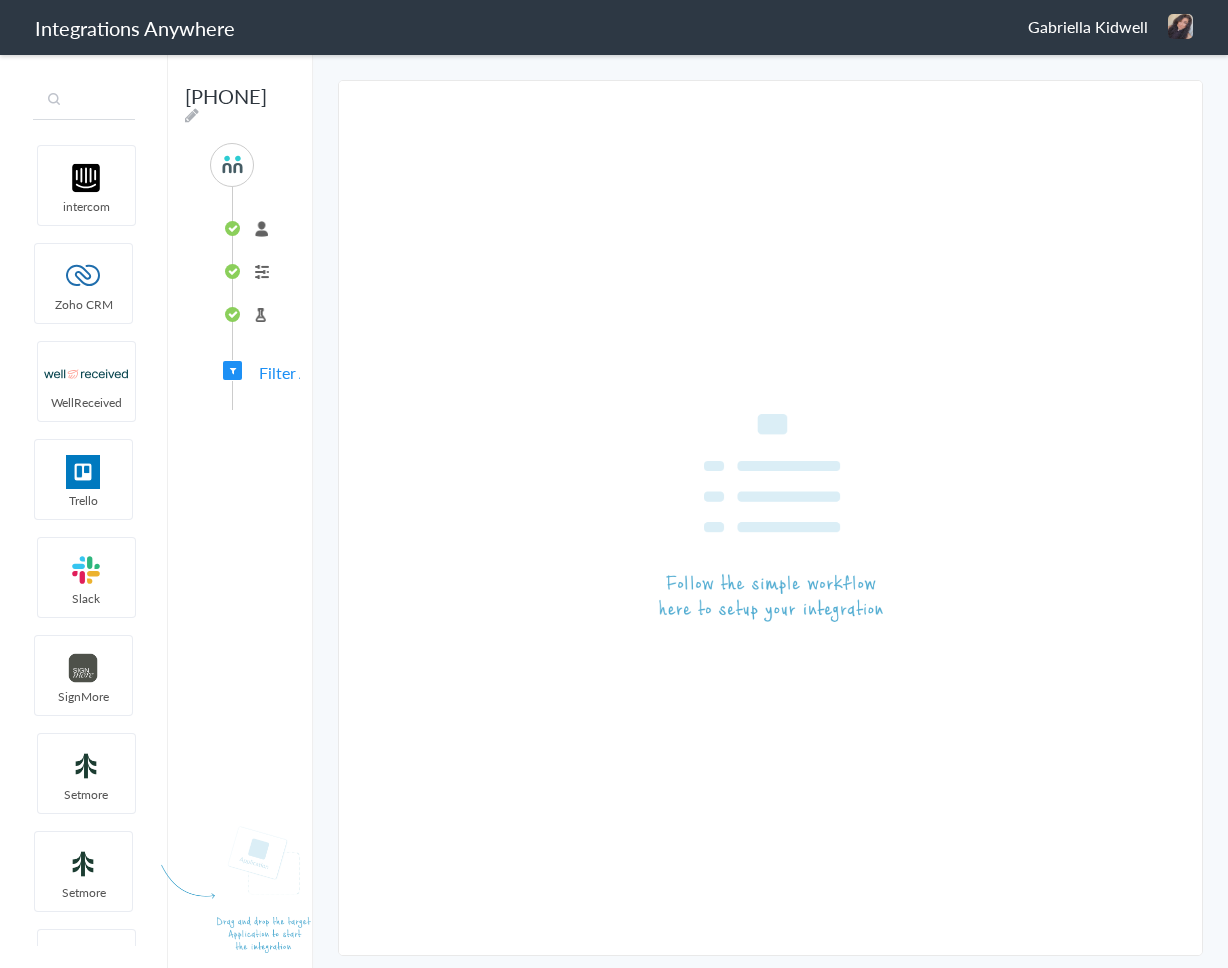 click at bounding box center (84, 101) 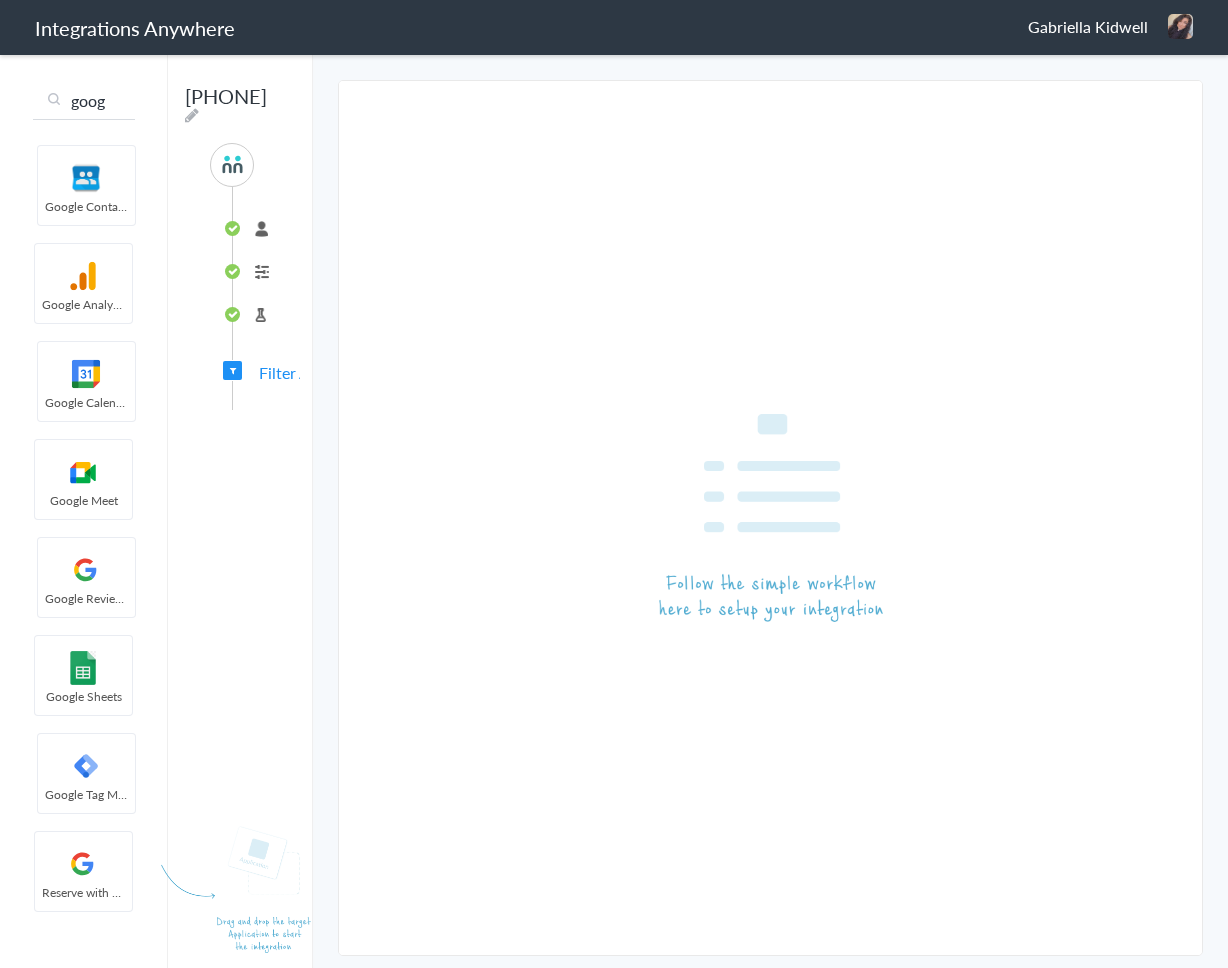 type on "goog" 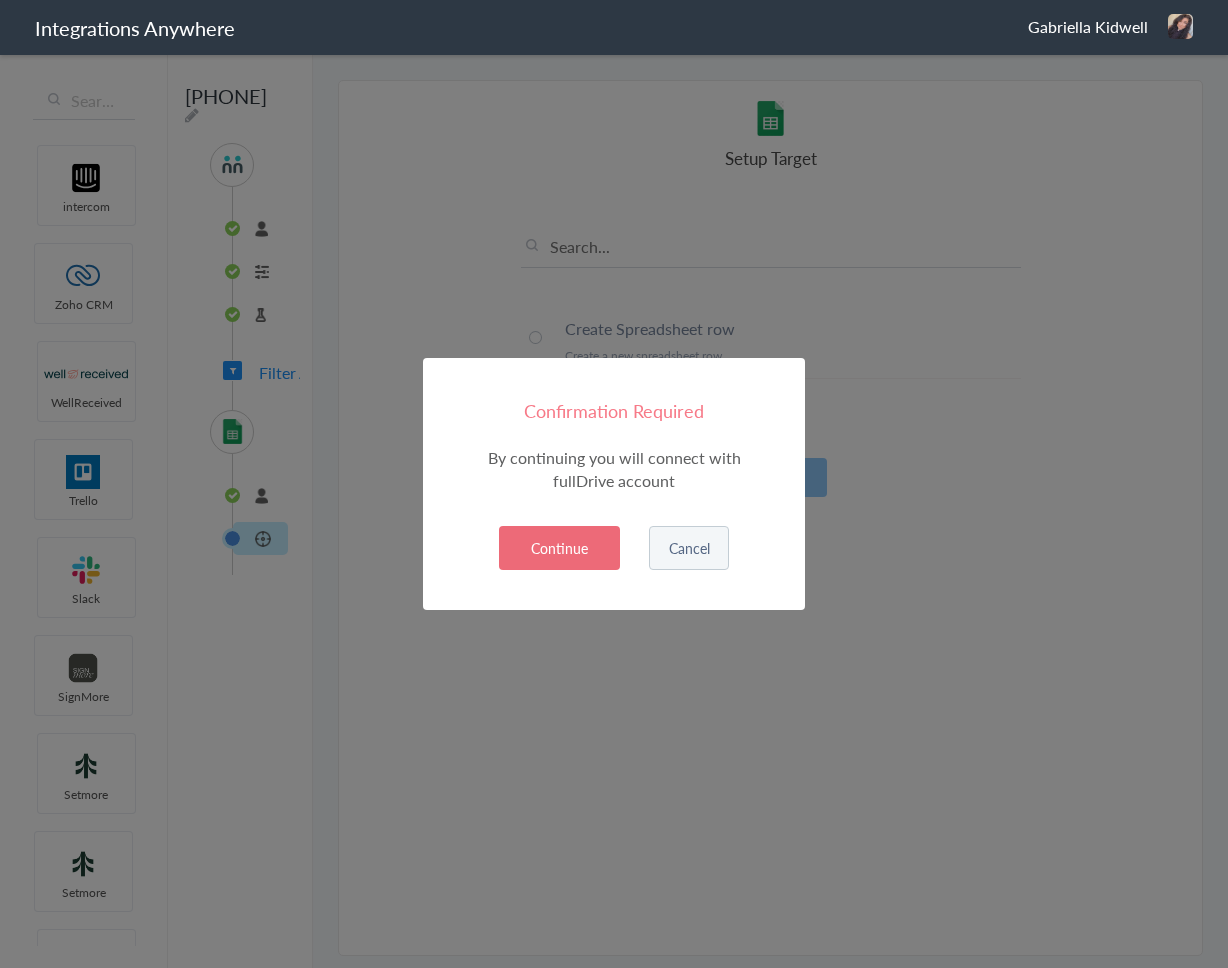 click on "Continue" at bounding box center [559, 548] 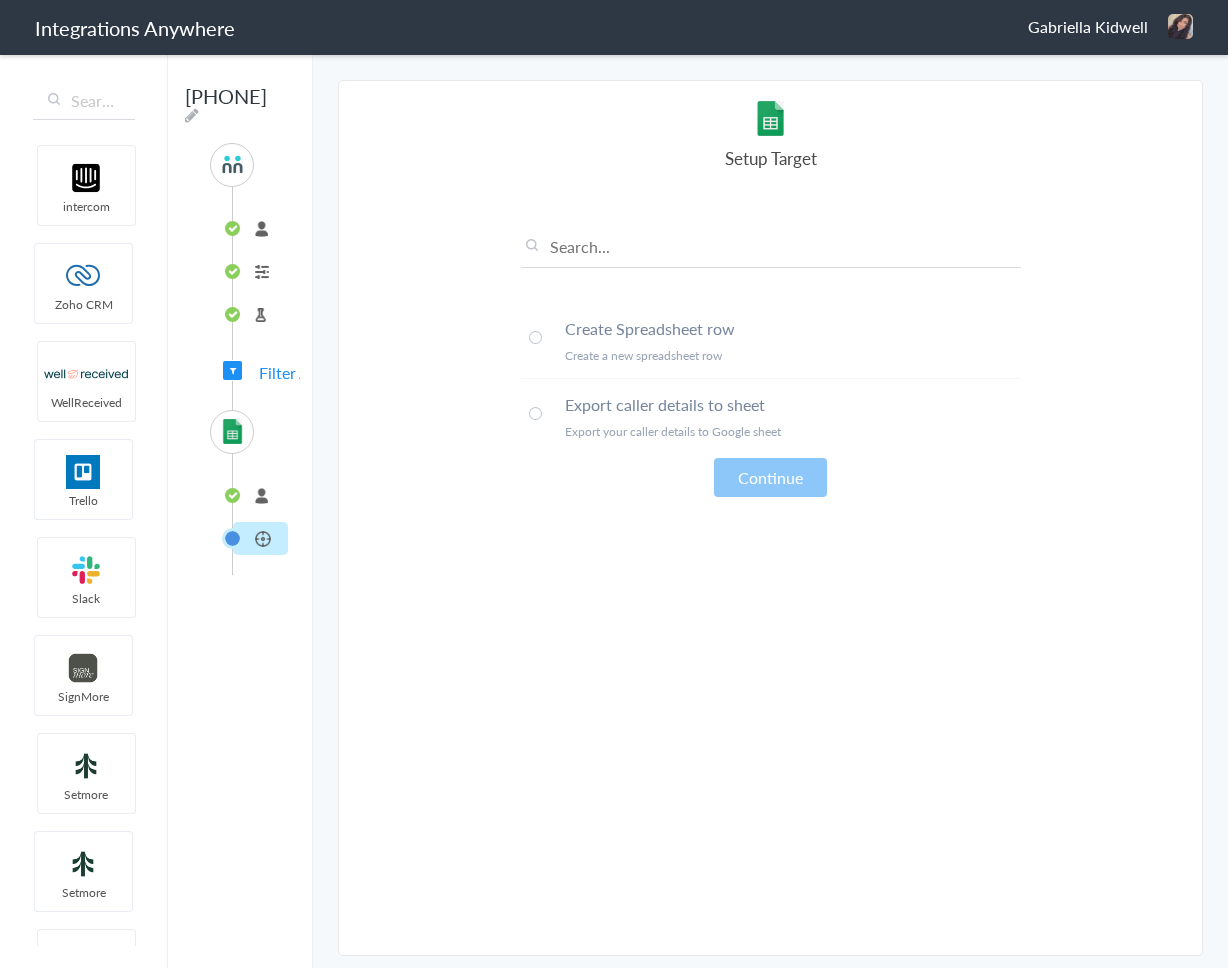 click at bounding box center (535, 413) 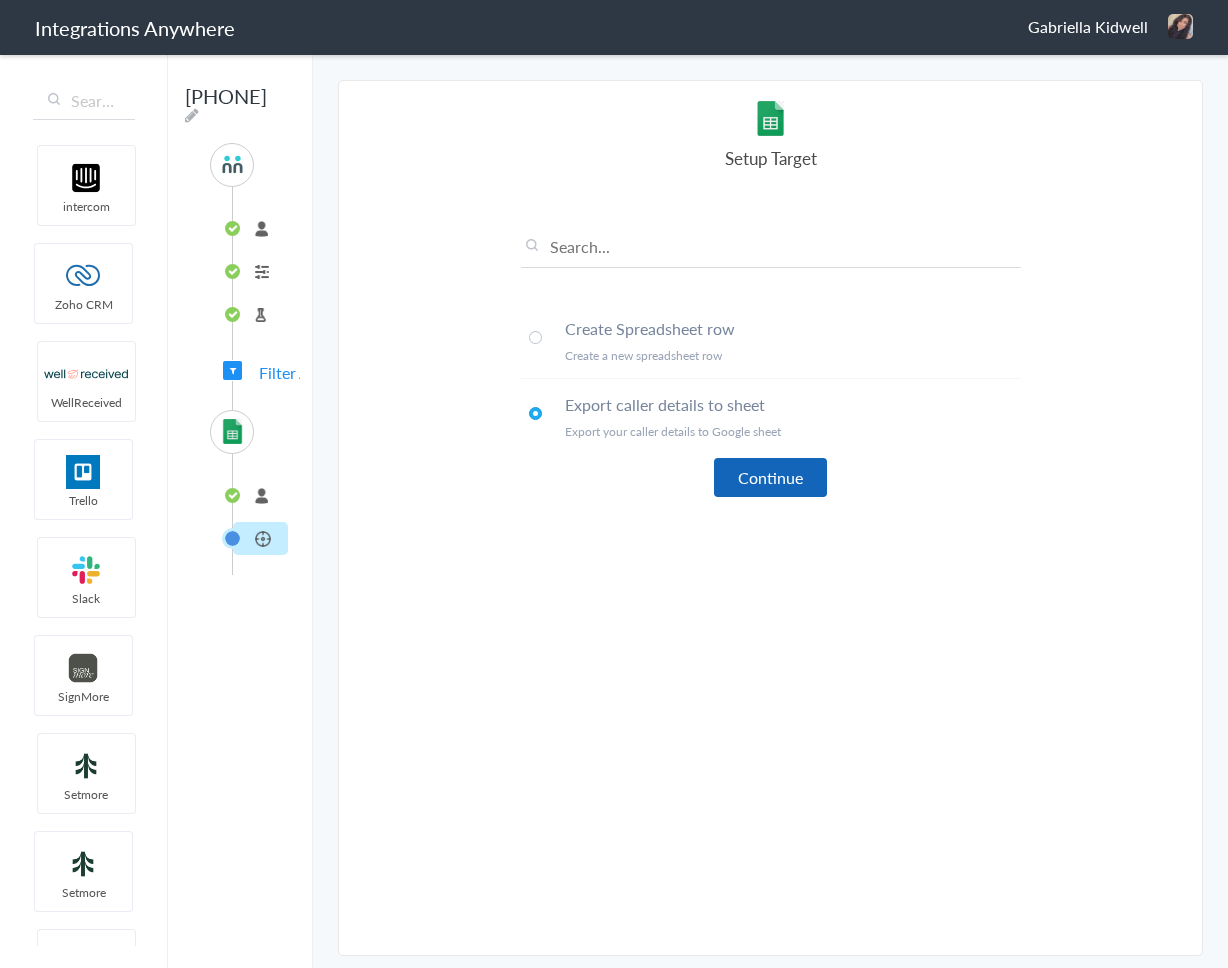 click on "Continue" at bounding box center [770, 477] 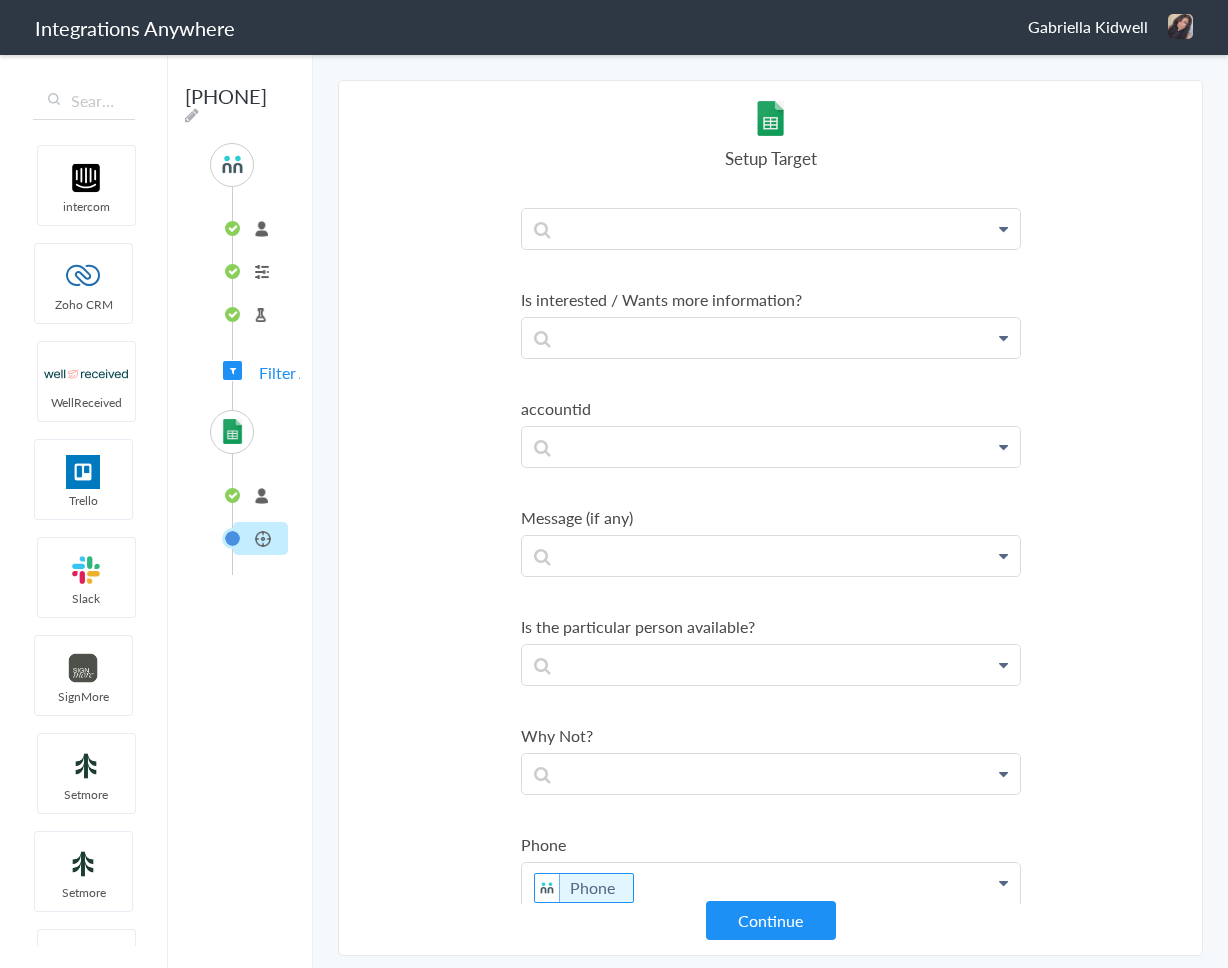 scroll, scrollTop: 1117, scrollLeft: 0, axis: vertical 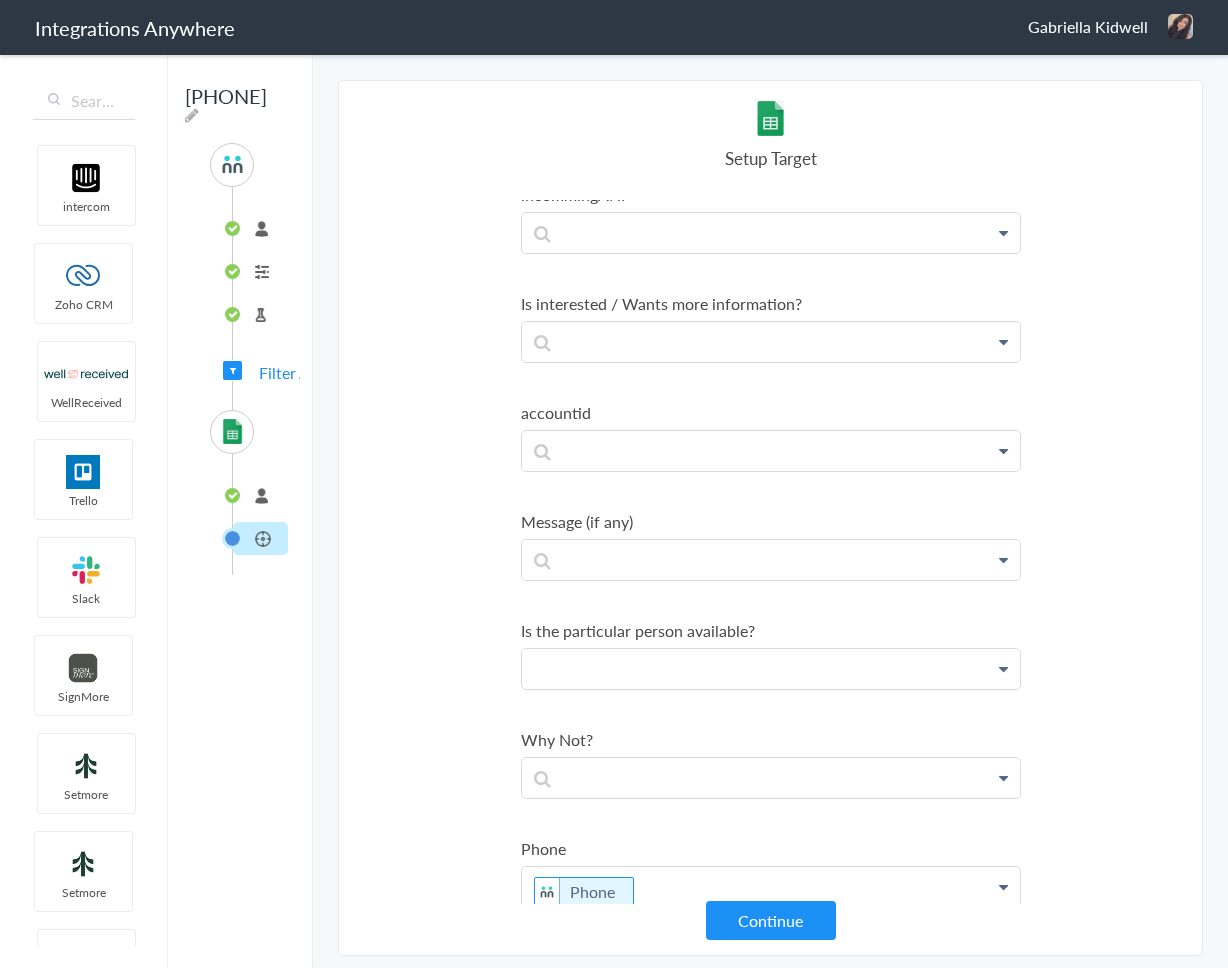 click at bounding box center (771, -867) 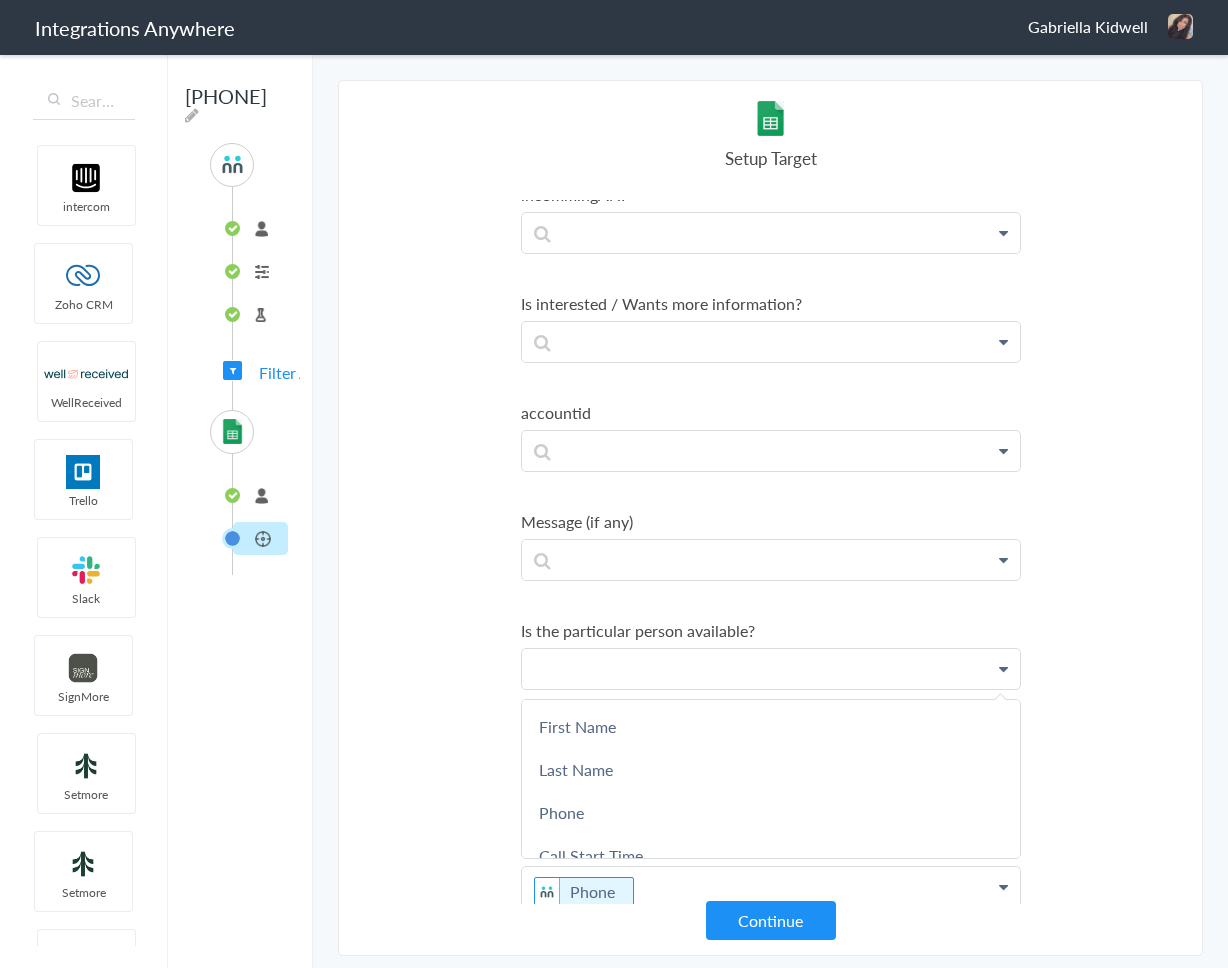 type 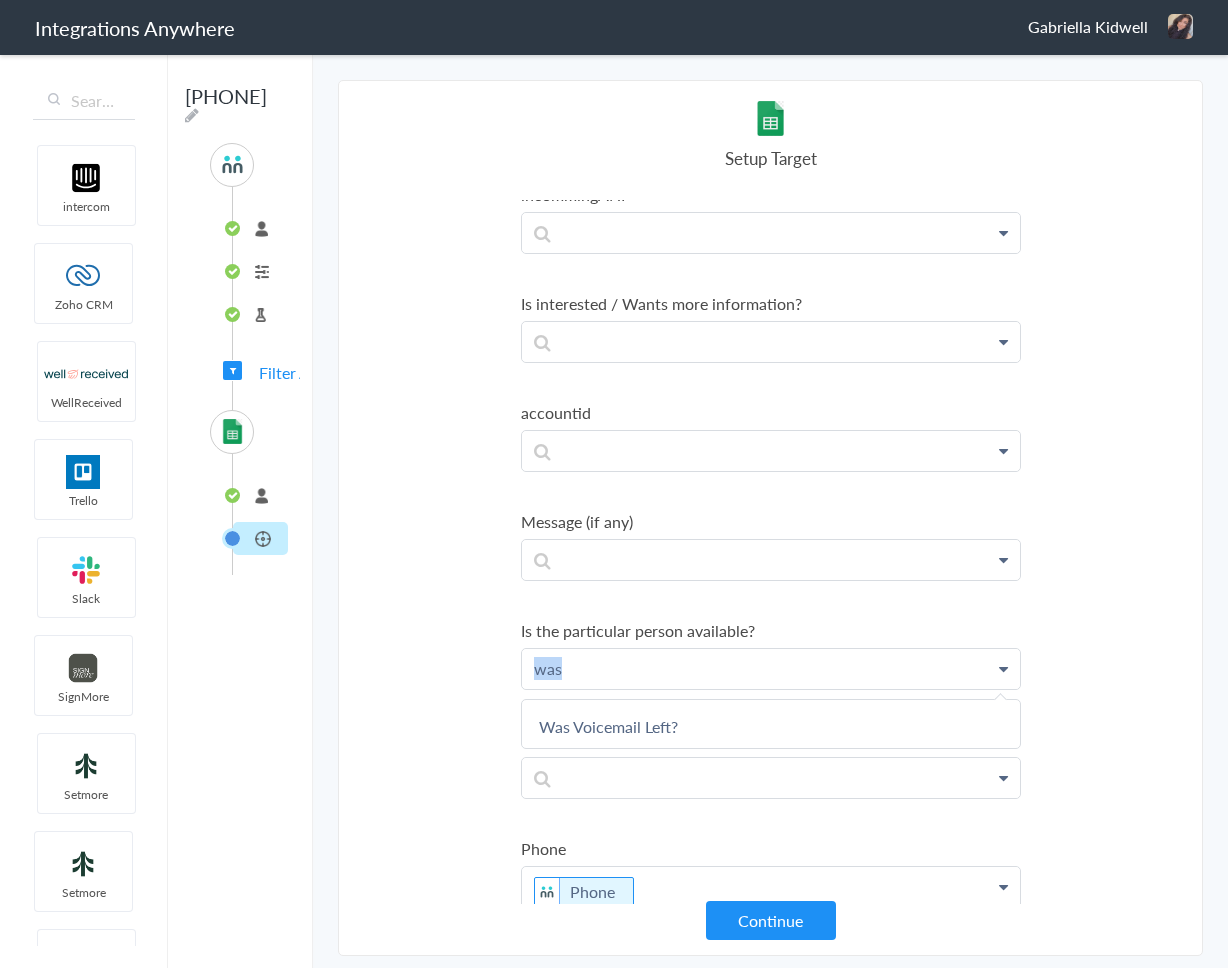 drag, startPoint x: 592, startPoint y: 671, endPoint x: 497, endPoint y: 663, distance: 95.33625 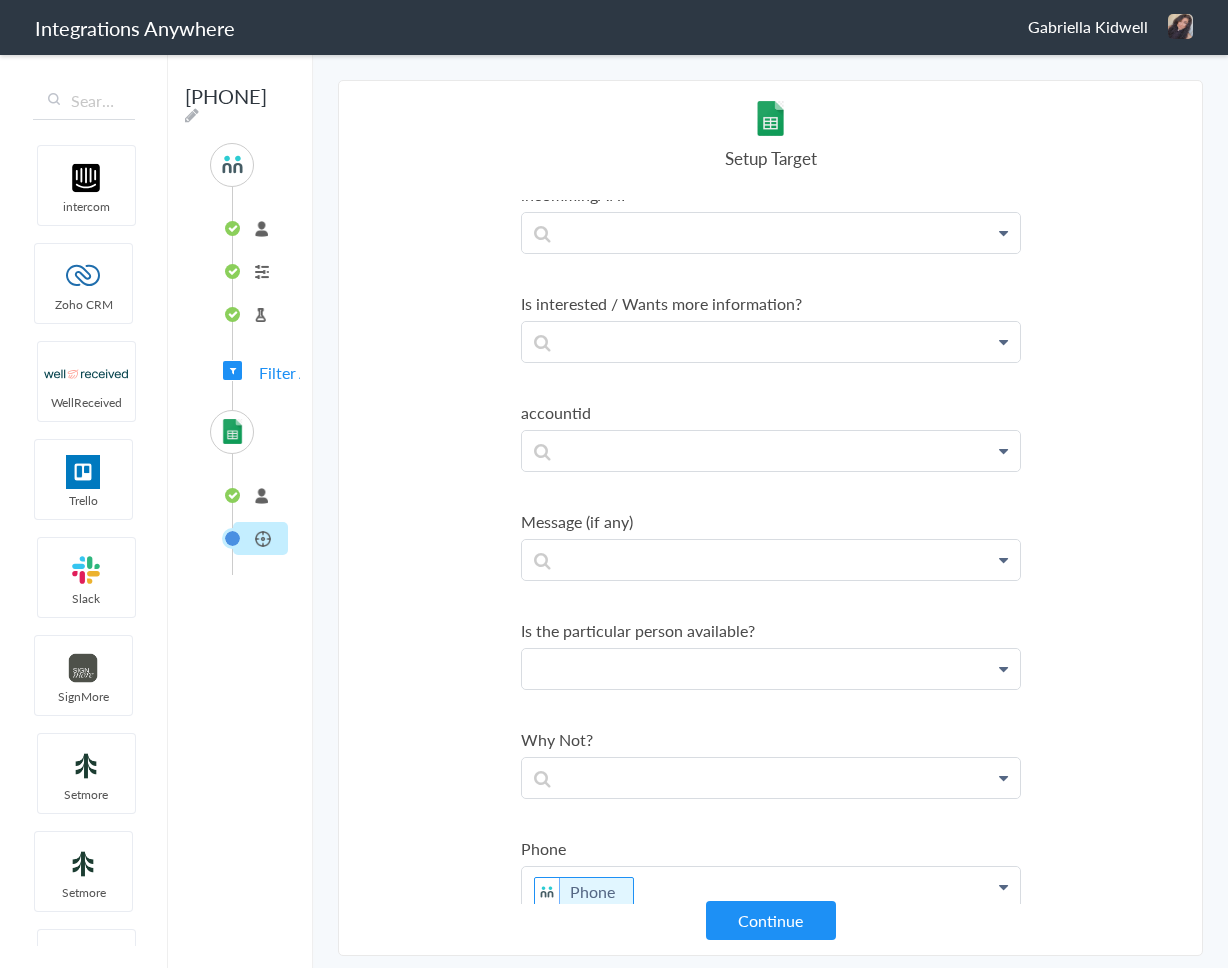 click on "Select Account [PHONE] - Franchise Update Media Rename Delete ([TIME] ago) [PHONE] - Arkadeck of Mount Laurel Rename Delete ([TIME] ago) [PHONE] Rename Delete ([TIME] ago) [PHONE] - Conserva Irrigation Rename Delete ([TIME] ago) [PHONE] - Archadeck of Austin Rename Delete ([TIME] ago) [PHONE] - Archadeck of Athens Rename Delete ([TIME] ago) [PHONE] Rename Delete ([TIME] ago) [PHONE] - DRYmedic Alpharetta Rename Delete ([TIME] ago) [PHONE] - Green Home Solutions Rename Delete ([TIME] ago) [PHONE] - Conserva Irrigation Rename Delete ([TIME] ago) [PHONE] Rename Delete ([TIME] ago) [PHONE] - OLP South NH Rename Delete ([TIME] ago) [PHONE] - OLP Virginia Beach Rename Delete ([TIME] ago) [PHONE] - Surv Rename Delete ([TIME] ago) [PHONE] - [FIRST] [LAST] HVA Rename Delete" at bounding box center (770, 518) 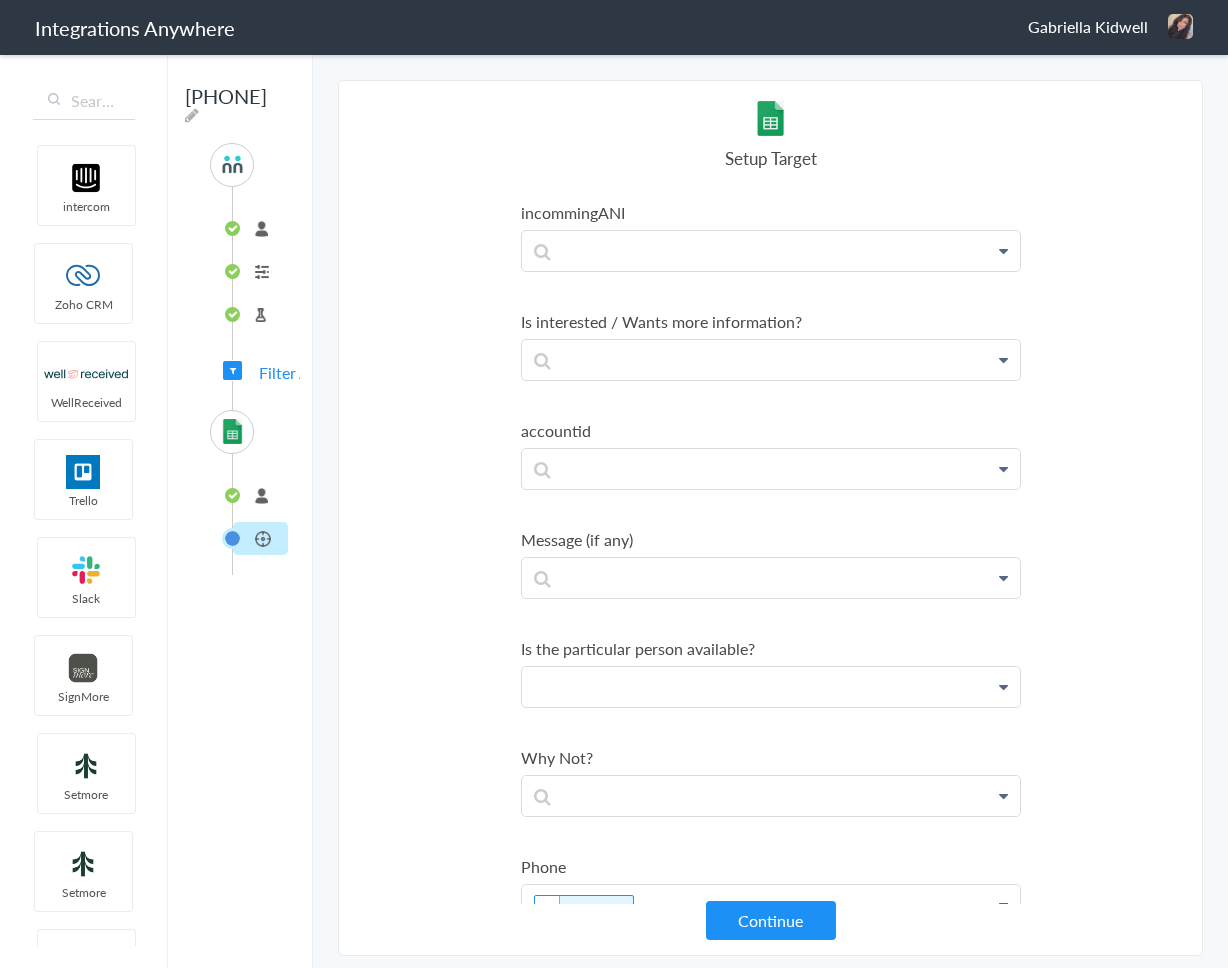 scroll, scrollTop: 1094, scrollLeft: 0, axis: vertical 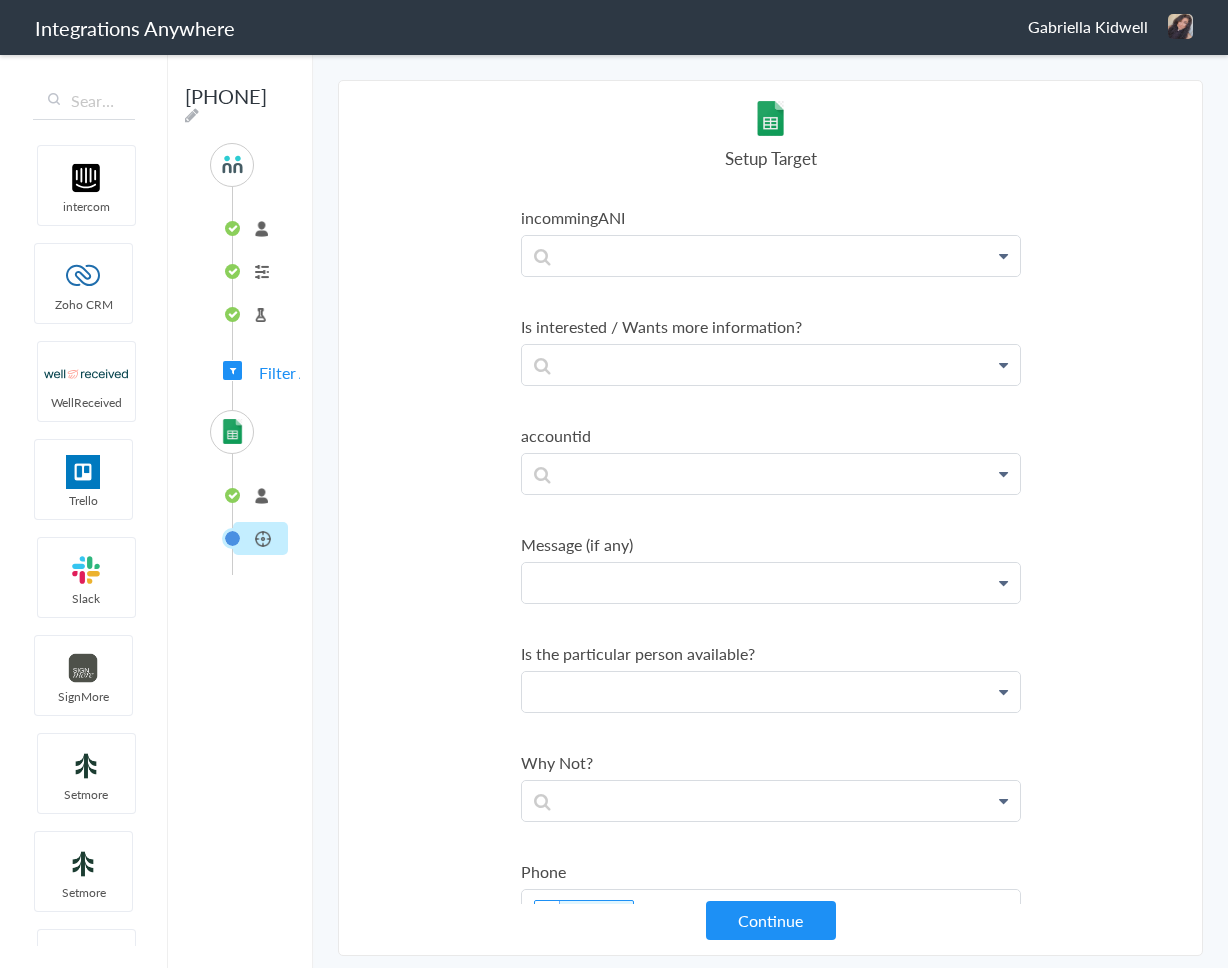 click at bounding box center (771, -844) 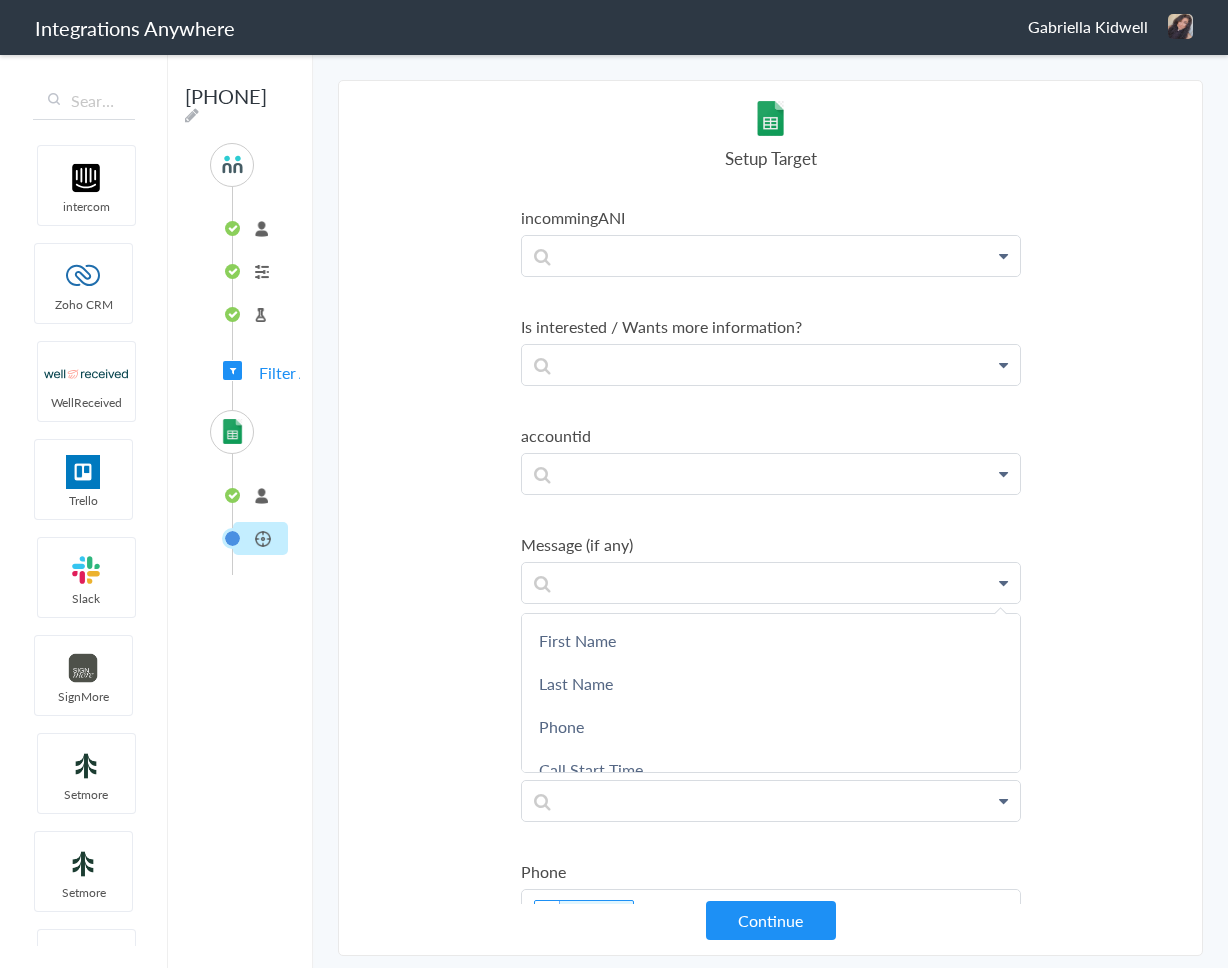 click on "Select Account [PHONE] - Franchise Update Media Rename Delete ([TIME] ago) [PHONE] - Arkadeck of Mount Laurel Rename Delete ([TIME] ago) [PHONE] Rename Delete ([TIME] ago) [PHONE] - Conserva Irrigation Rename Delete ([TIME] ago) [PHONE] - Archadeck of Austin Rename Delete ([TIME] ago) [PHONE] - Archadeck of Athens Rename Delete ([TIME] ago) [PHONE] Rename Delete ([TIME] ago) [PHONE] - DRYmedic Alpharetta Rename Delete ([TIME] ago) [PHONE] - Green Home Solutions Rename Delete ([TIME] ago) [PHONE] - Conserva Irrigation Rename Delete ([TIME] ago) [PHONE] Rename Delete ([TIME] ago) [PHONE] - OLP South NH Rename Delete ([TIME] ago) [PHONE] - OLP Virginia Beach Rename Delete ([TIME] ago) [PHONE] - Surv Rename Delete ([TIME] ago) [PHONE] - [FIRST] [LAST] HVA Rename Delete" at bounding box center (770, 518) 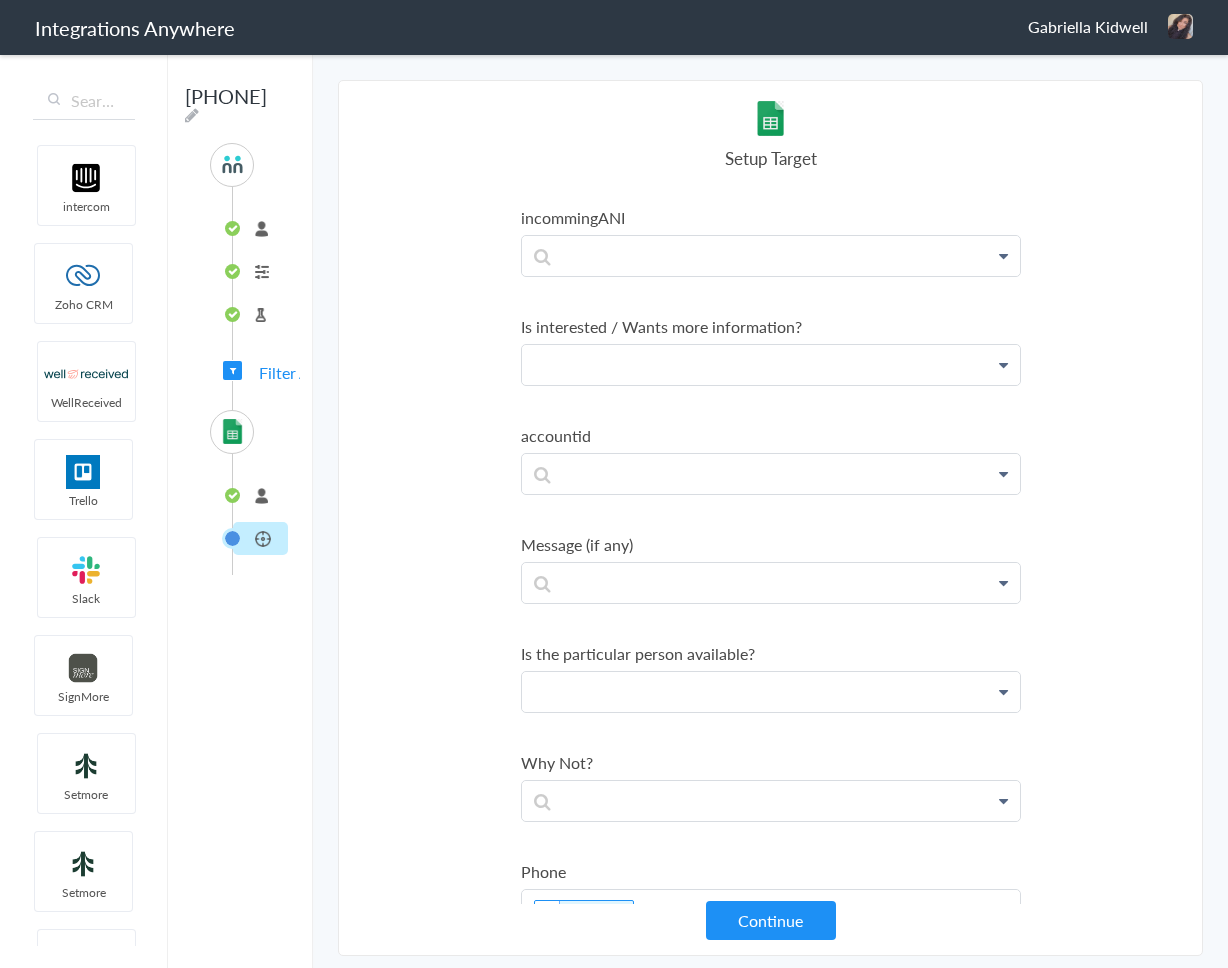 click at bounding box center (771, -844) 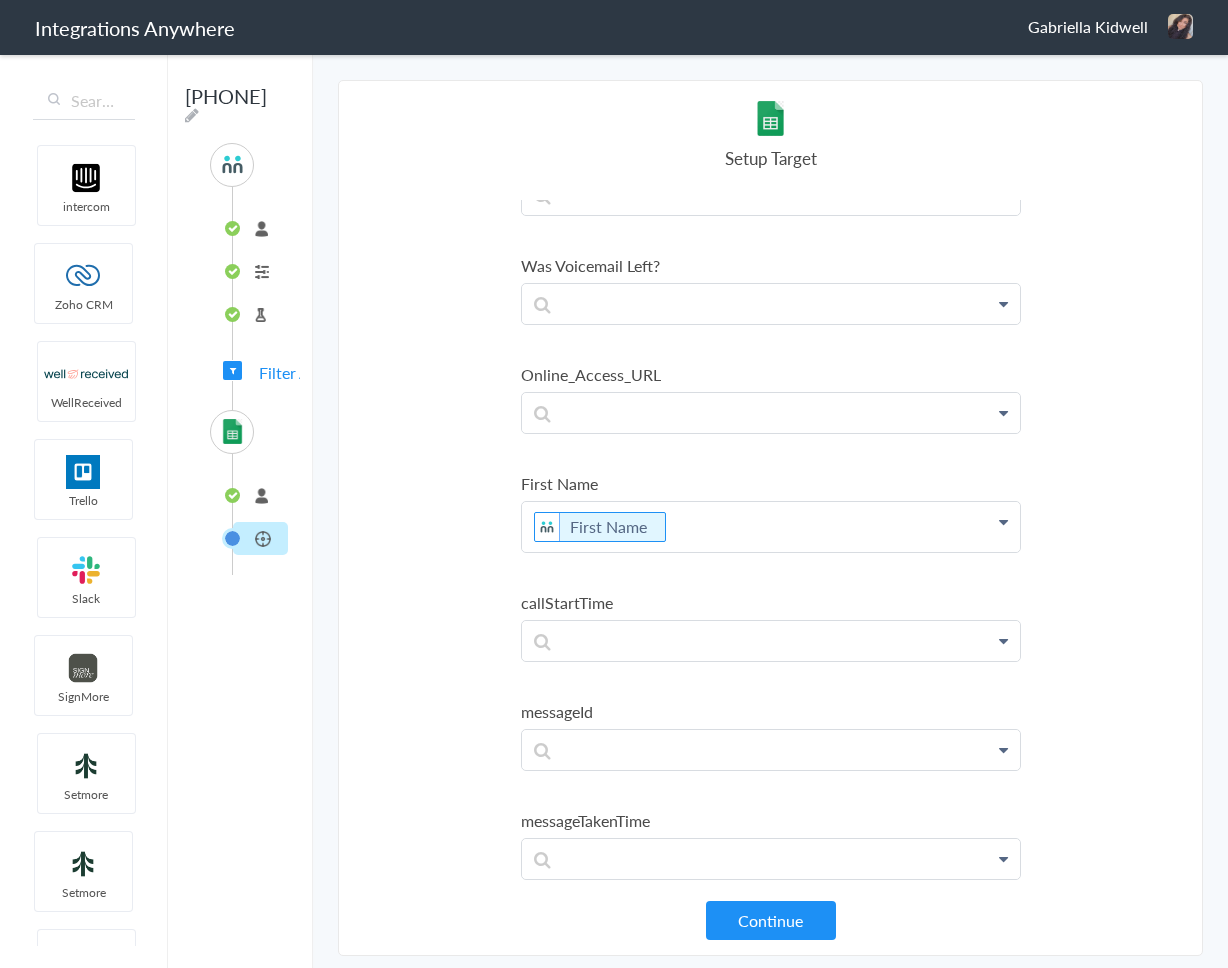 scroll, scrollTop: 0, scrollLeft: 0, axis: both 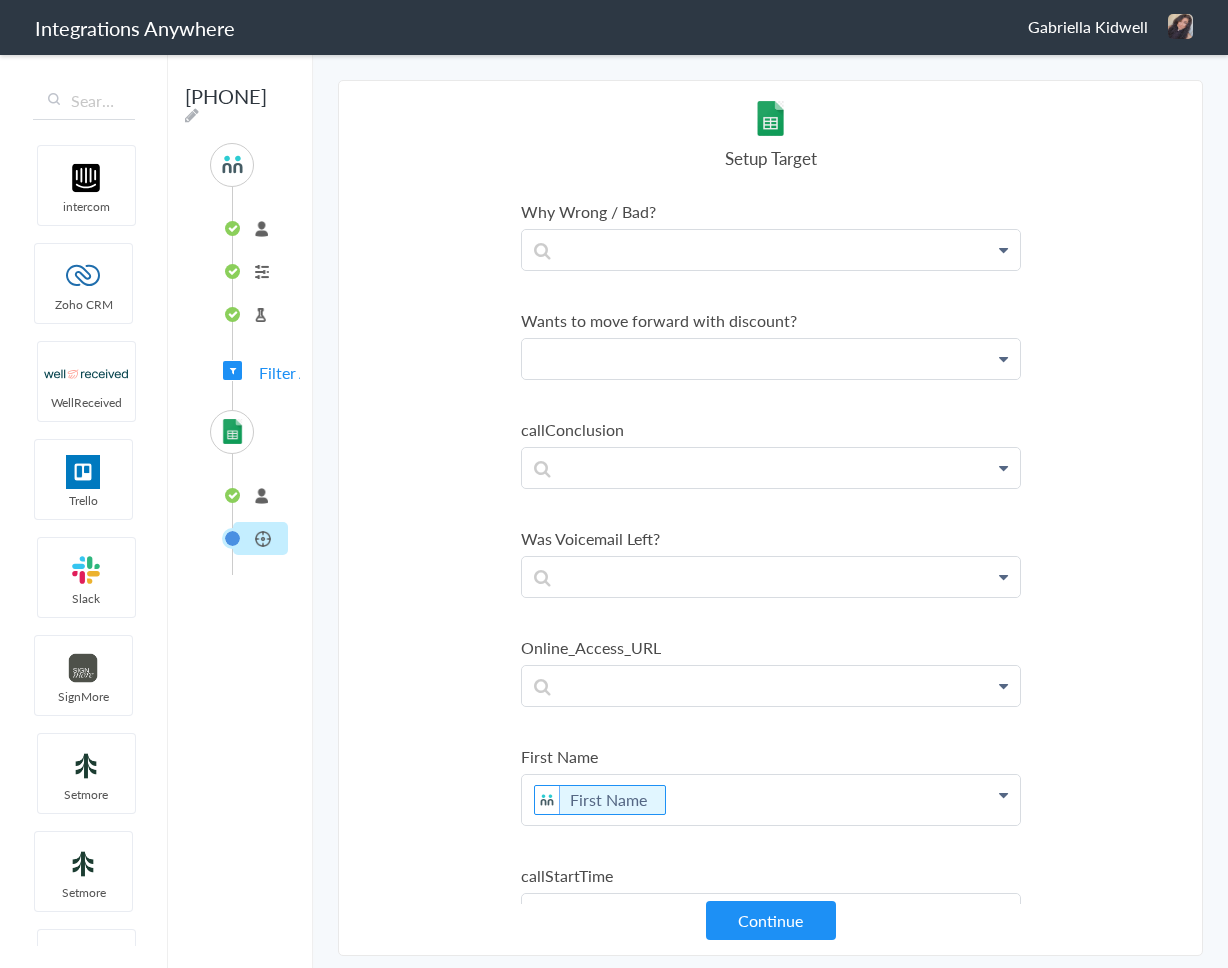 click at bounding box center [771, 250] 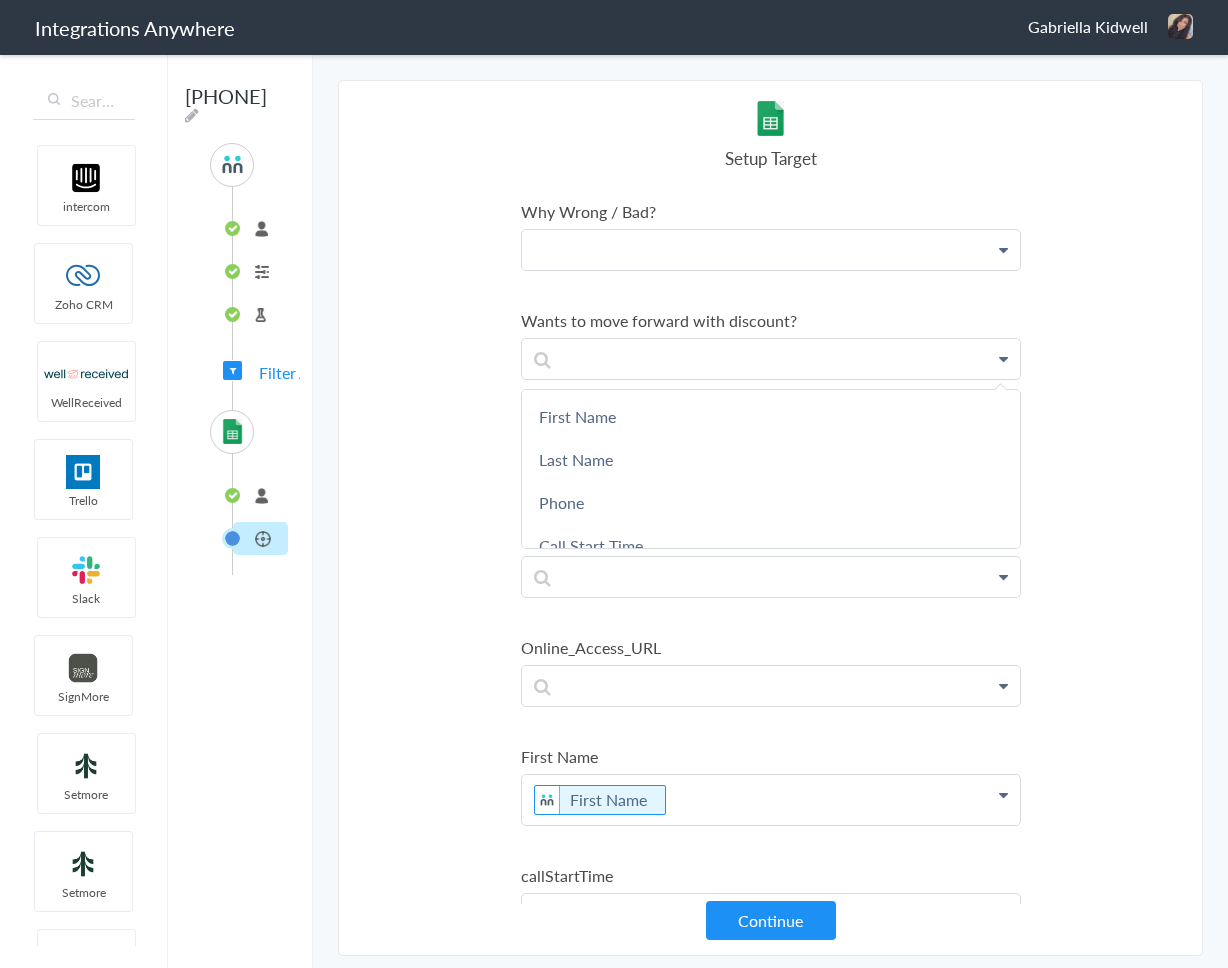 click at bounding box center (771, 250) 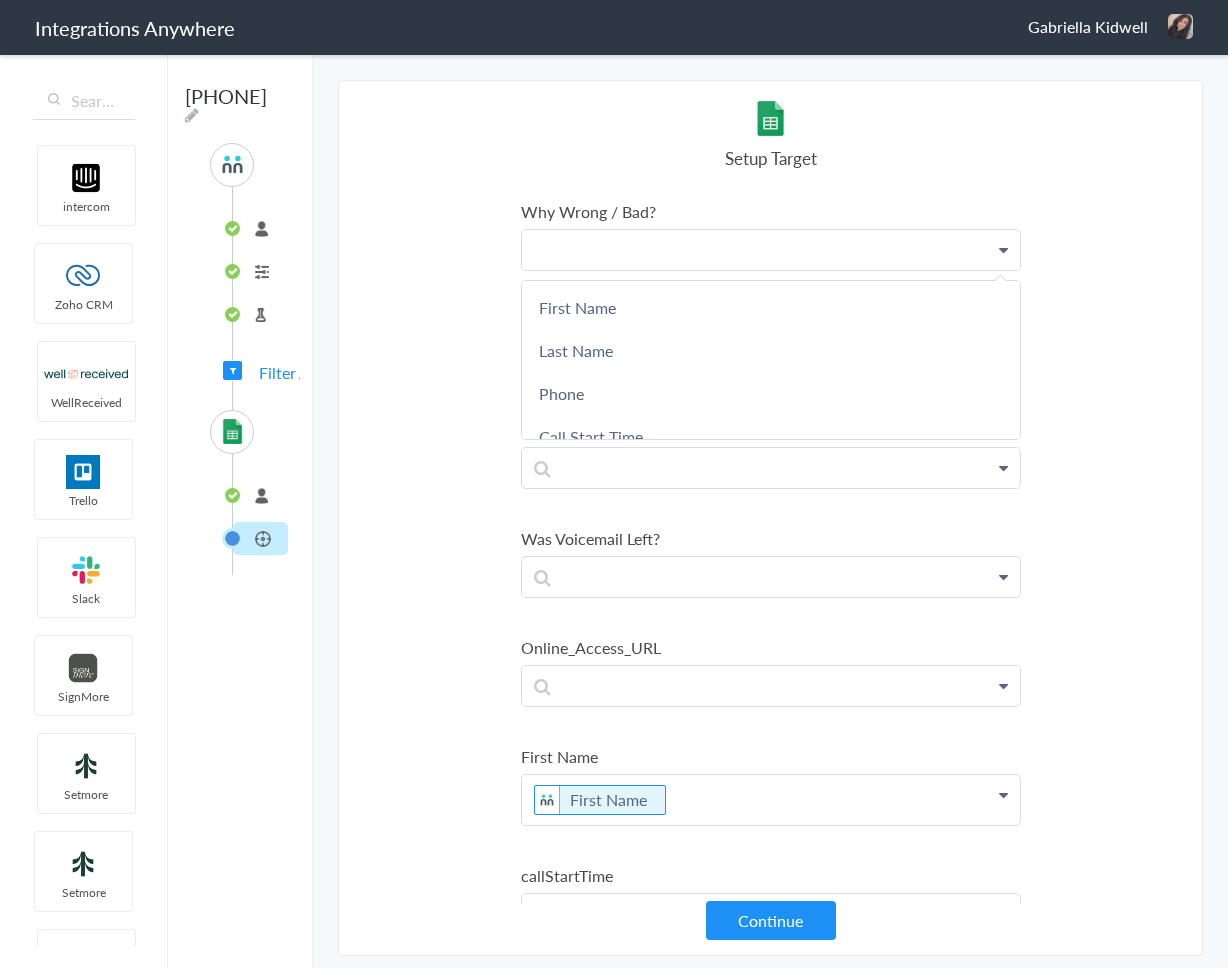 type 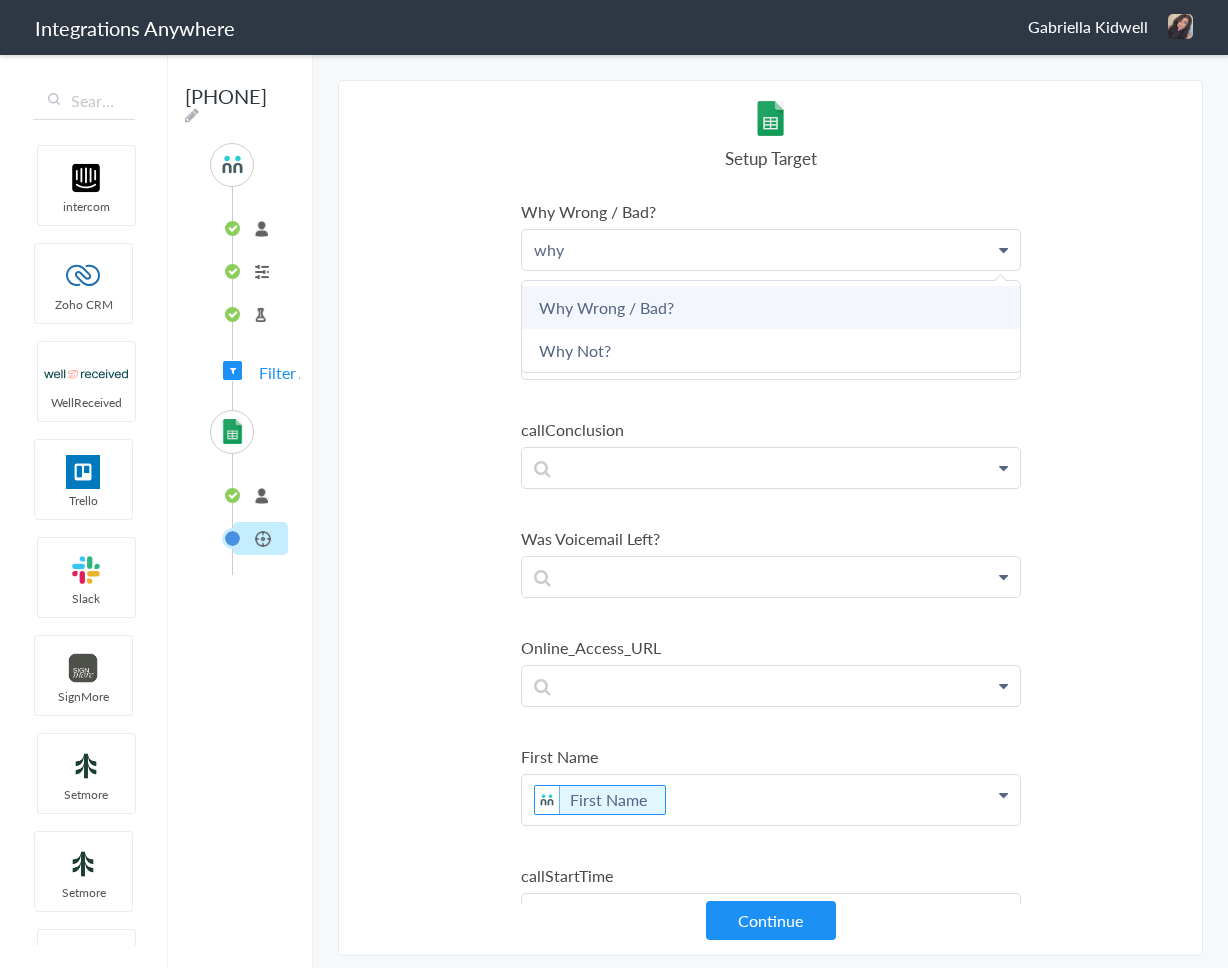 click on "Why Wrong / Bad?" at bounding box center (771, 307) 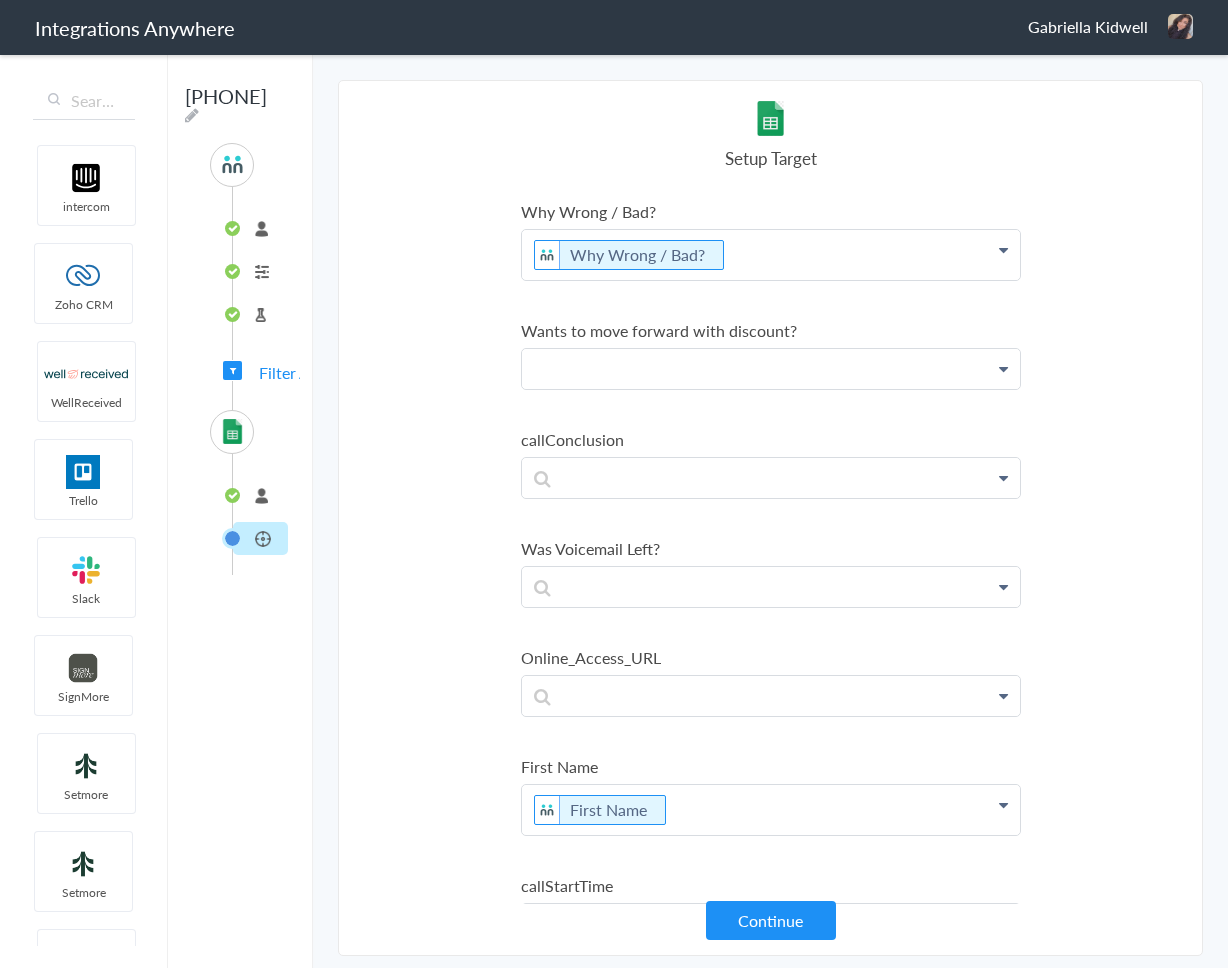click at bounding box center (771, 255) 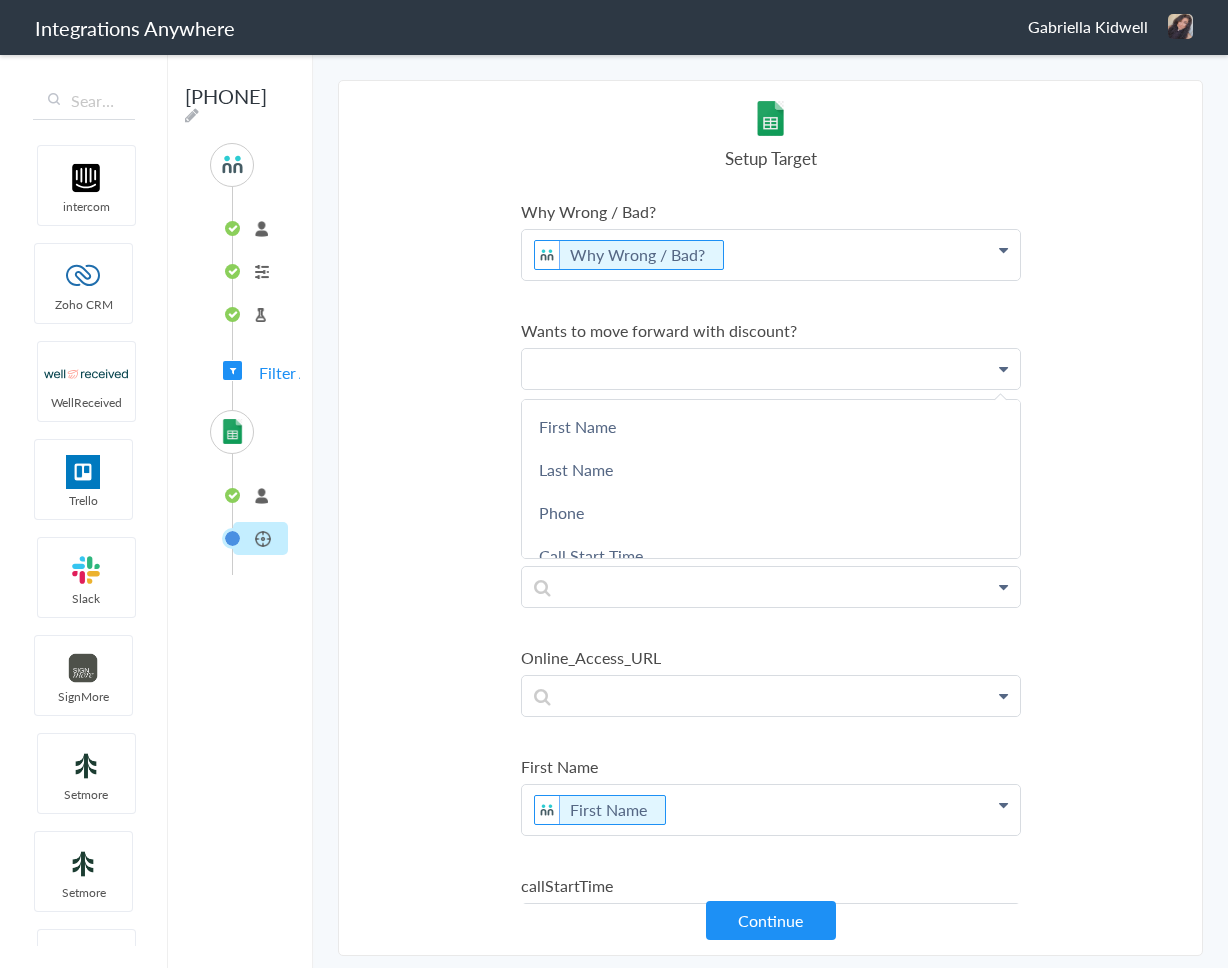 type 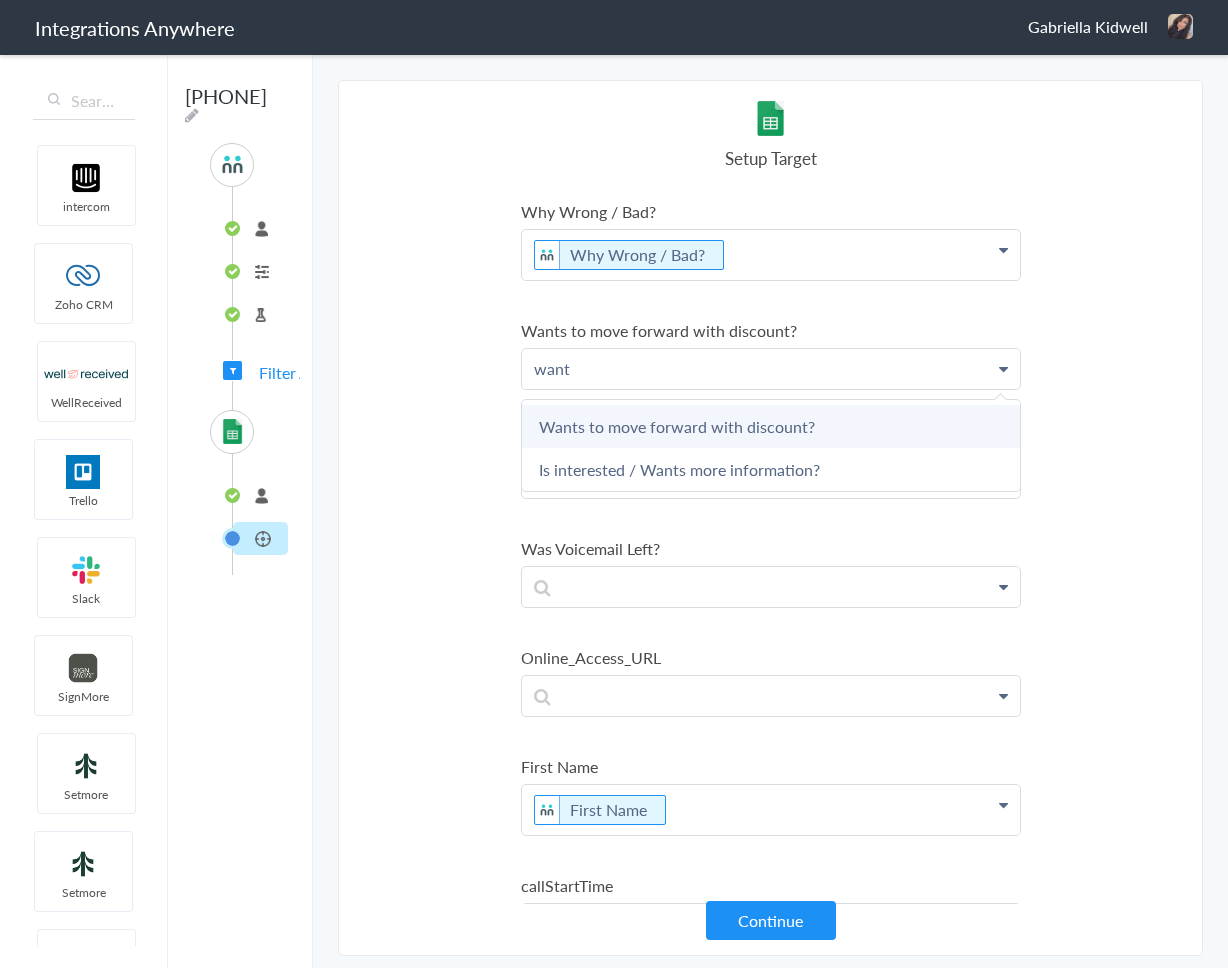 click on "Wants to move forward with discount?" at bounding box center [0, 0] 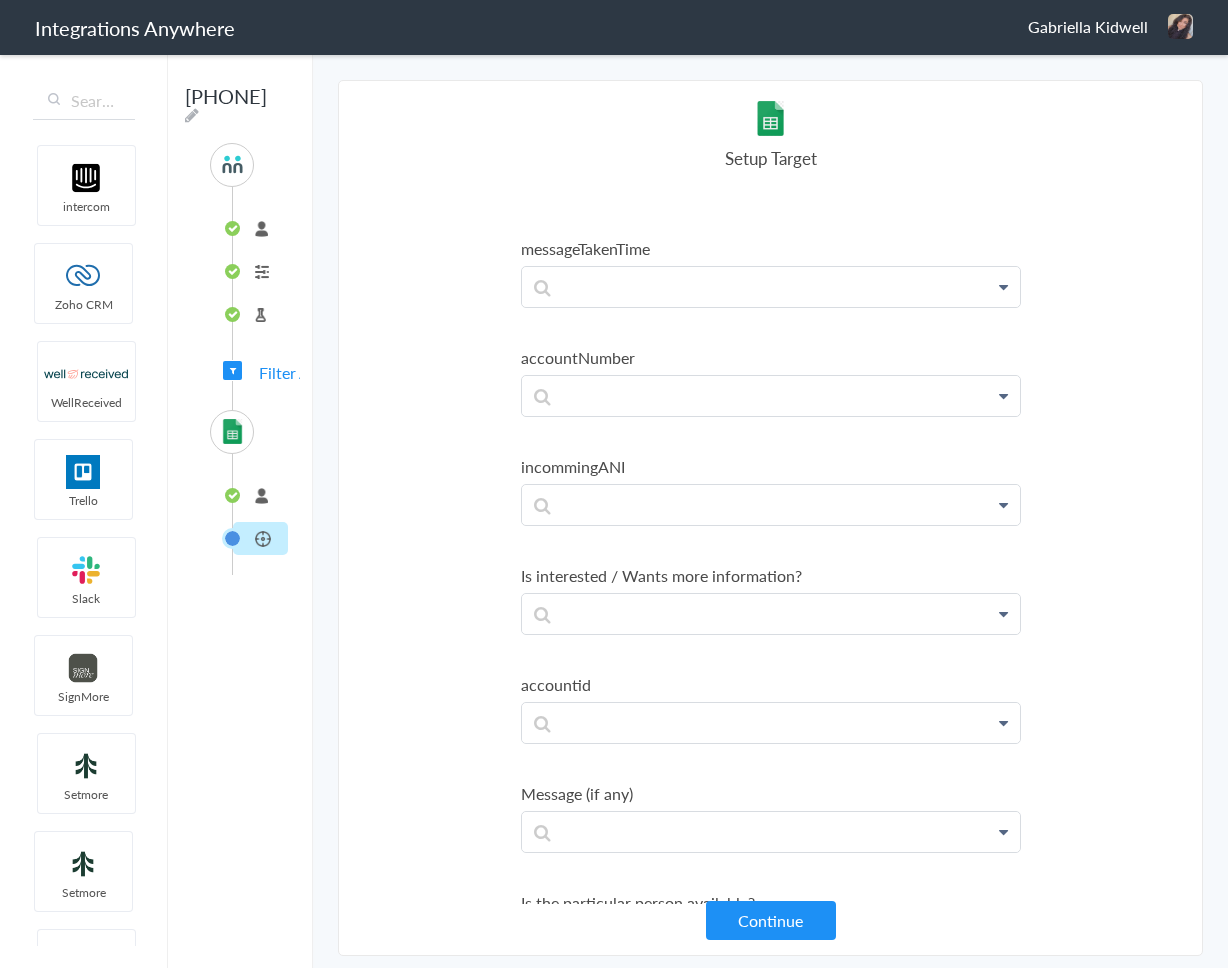 scroll, scrollTop: 880, scrollLeft: 0, axis: vertical 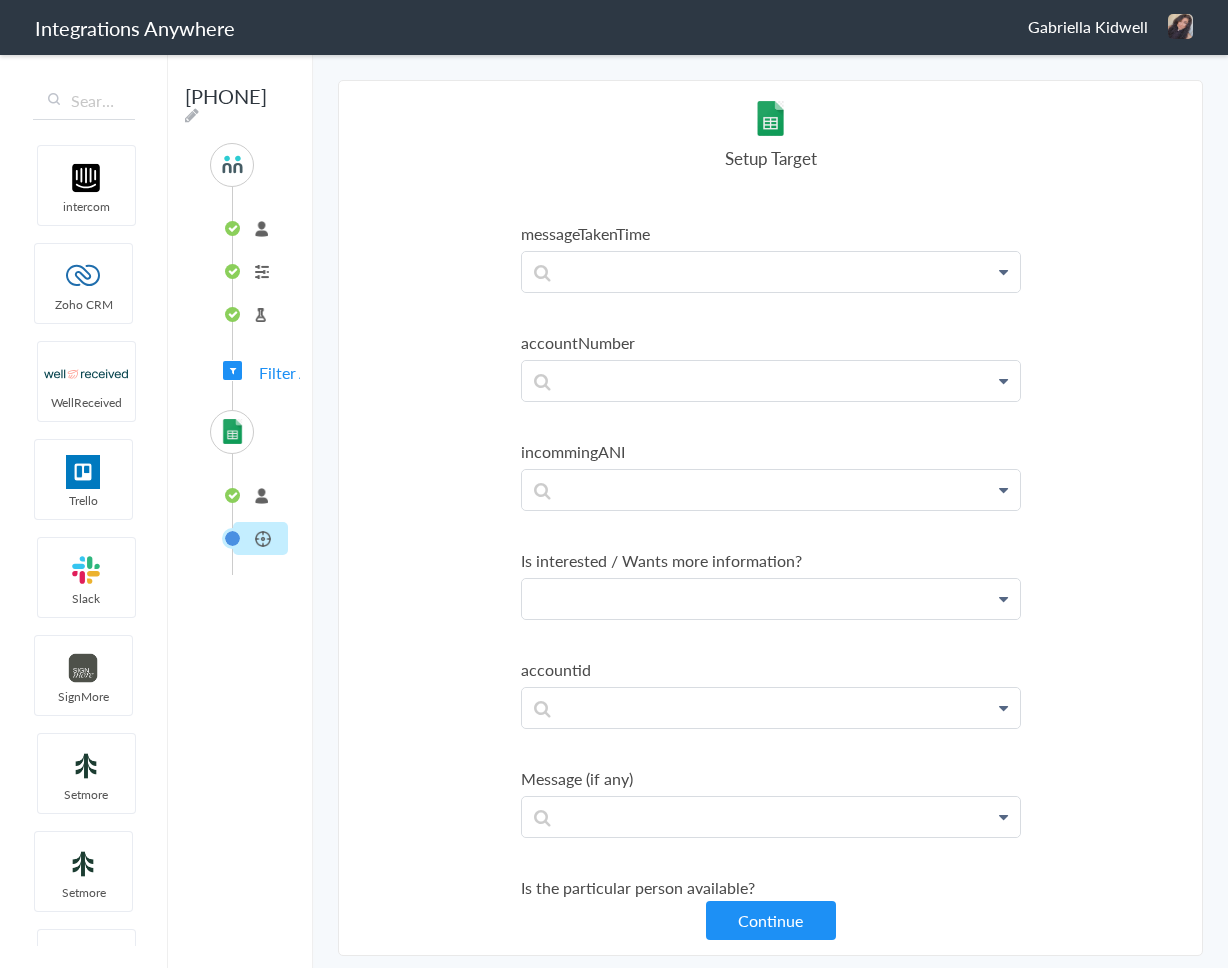 click at bounding box center [771, -625] 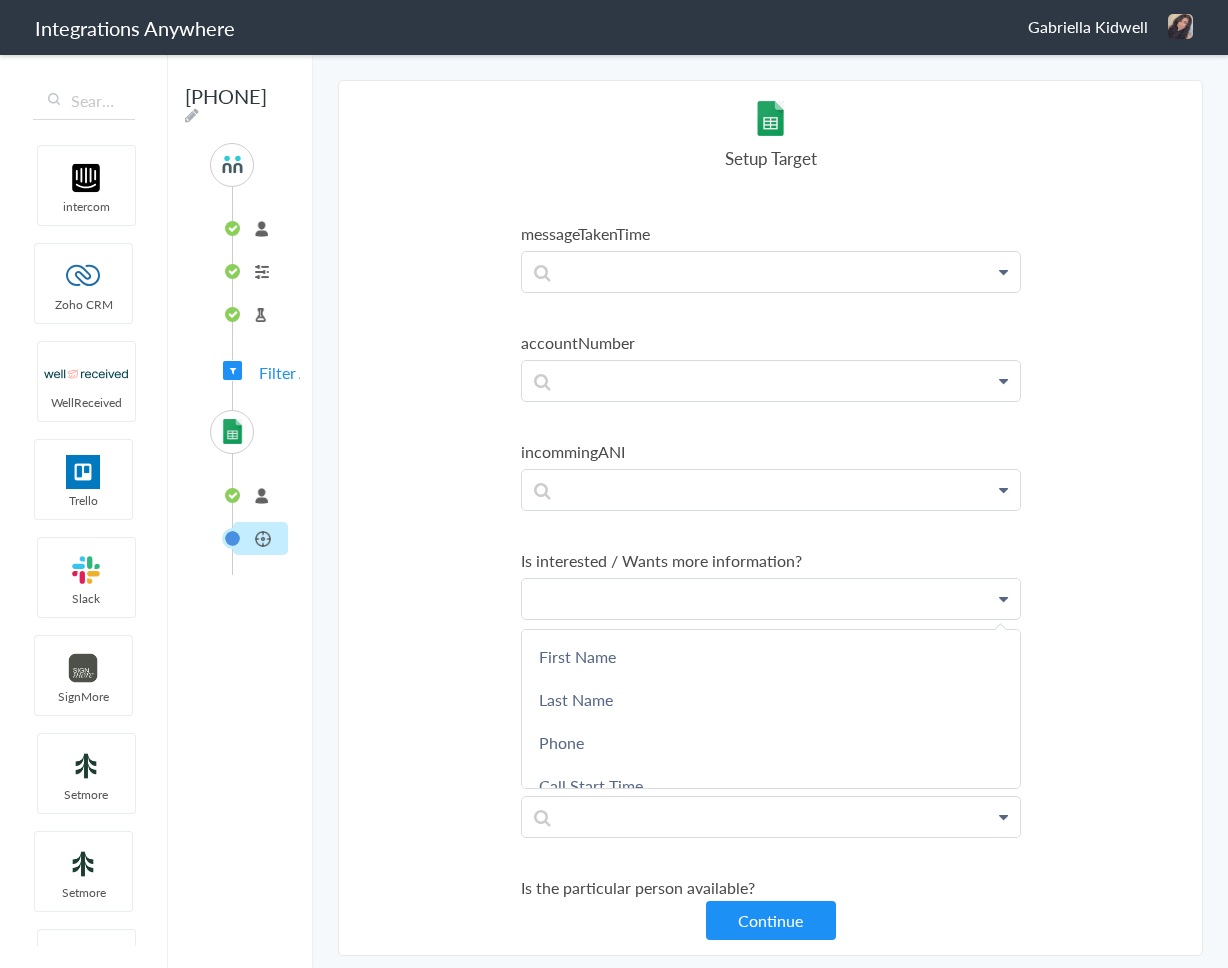 type 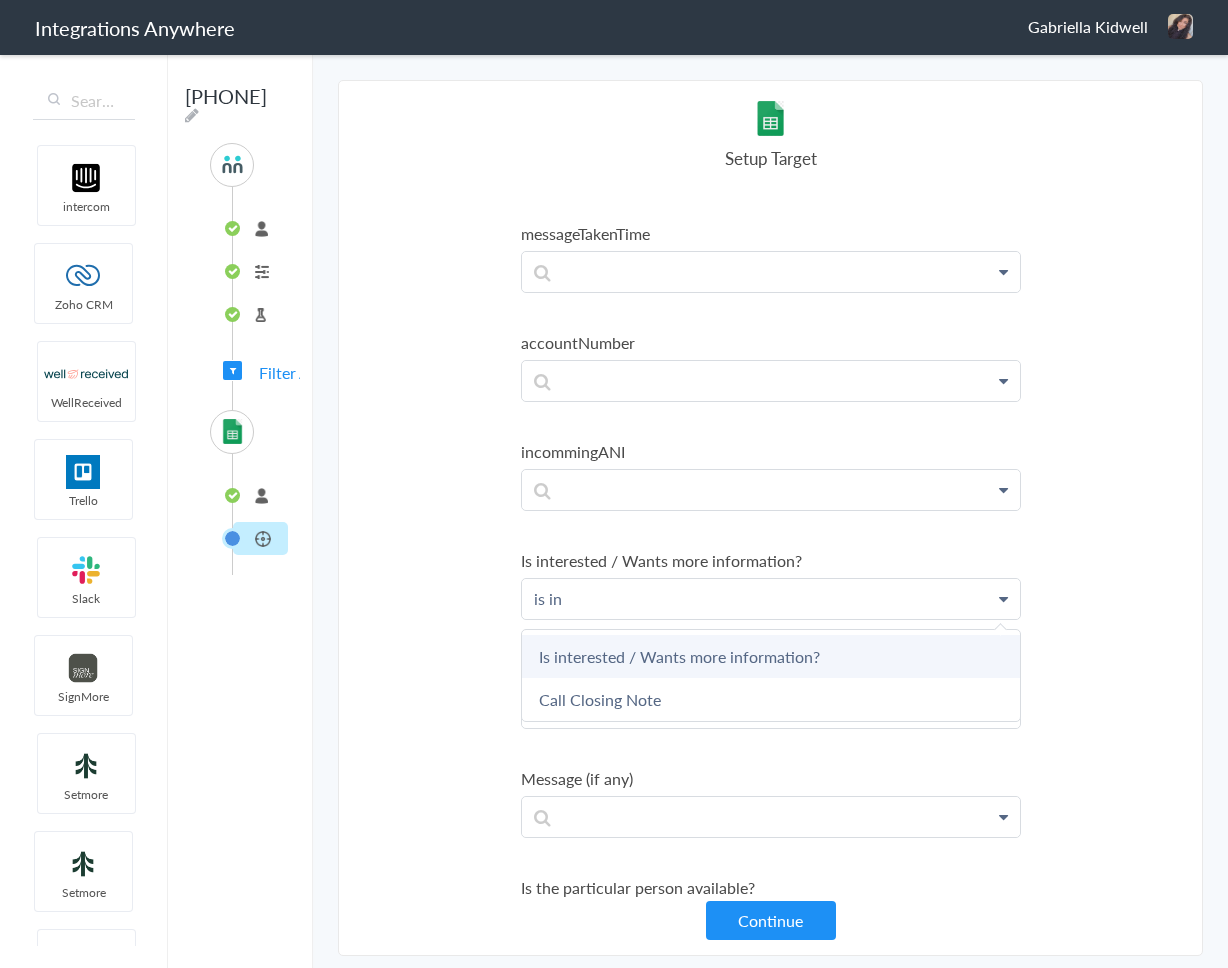 click on "Is interested / Wants more information?" at bounding box center (0, 0) 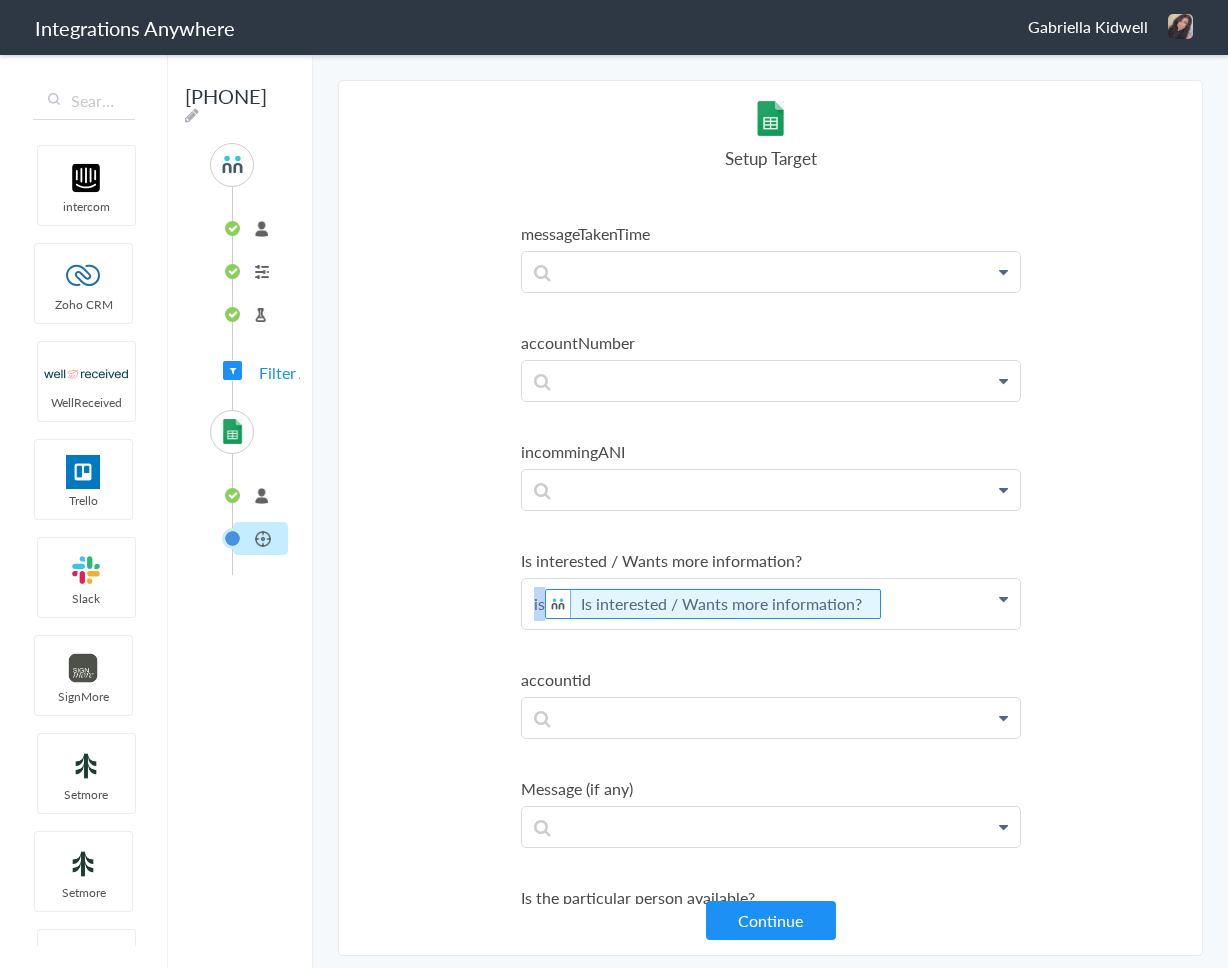 drag, startPoint x: 545, startPoint y: 607, endPoint x: 508, endPoint y: 604, distance: 37.12142 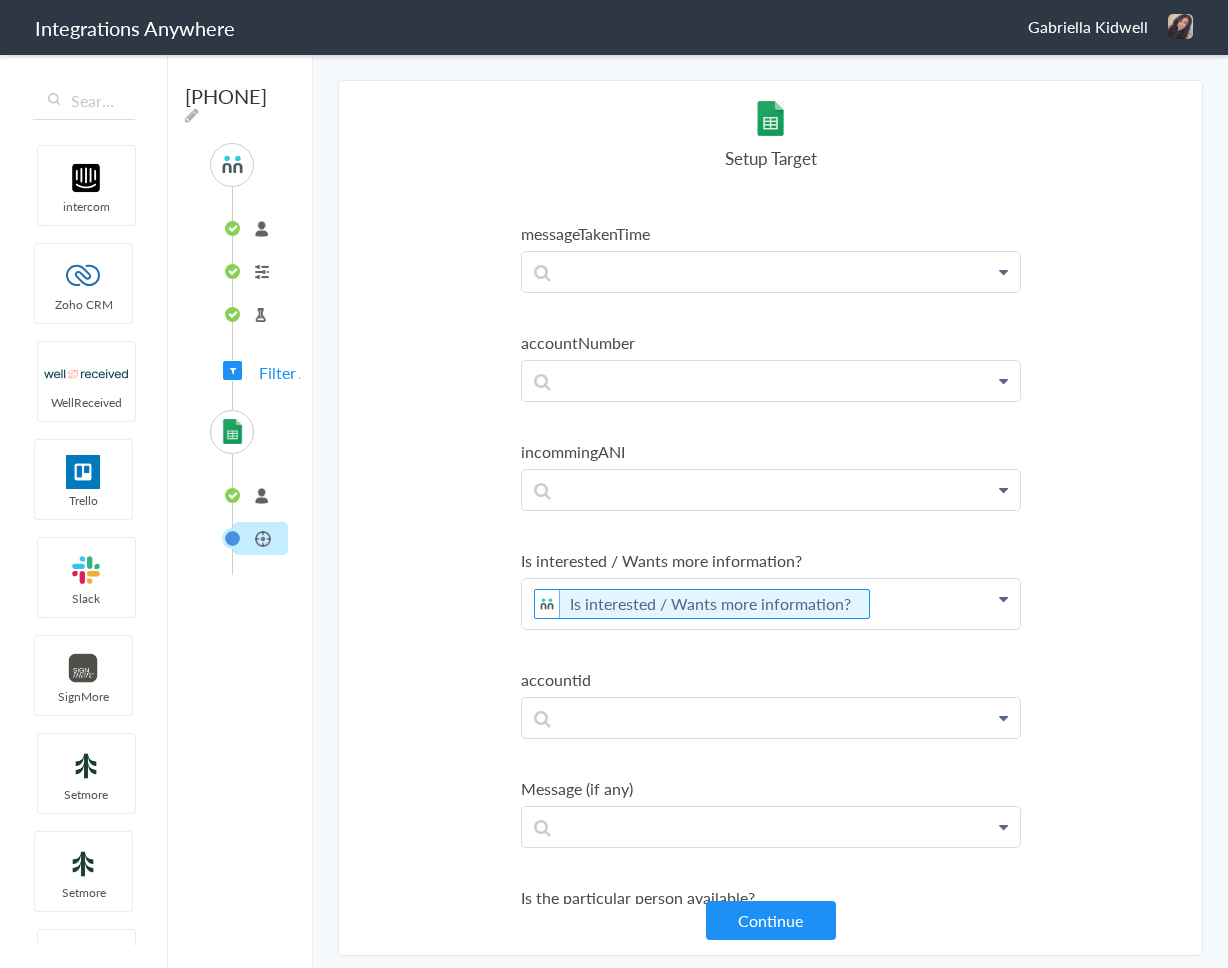 click on "Select Account [PHONE] - Franchise Update Media Rename Delete ([TIME] ago) [PHONE] - Arkadeck of Mount Laurel Rename Delete ([TIME] ago) [PHONE] Rename Delete ([TIME] ago) [PHONE] - Conserva Irrigation Rename Delete ([TIME] ago) [PHONE] - Archadeck of Austin Rename Delete ([TIME] ago) [PHONE] - Archadeck of Athens Rename Delete ([TIME] ago) [PHONE] Rename Delete ([TIME] ago) [PHONE] - DRYmedic Alpharetta Rename Delete ([TIME] ago) [PHONE] - Green Home Solutions Rename Delete ([TIME] ago) [PHONE] - Conserva Irrigation Rename Delete ([TIME] ago) [PHONE] Rename Delete ([TIME] ago) [PHONE] - OLP South NH Rename Delete ([TIME] ago) [PHONE] - OLP Virginia Beach Rename Delete ([TIME] ago) [PHONE] - Surv Rename Delete ([TIME] ago) [PHONE] - [FIRST] [LAST] HVA Rename Delete" at bounding box center (770, 518) 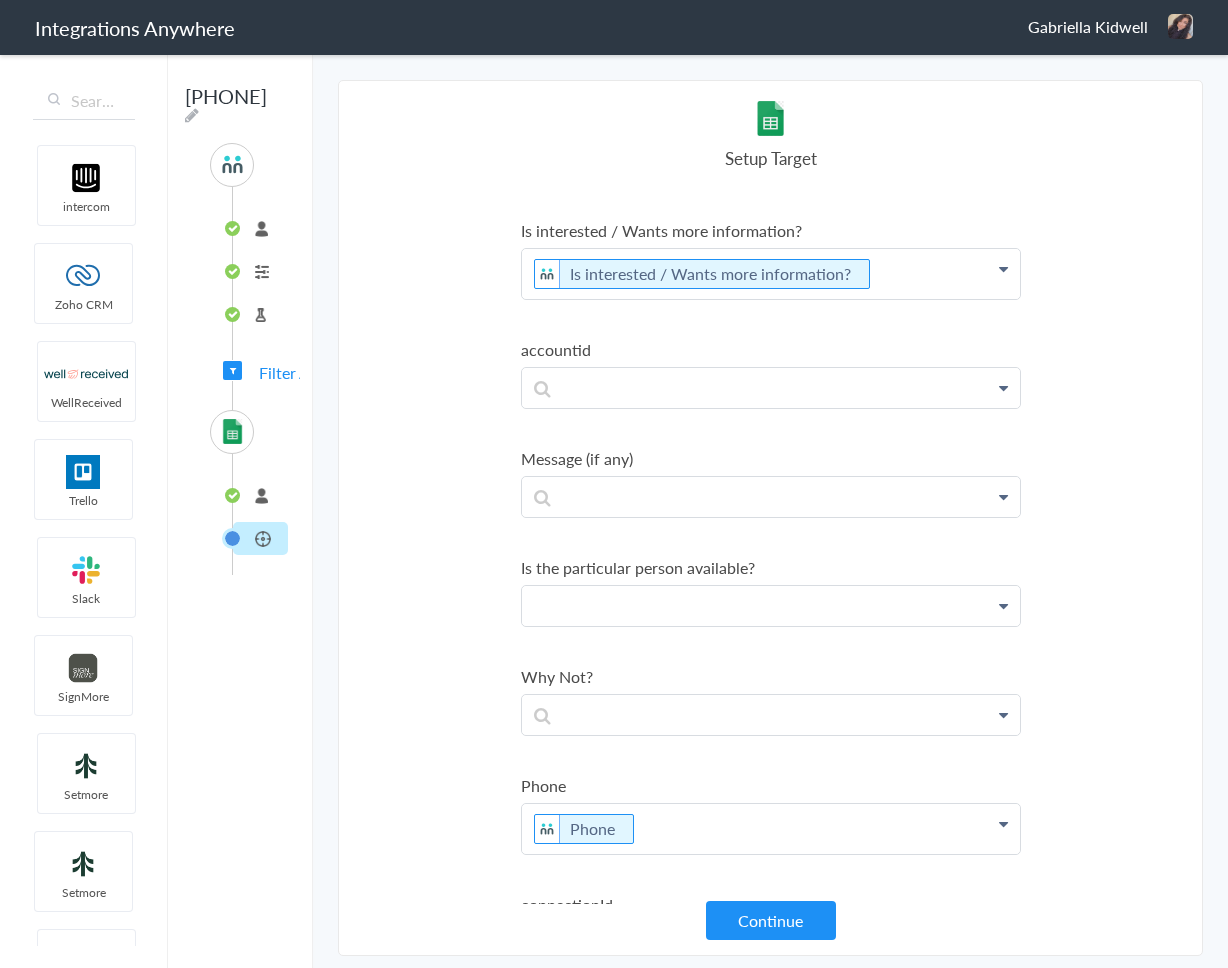 scroll, scrollTop: 1218, scrollLeft: 0, axis: vertical 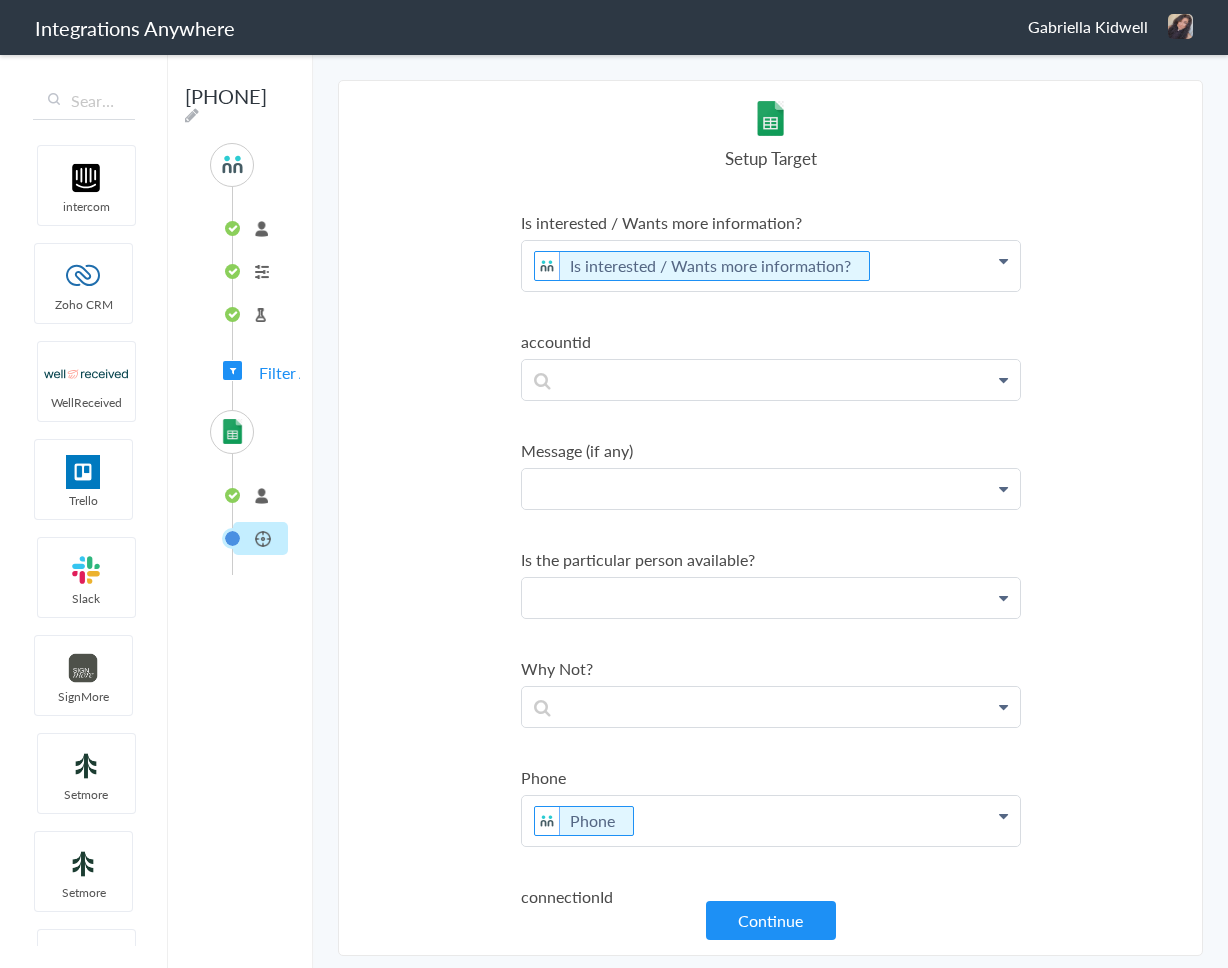 click at bounding box center (771, -963) 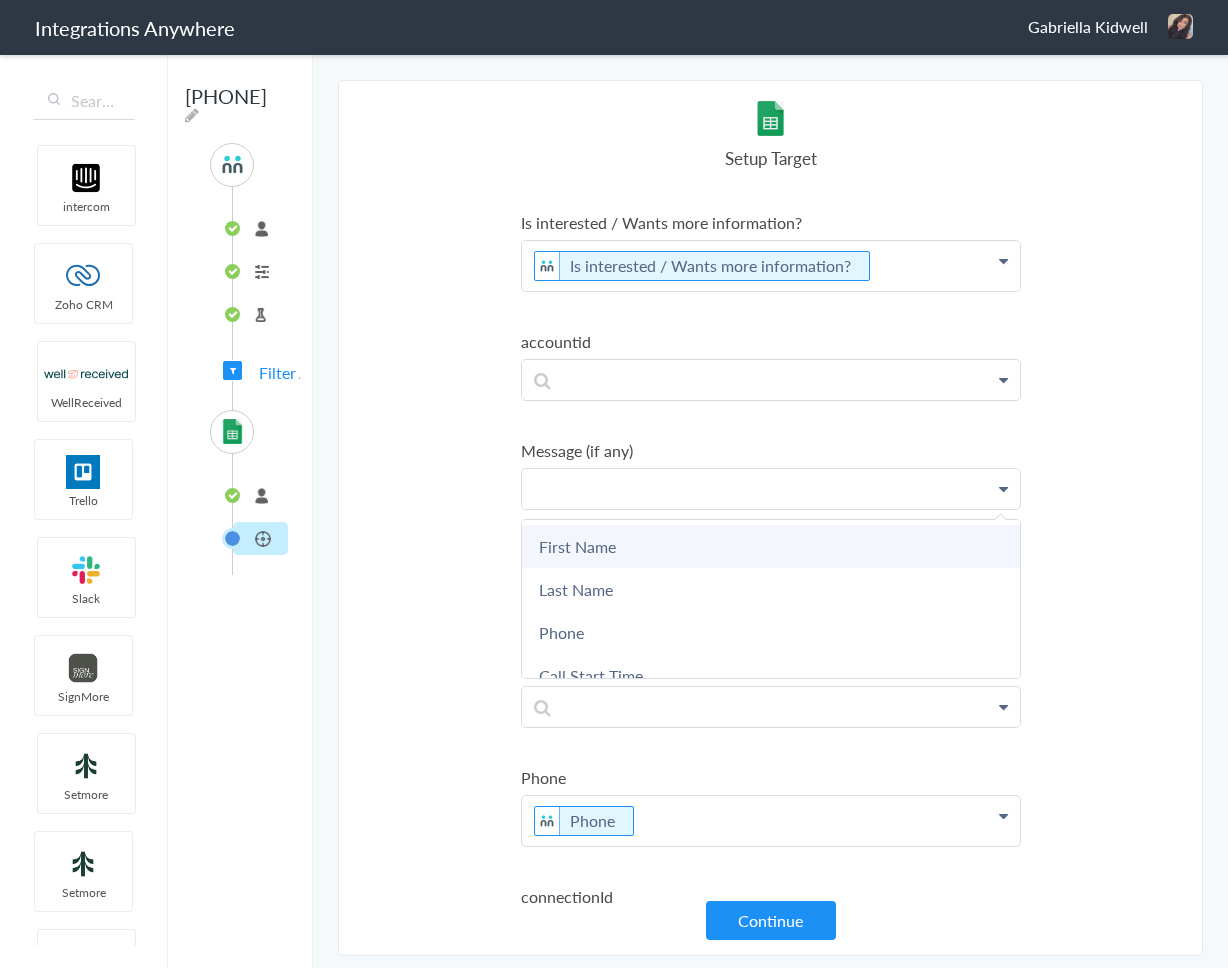 type 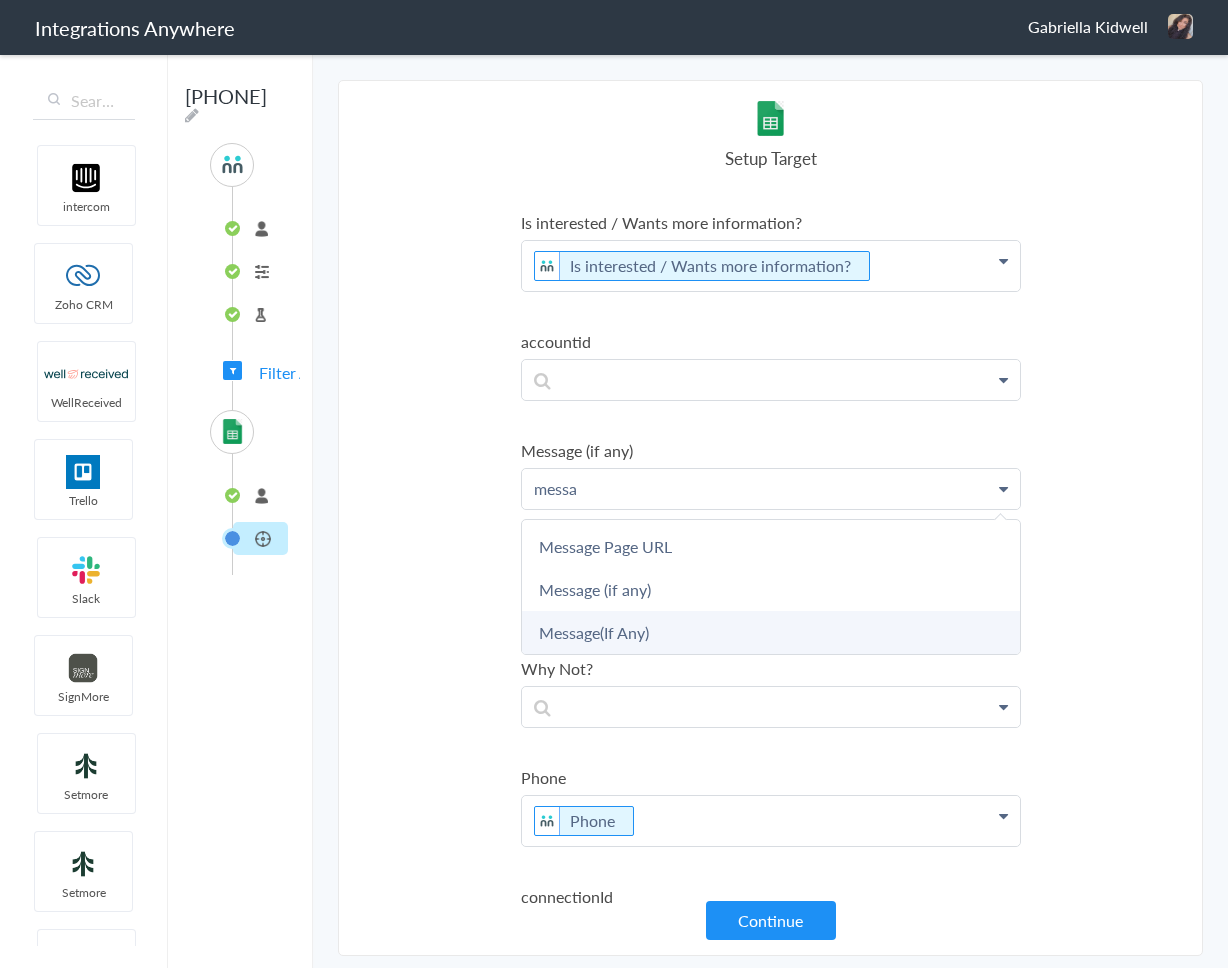 click on "Message(If Any)" at bounding box center (0, 0) 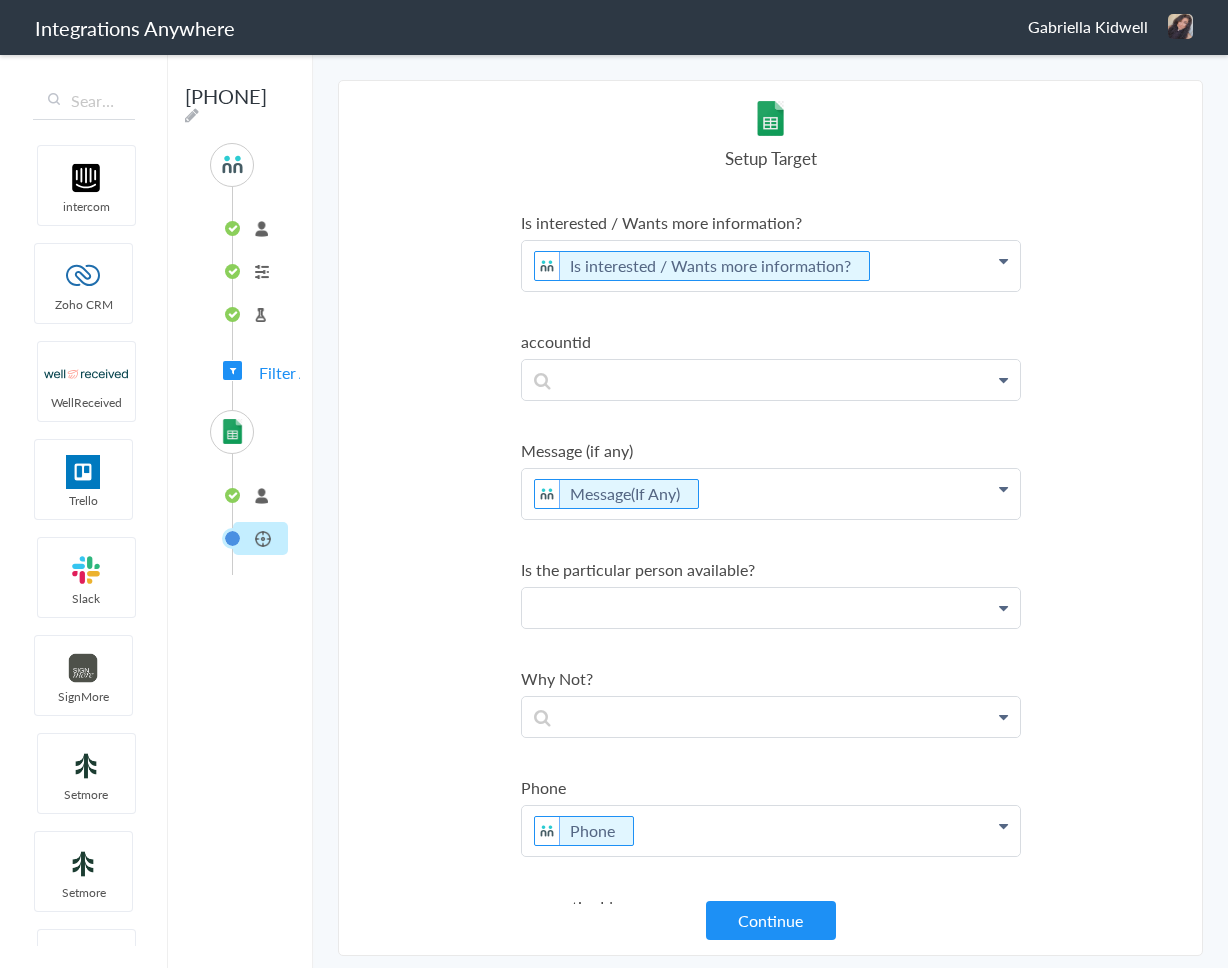 click on "Message(If Any)" at bounding box center (771, -963) 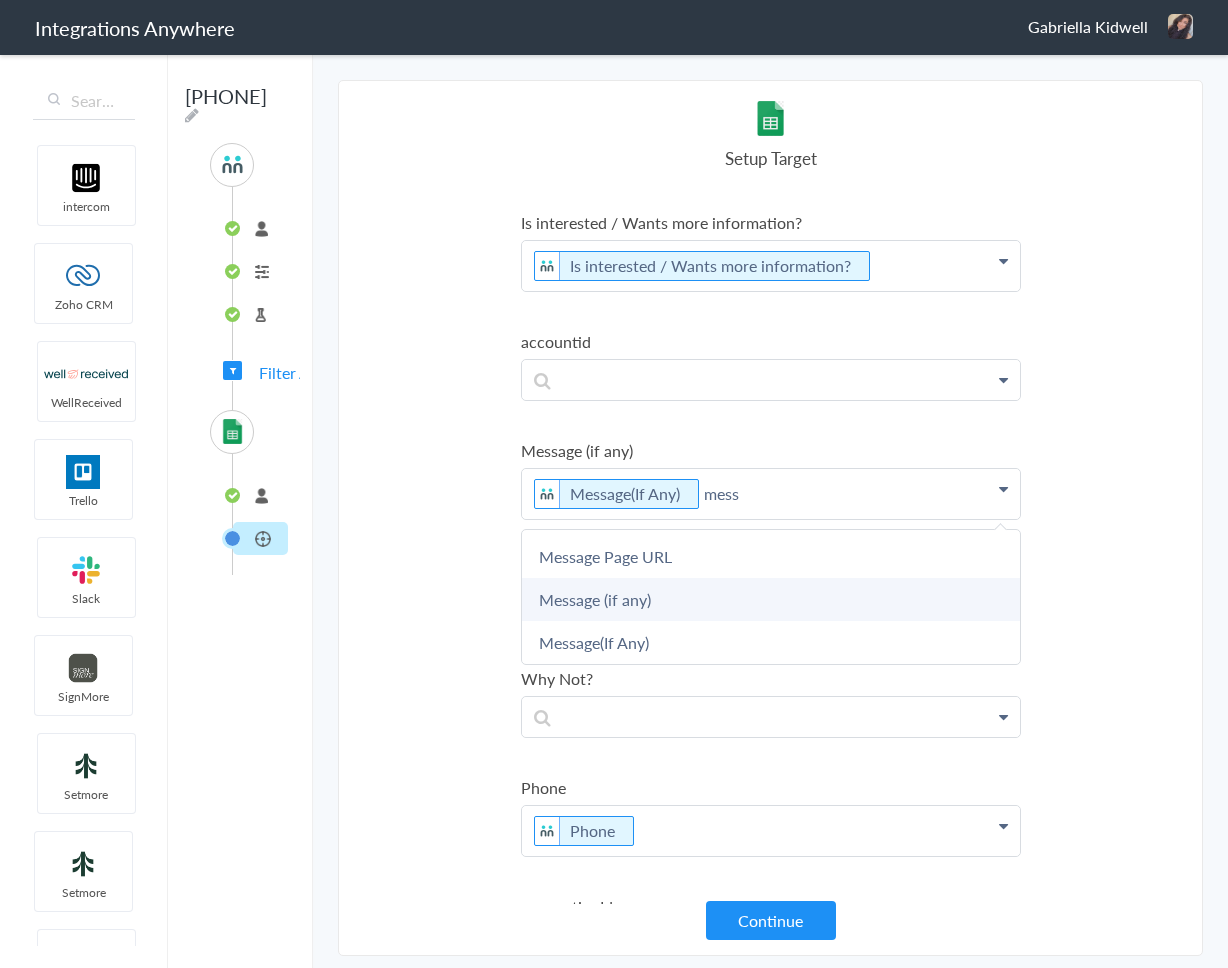 click on "Message (if any)" at bounding box center [0, 0] 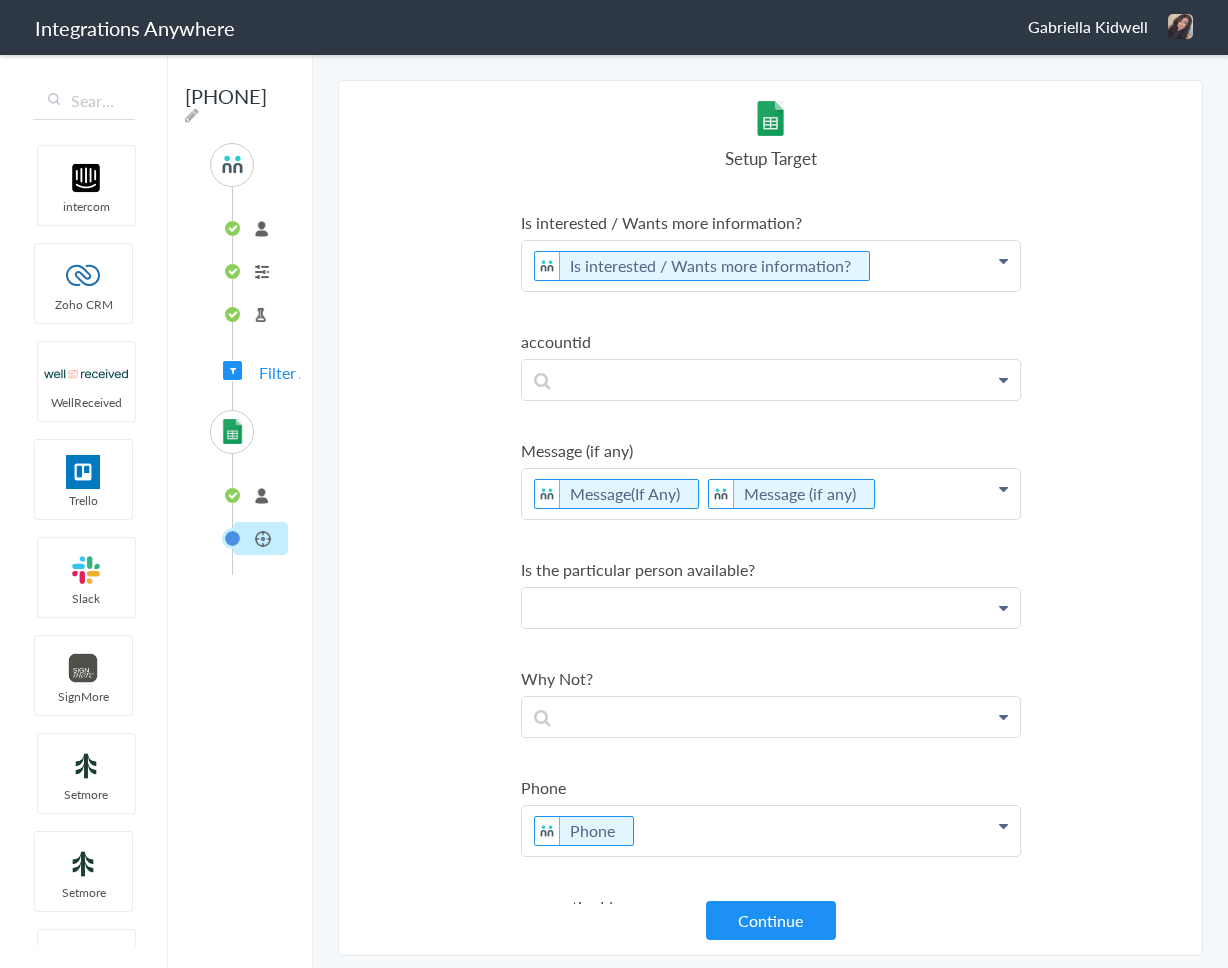 click on "Select Account [PHONE] - Franchise Update Media Rename Delete ([TIME] ago) [PHONE] - Arkadeck of Mount Laurel Rename Delete ([TIME] ago) [PHONE] Rename Delete ([TIME] ago) [PHONE] - Conserva Irrigation Rename Delete ([TIME] ago) [PHONE] - Archadeck of Austin Rename Delete ([TIME] ago) [PHONE] - Archadeck of Athens Rename Delete ([TIME] ago) [PHONE] Rename Delete ([TIME] ago) [PHONE] - DRYmedic Alpharetta Rename Delete ([TIME] ago) [PHONE] - Green Home Solutions Rename Delete ([TIME] ago) [PHONE] - Conserva Irrigation Rename Delete ([TIME] ago) [PHONE] Rename Delete ([TIME] ago) [PHONE] - OLP South NH Rename Delete ([TIME] ago) [PHONE] - OLP Virginia Beach Rename Delete ([TIME] ago) [PHONE] - Surv Rename Delete ([TIME] ago) [PHONE] - [FIRST] [LAST] HVA Rename Delete" at bounding box center [770, 518] 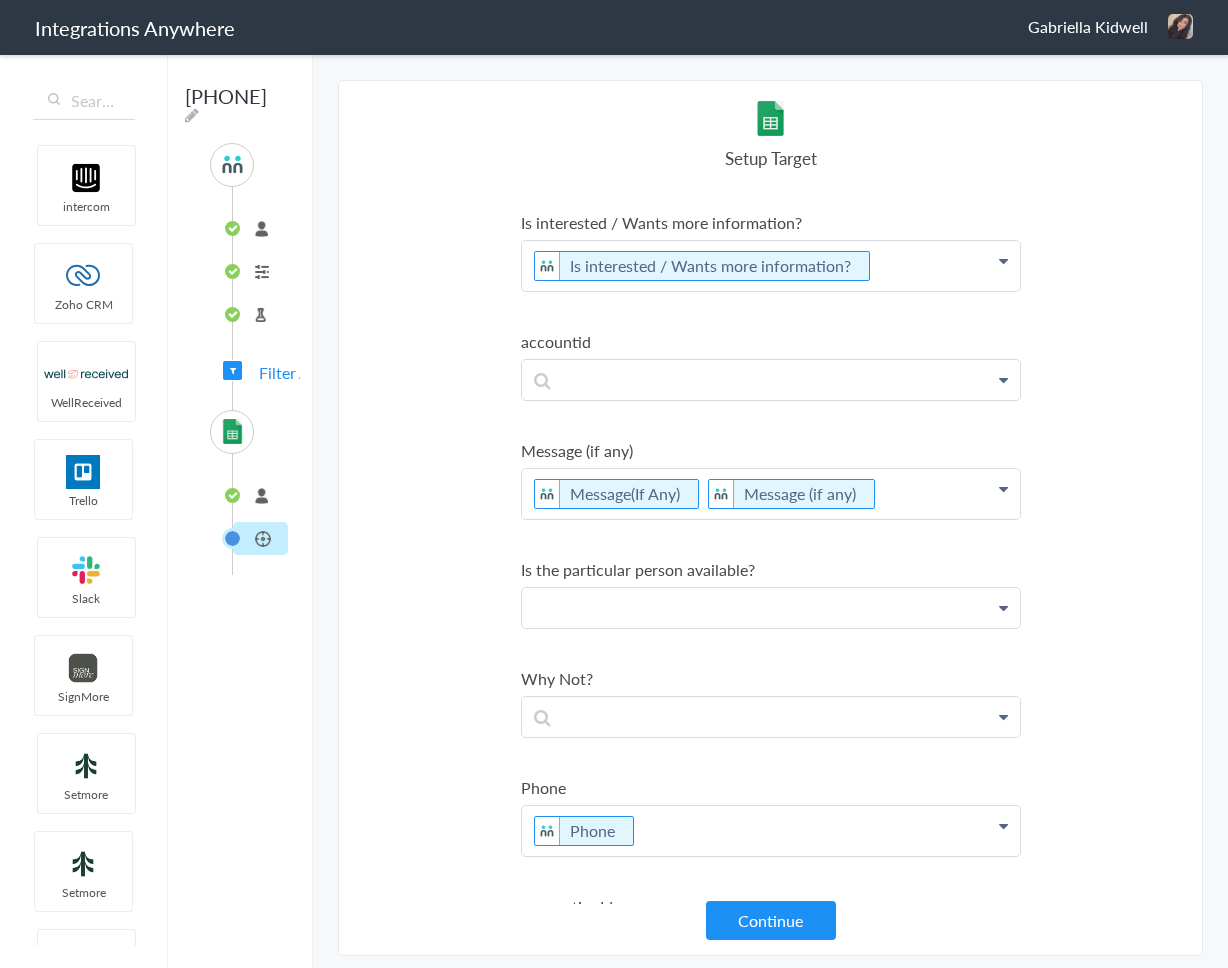 click at bounding box center [771, -963] 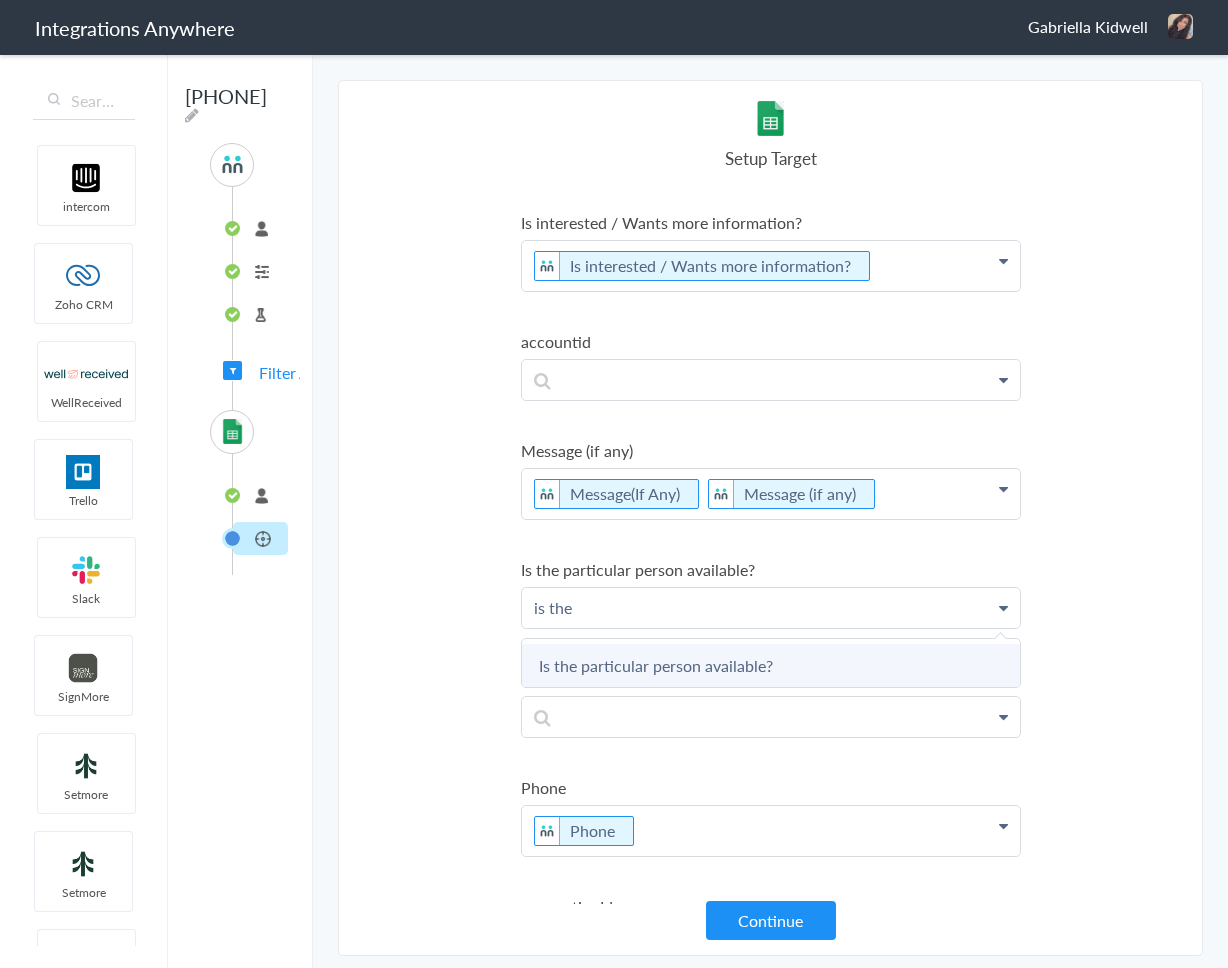 click on "Is the particular person available?" at bounding box center [0, 0] 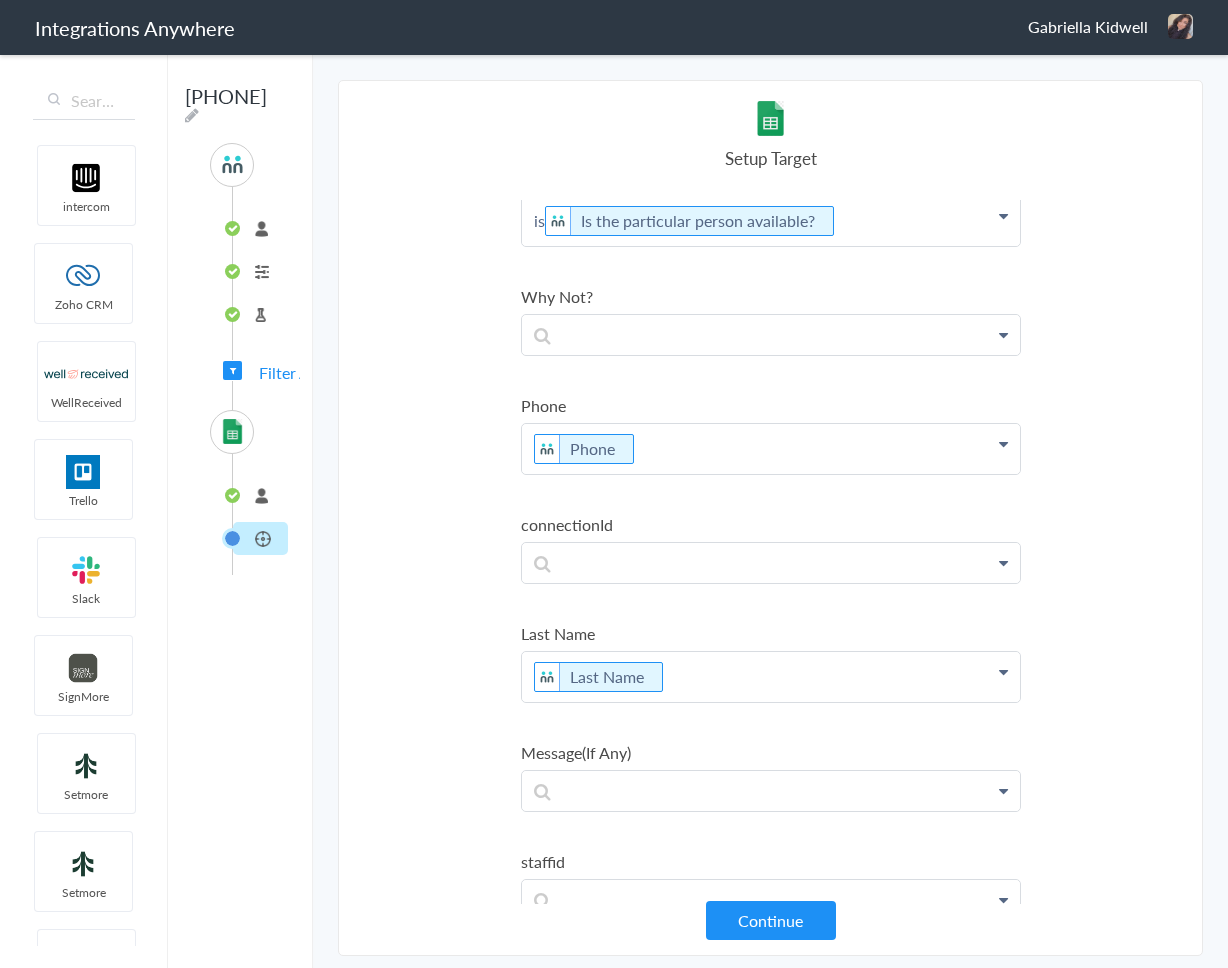 scroll, scrollTop: 1615, scrollLeft: 0, axis: vertical 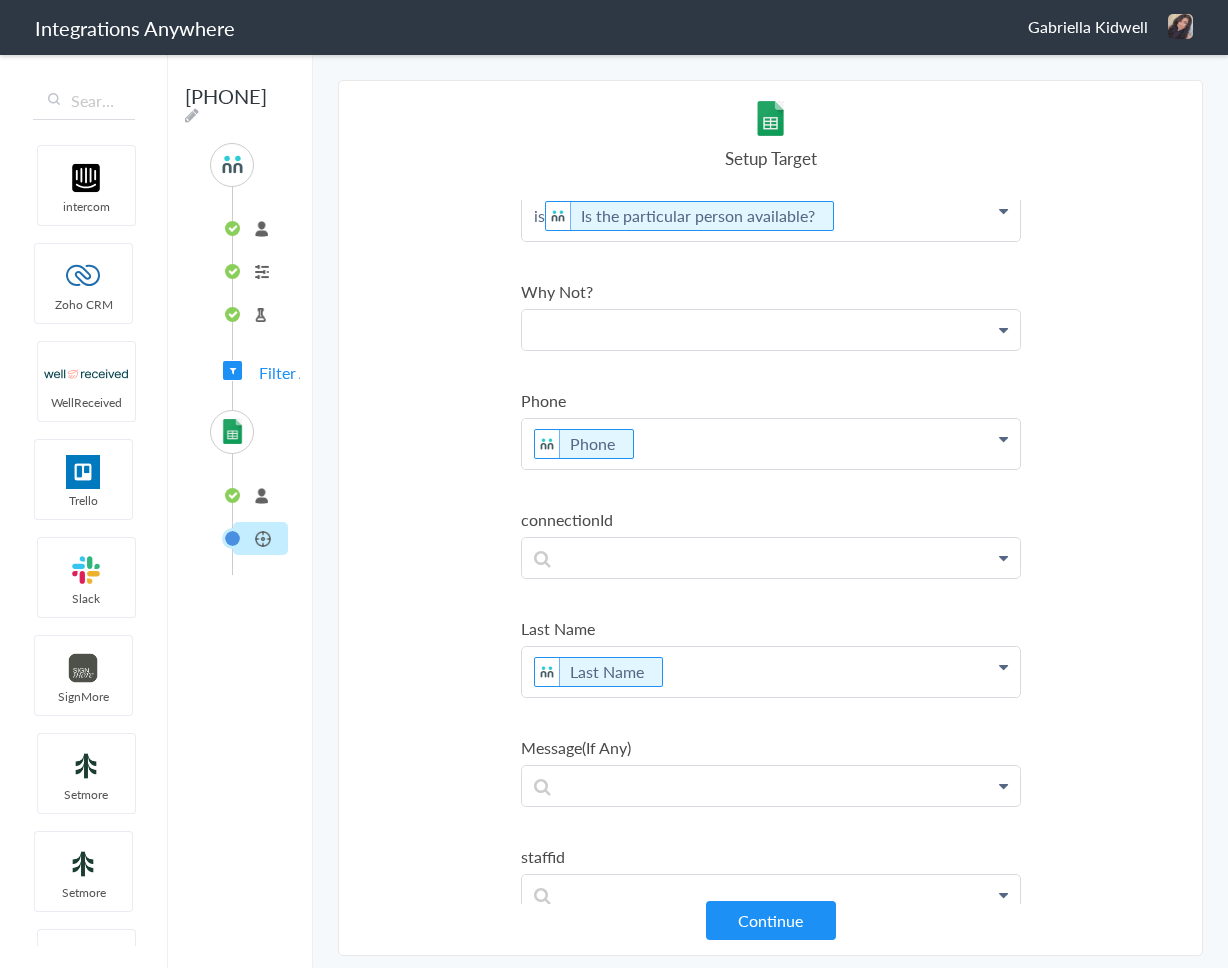 click at bounding box center (771, -1360) 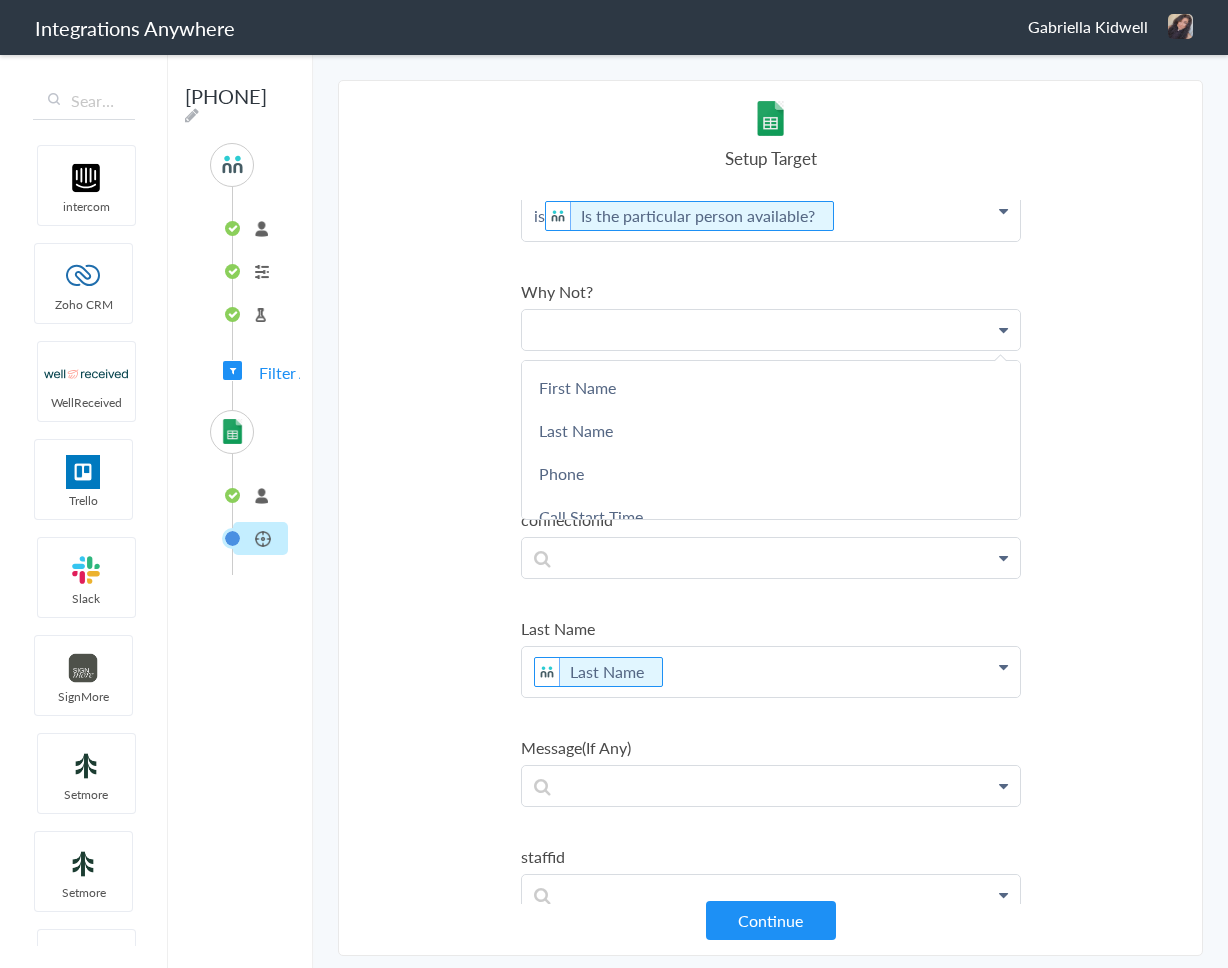 type 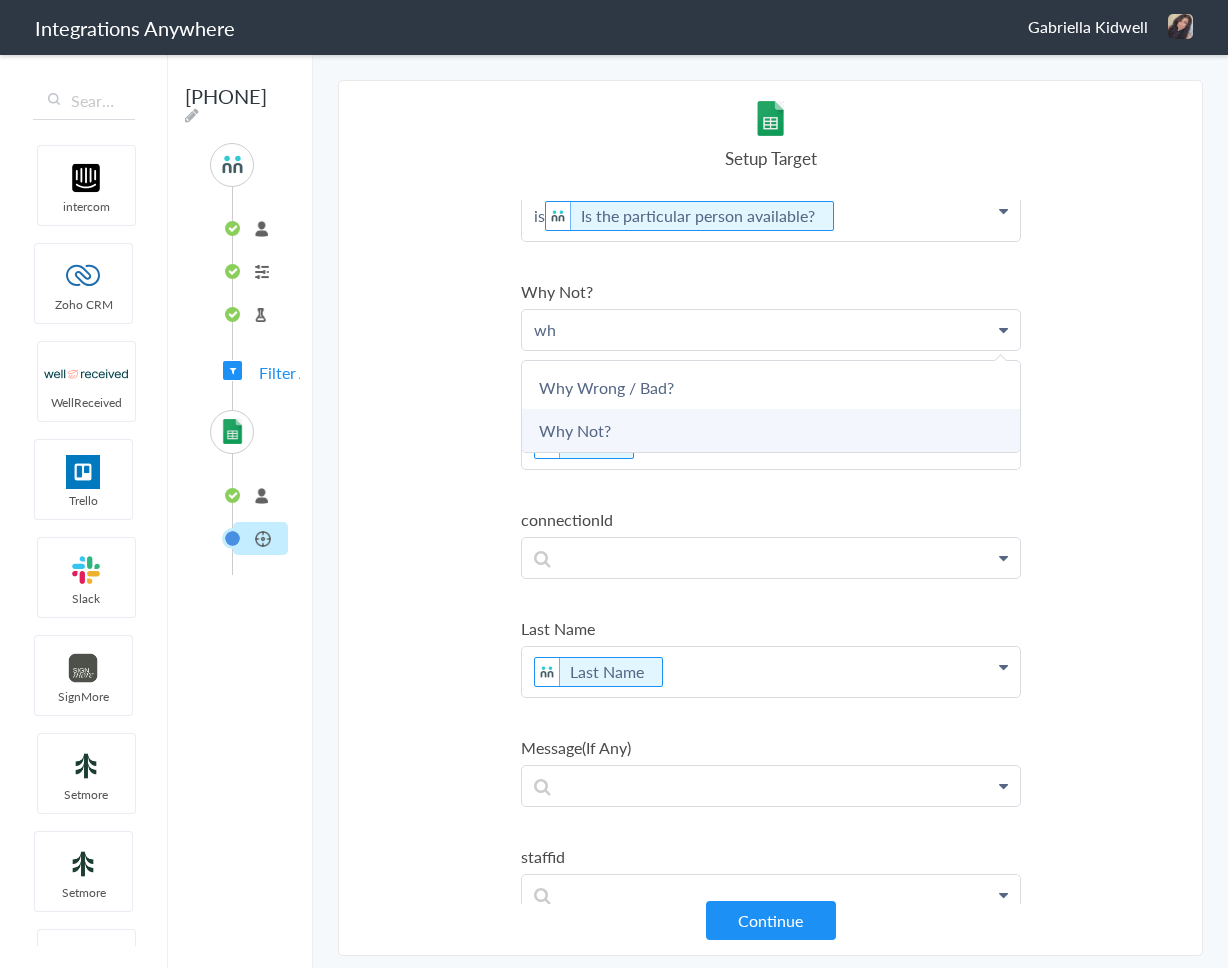 click on "Why Not?" at bounding box center (0, 0) 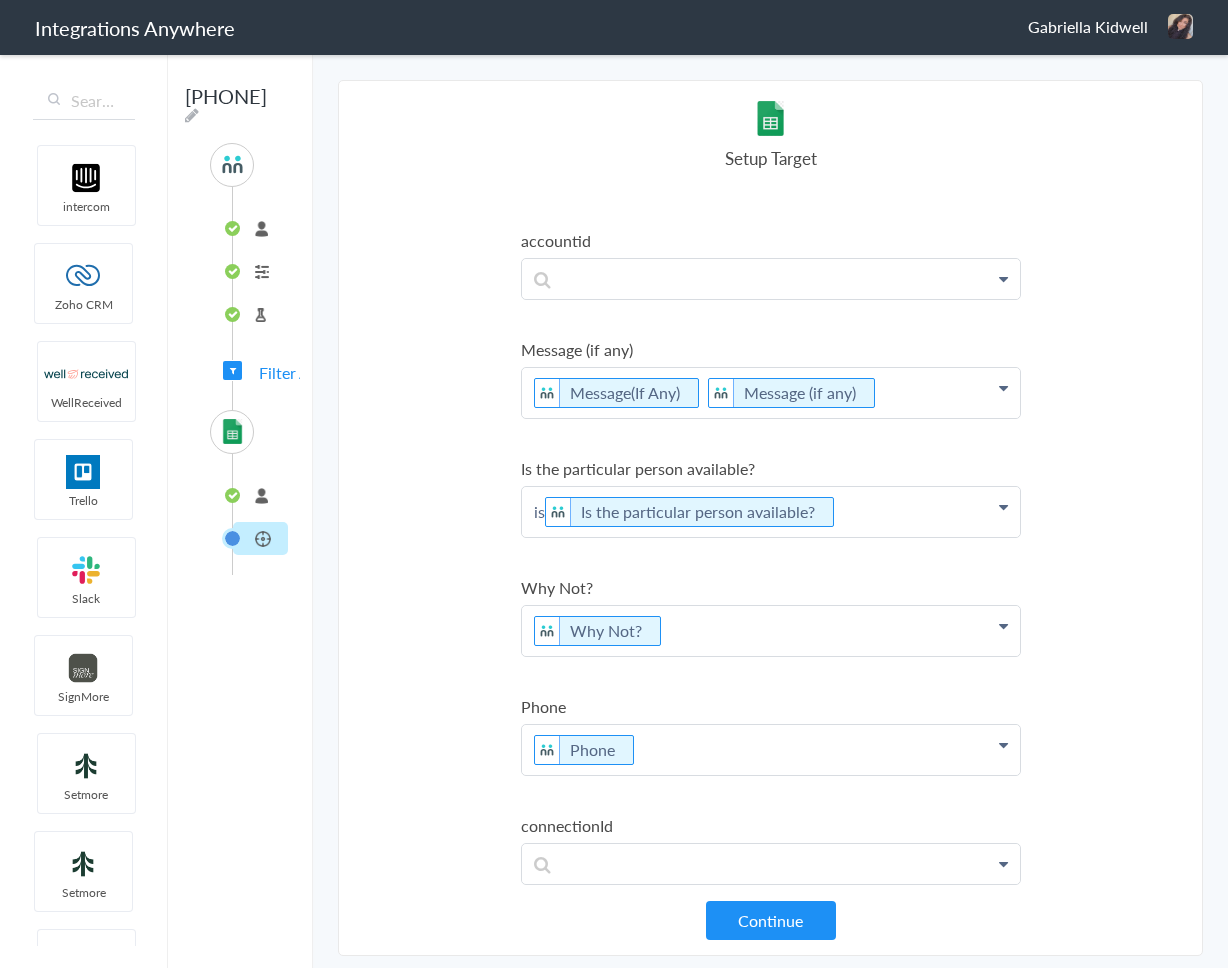 scroll, scrollTop: 1315, scrollLeft: 0, axis: vertical 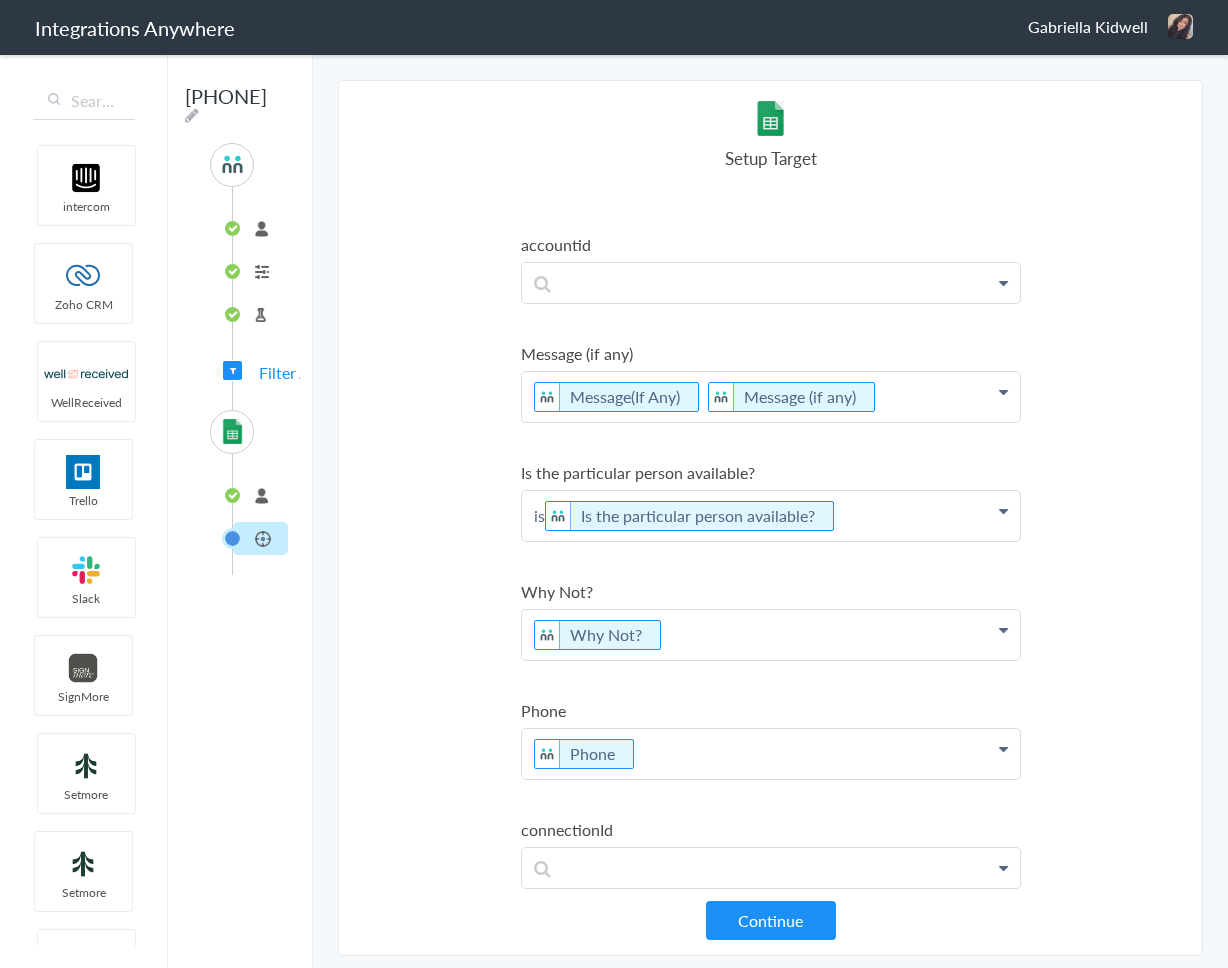 click on "Message(If Any)   Message (if any)" at bounding box center [771, -1060] 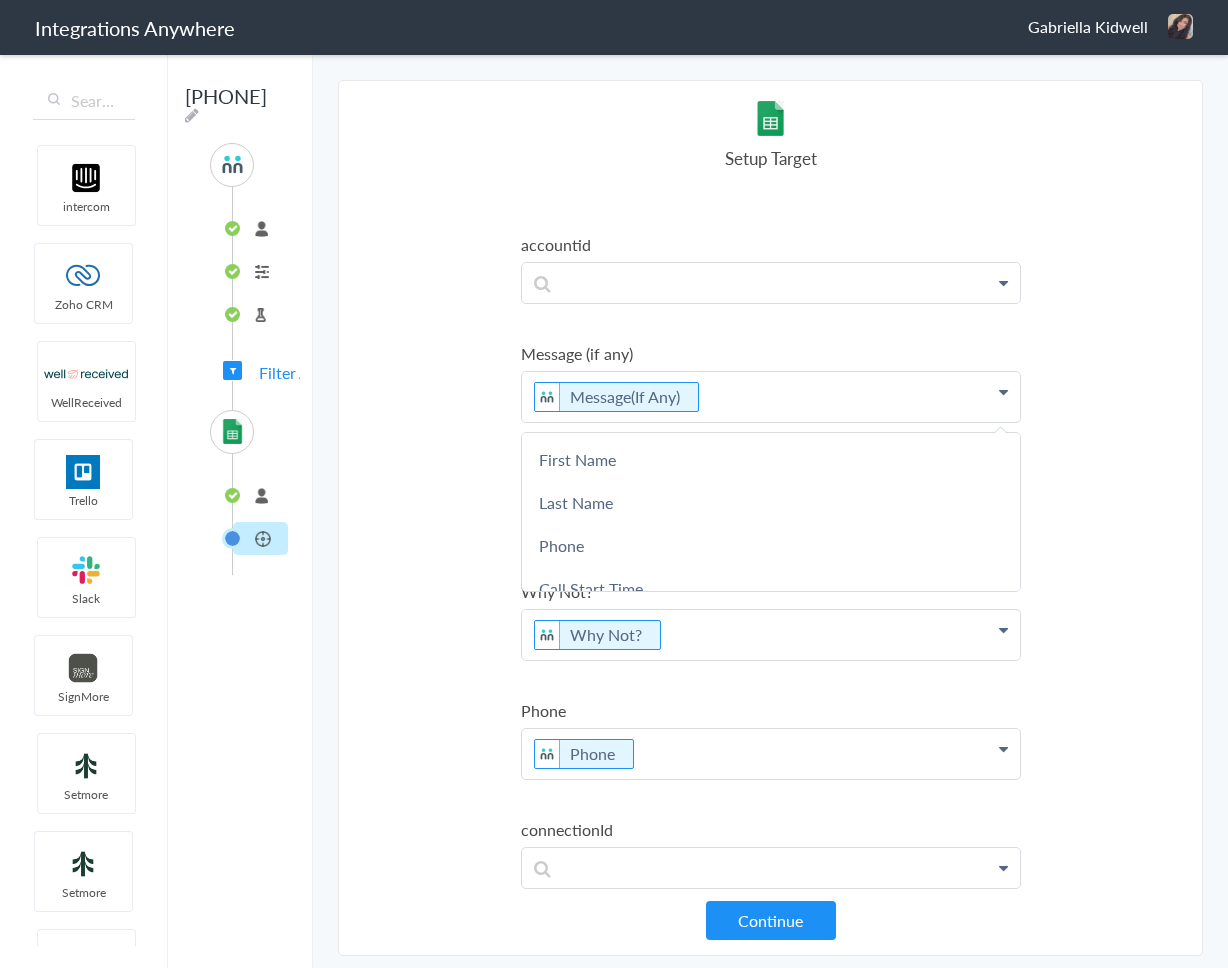drag, startPoint x: 447, startPoint y: 601, endPoint x: 471, endPoint y: 603, distance: 24.083189 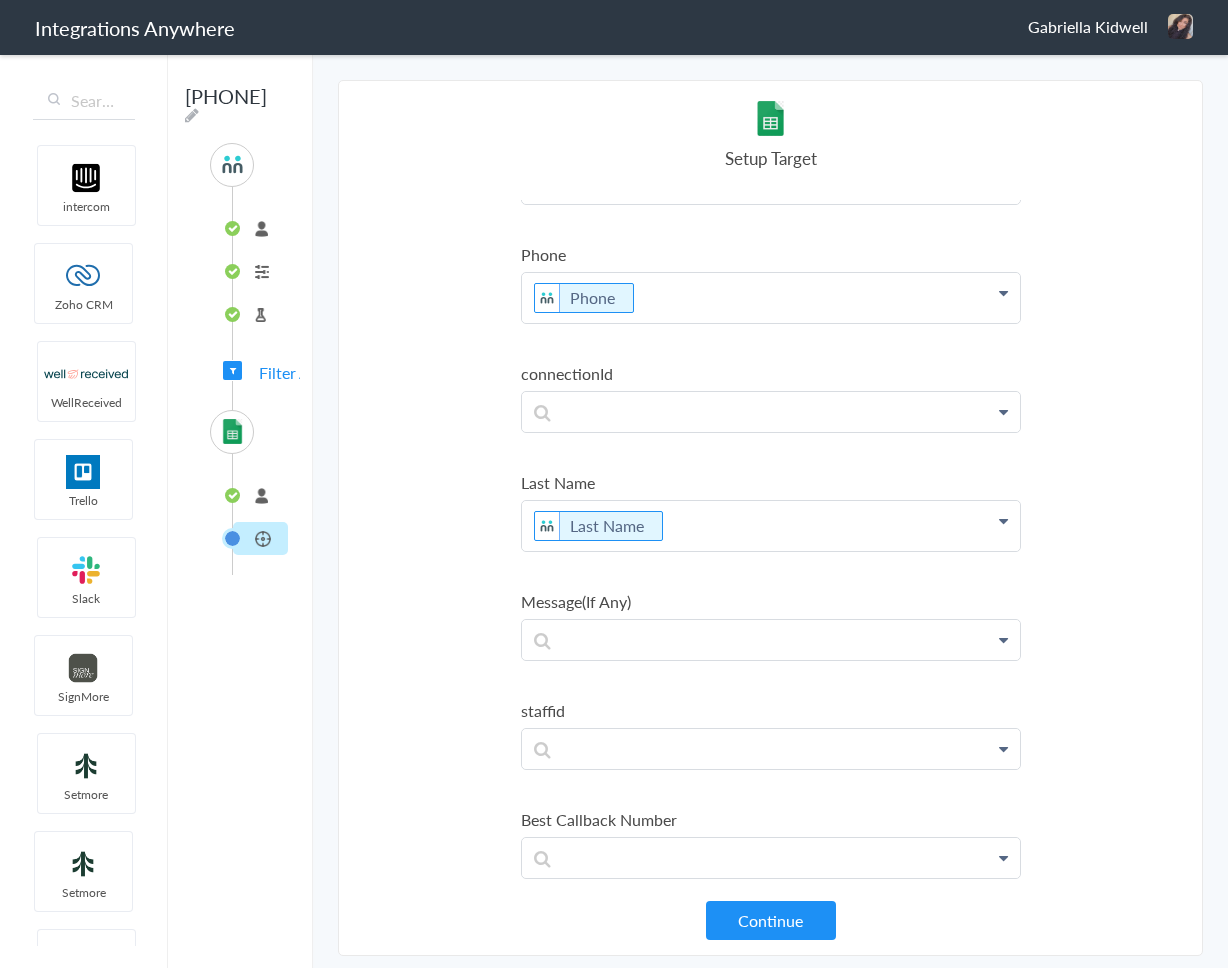 scroll, scrollTop: 1781, scrollLeft: 0, axis: vertical 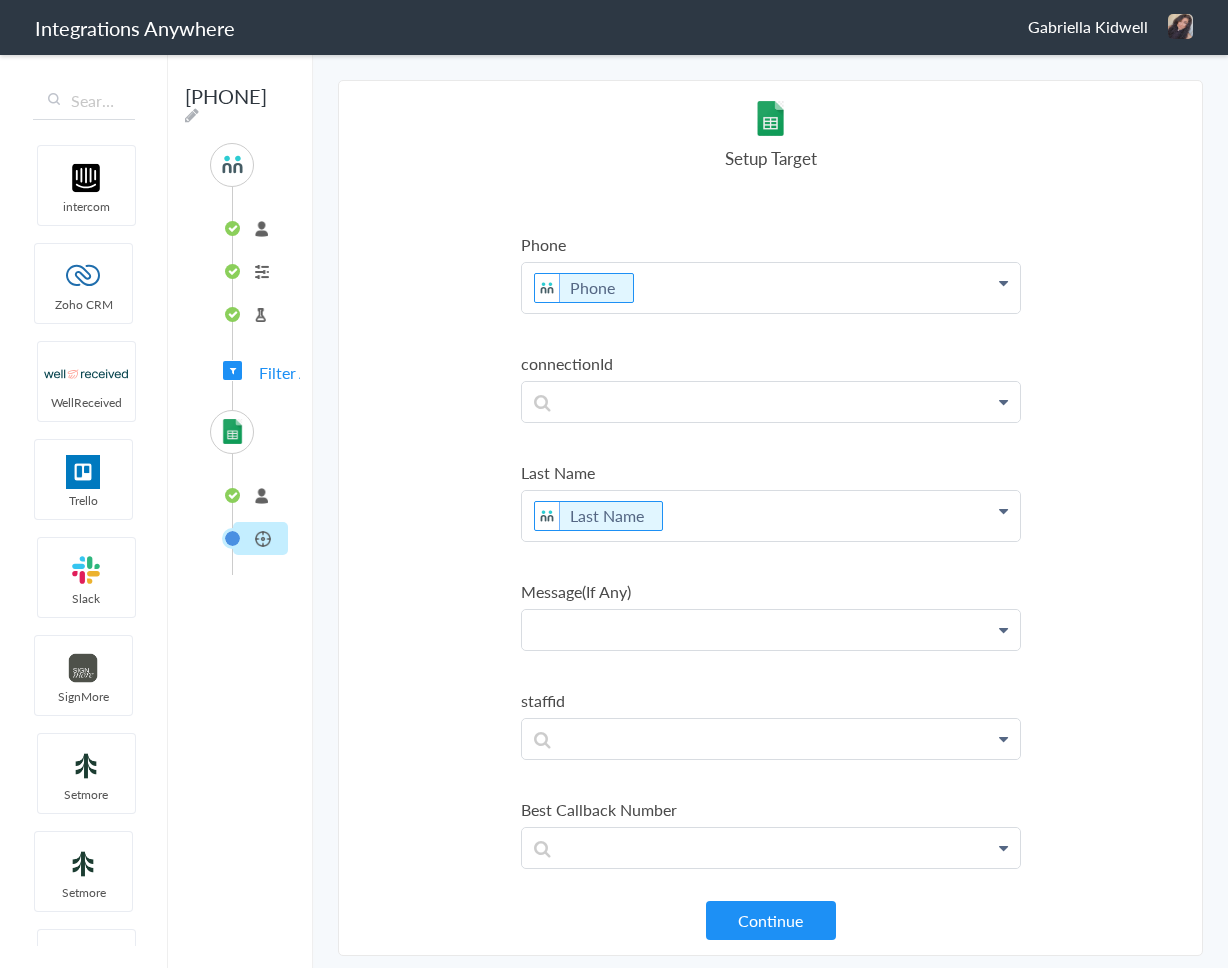 click at bounding box center [771, -1526] 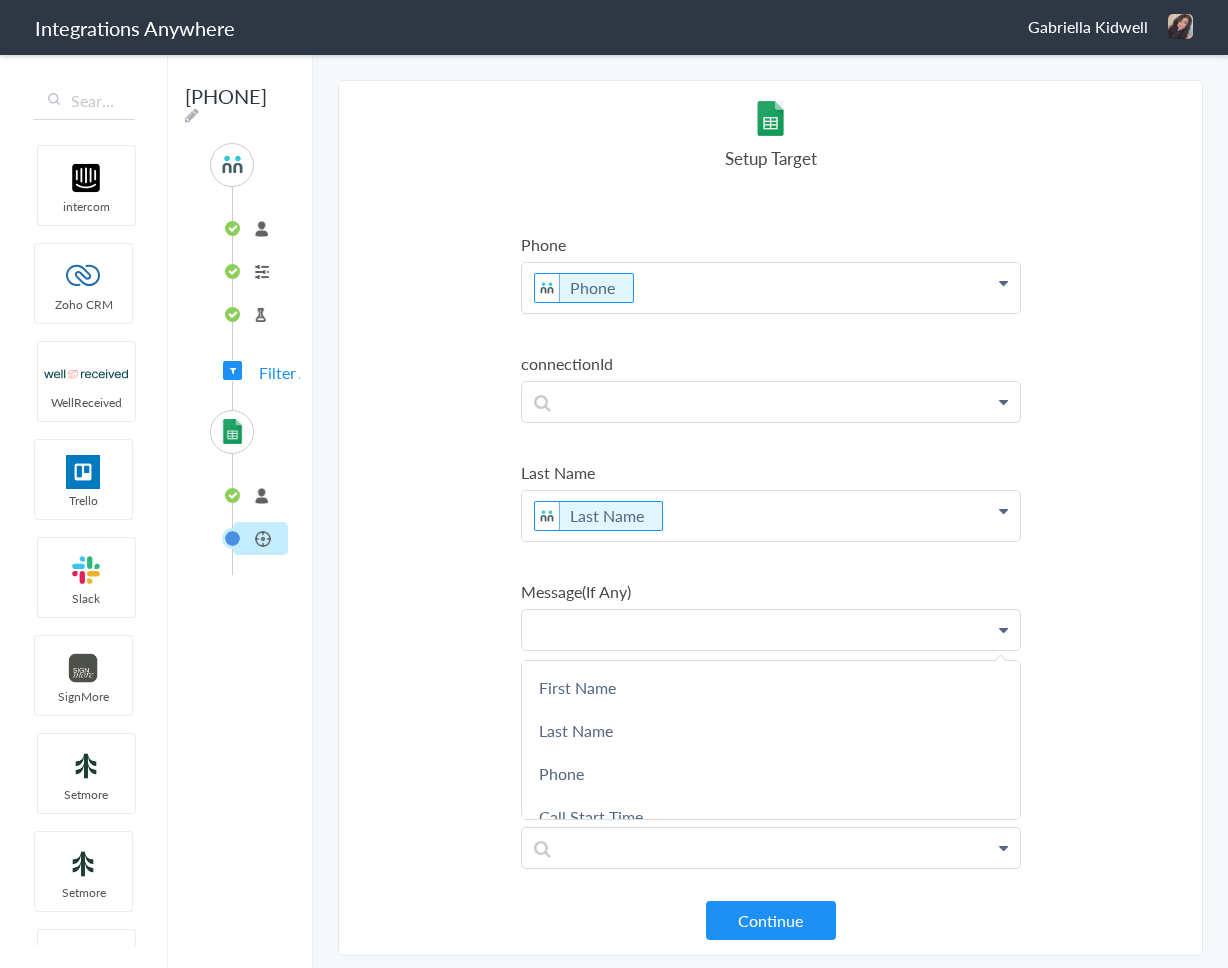 type 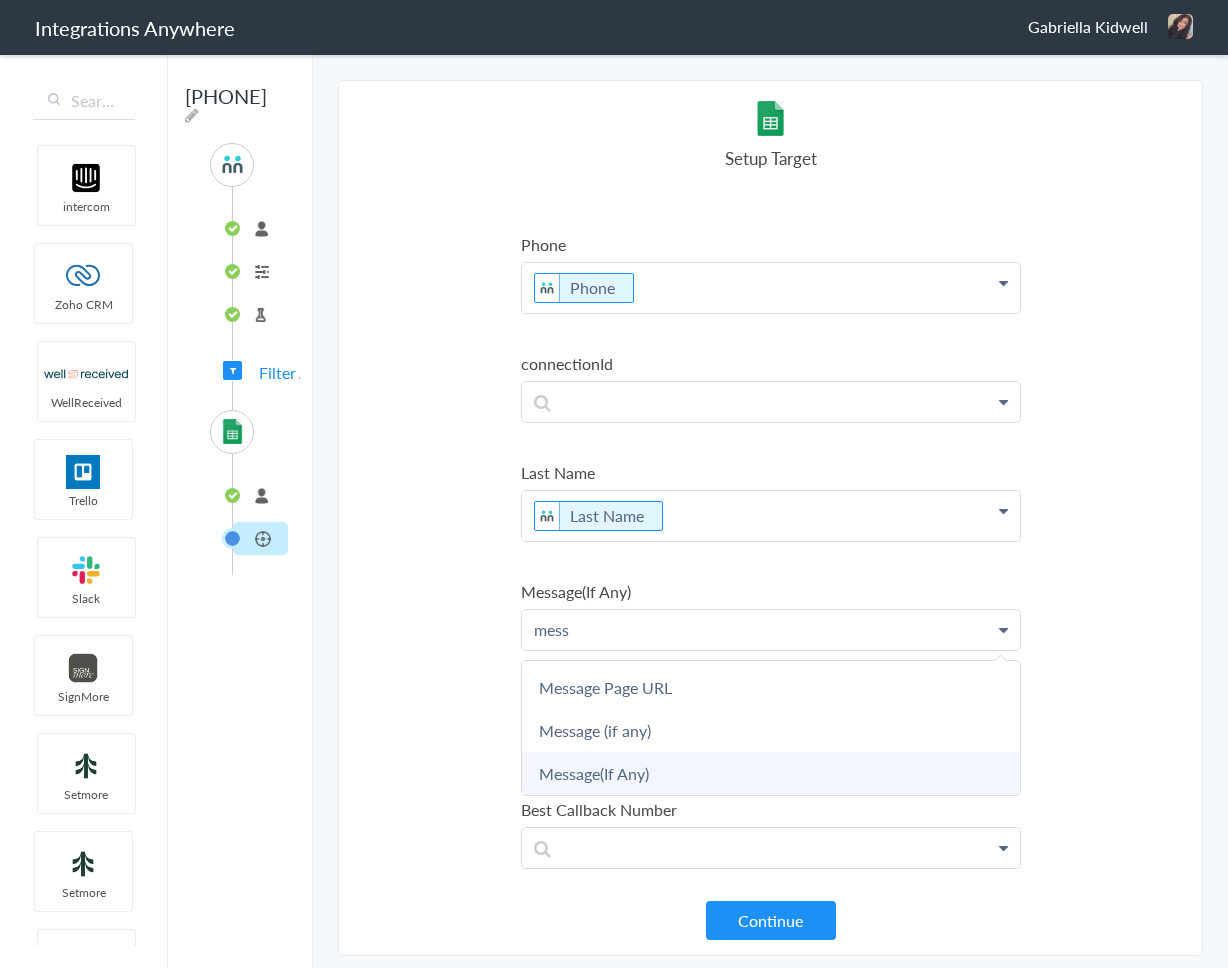 click on "Message(If Any)" at bounding box center (0, 0) 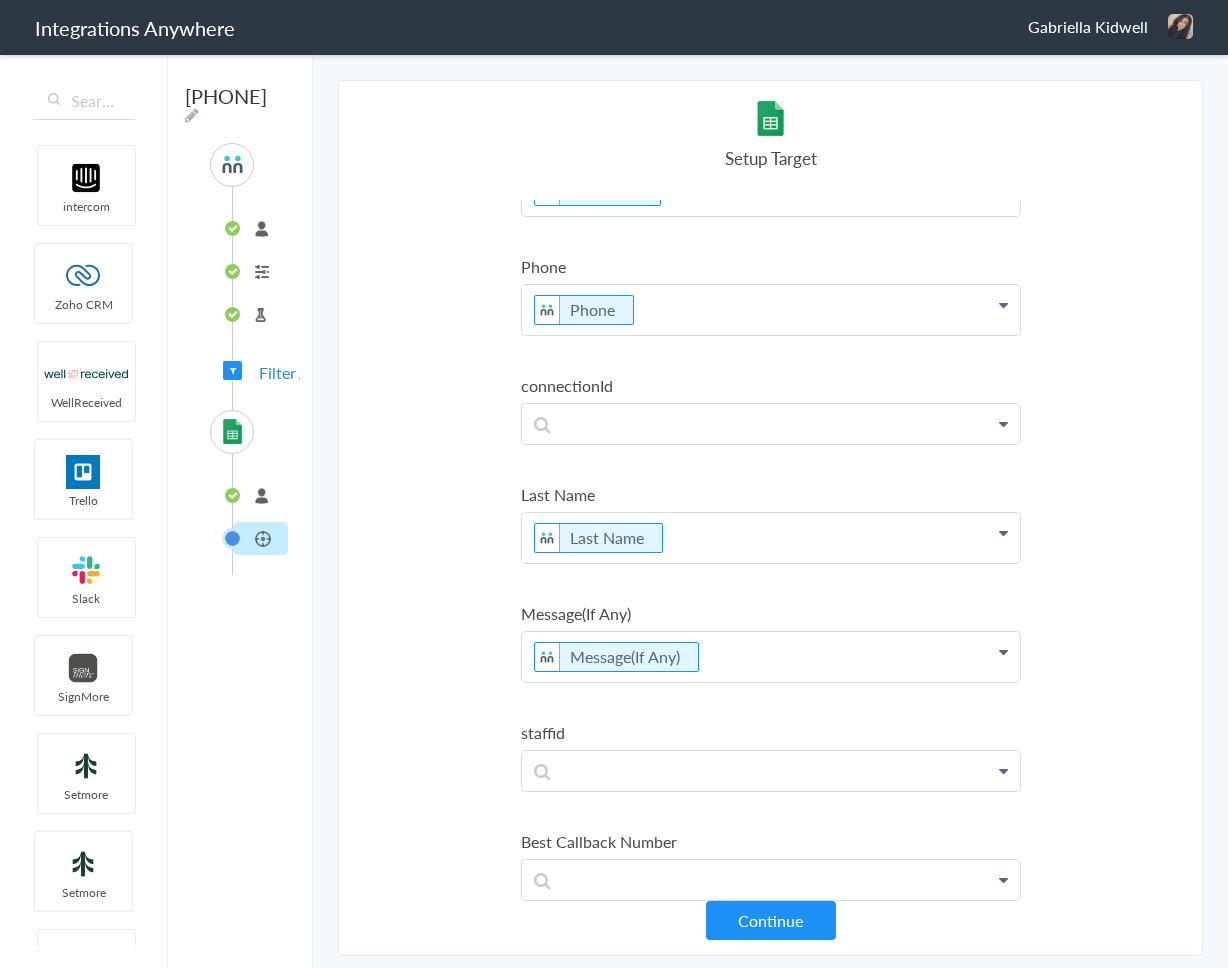 scroll, scrollTop: 1760, scrollLeft: 0, axis: vertical 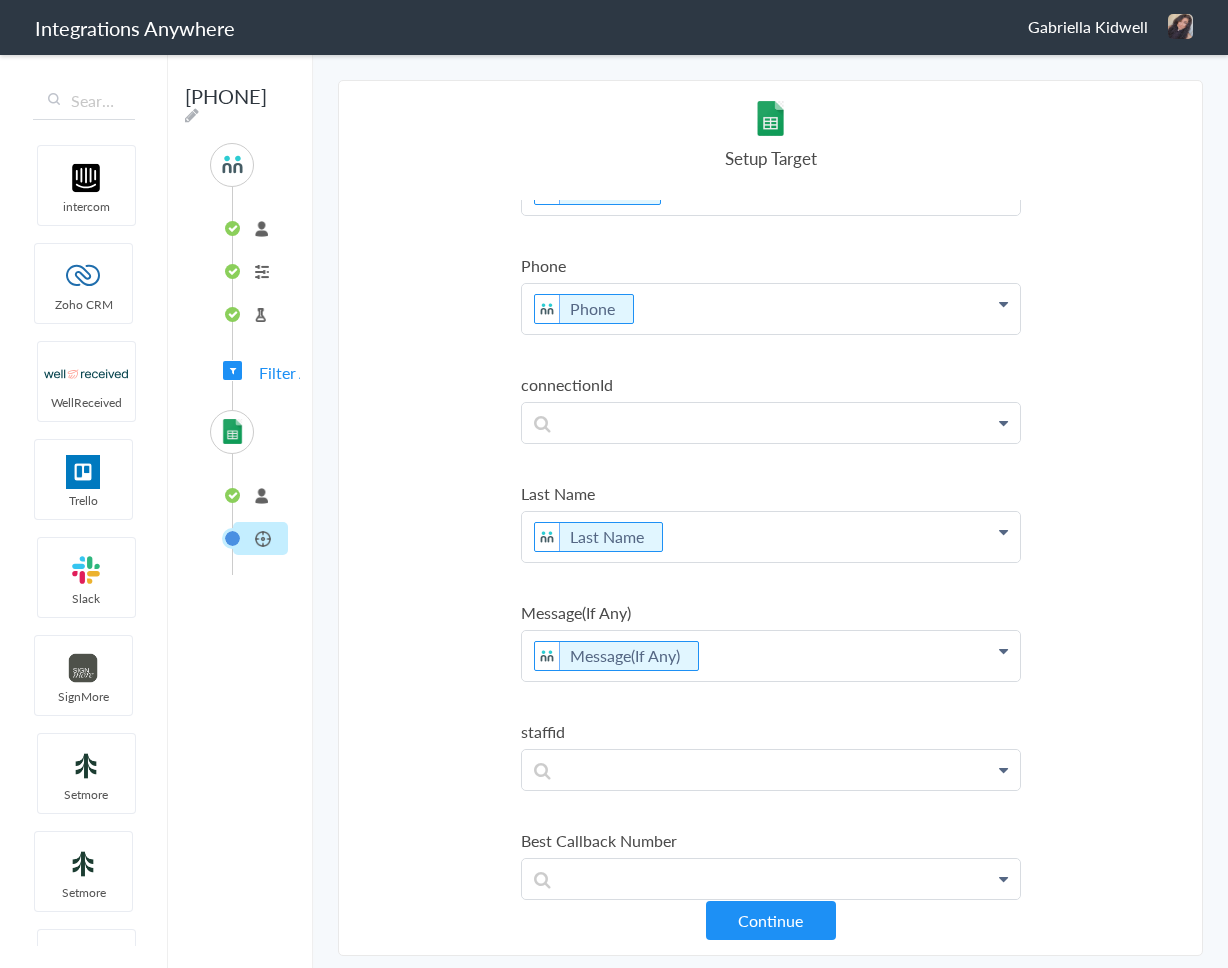 click on "Message(If Any)" at bounding box center (771, -1505) 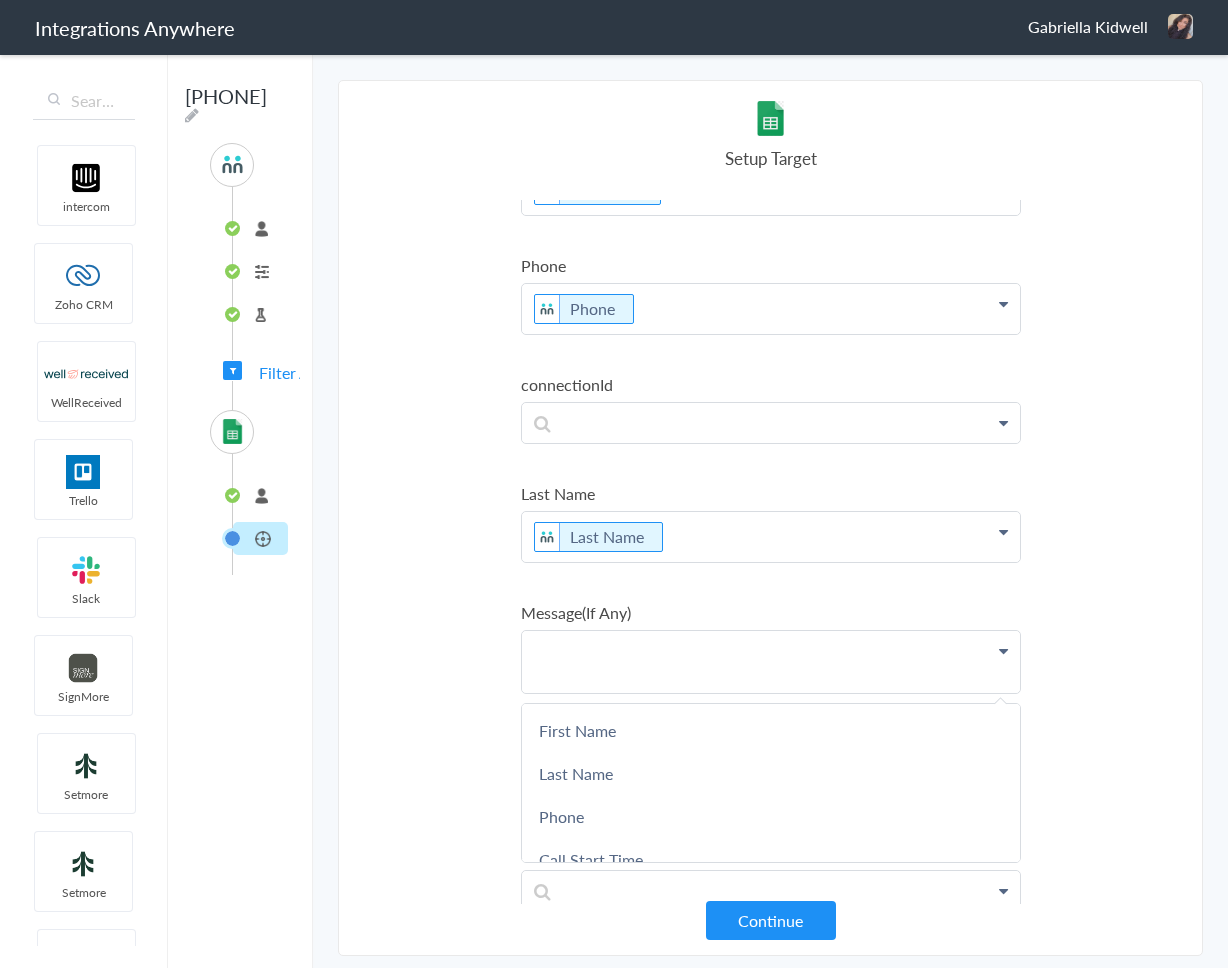 click on "Select Account [PHONE] - Franchise Update Media Rename Delete ([TIME] ago) [PHONE] - Arkadeck of Mount Laurel Rename Delete ([TIME] ago) [PHONE] Rename Delete ([TIME] ago) [PHONE] - Conserva Irrigation Rename Delete ([TIME] ago) [PHONE] - Archadeck of Austin Rename Delete ([TIME] ago) [PHONE] - Archadeck of Athens Rename Delete ([TIME] ago) [PHONE] Rename Delete ([TIME] ago) [PHONE] - DRYmedic Alpharetta Rename Delete ([TIME] ago) [PHONE] - Green Home Solutions Rename Delete ([TIME] ago) [PHONE] - Conserva Irrigation Rename Delete ([TIME] ago) [PHONE] Rename Delete ([TIME] ago) [PHONE] - OLP South NH Rename Delete ([TIME] ago) [PHONE] - OLP Virginia Beach Rename Delete ([TIME] ago) [PHONE] - Surv Rename Delete ([TIME] ago) [PHONE] - [FIRST] [LAST] HVA Rename Delete" at bounding box center (770, 518) 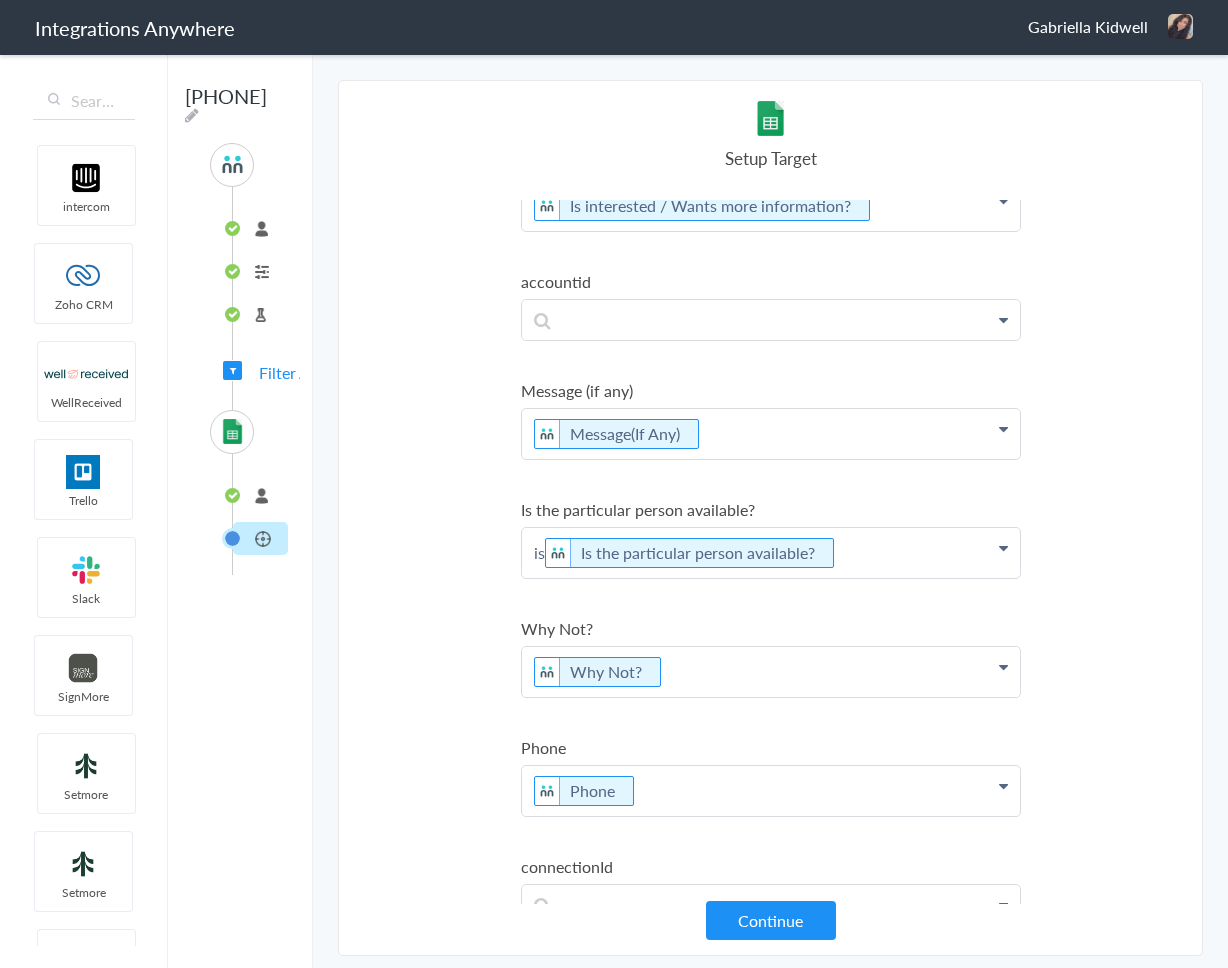 scroll, scrollTop: 1277, scrollLeft: 0, axis: vertical 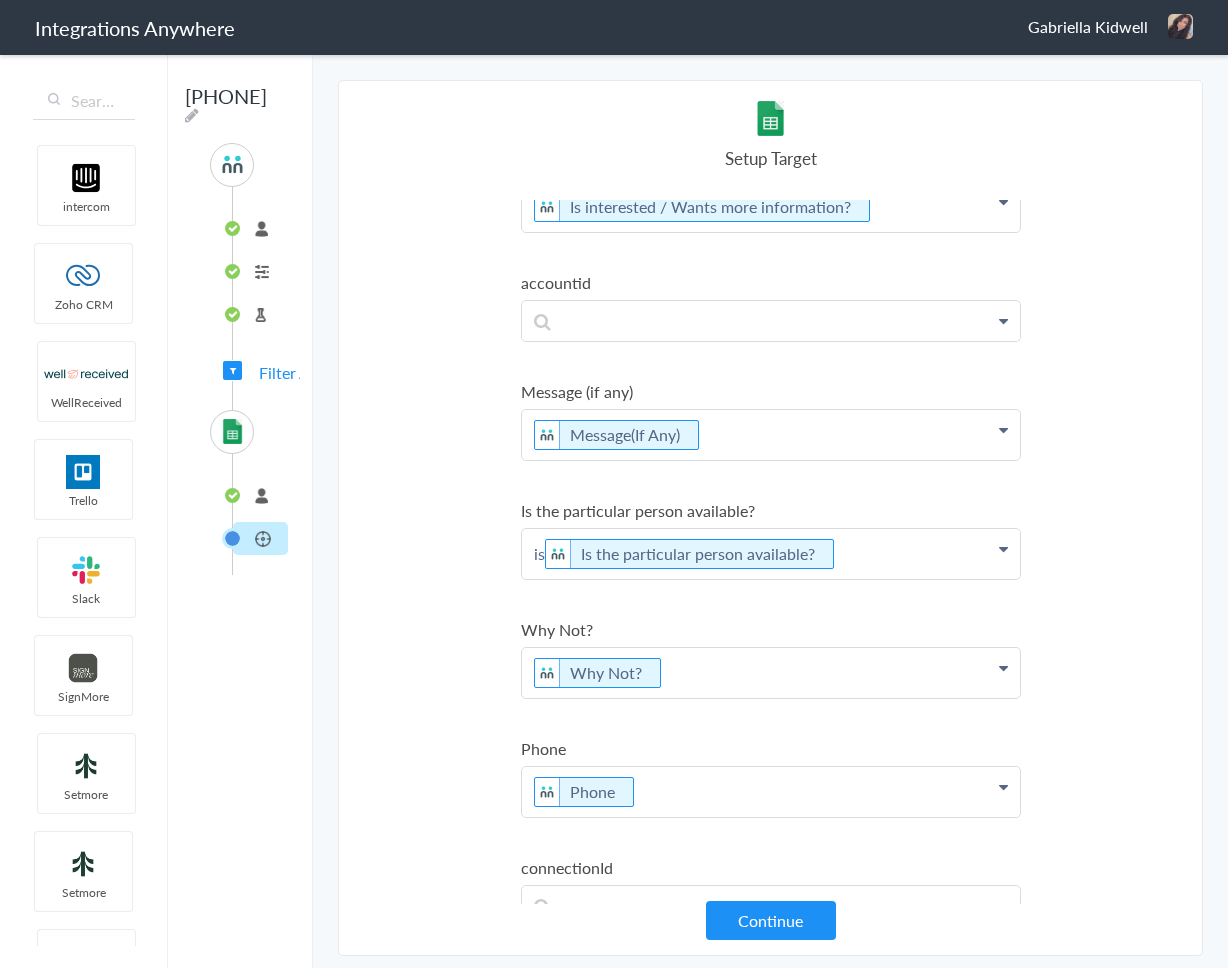 click on "Message(If Any)" at bounding box center (771, -1022) 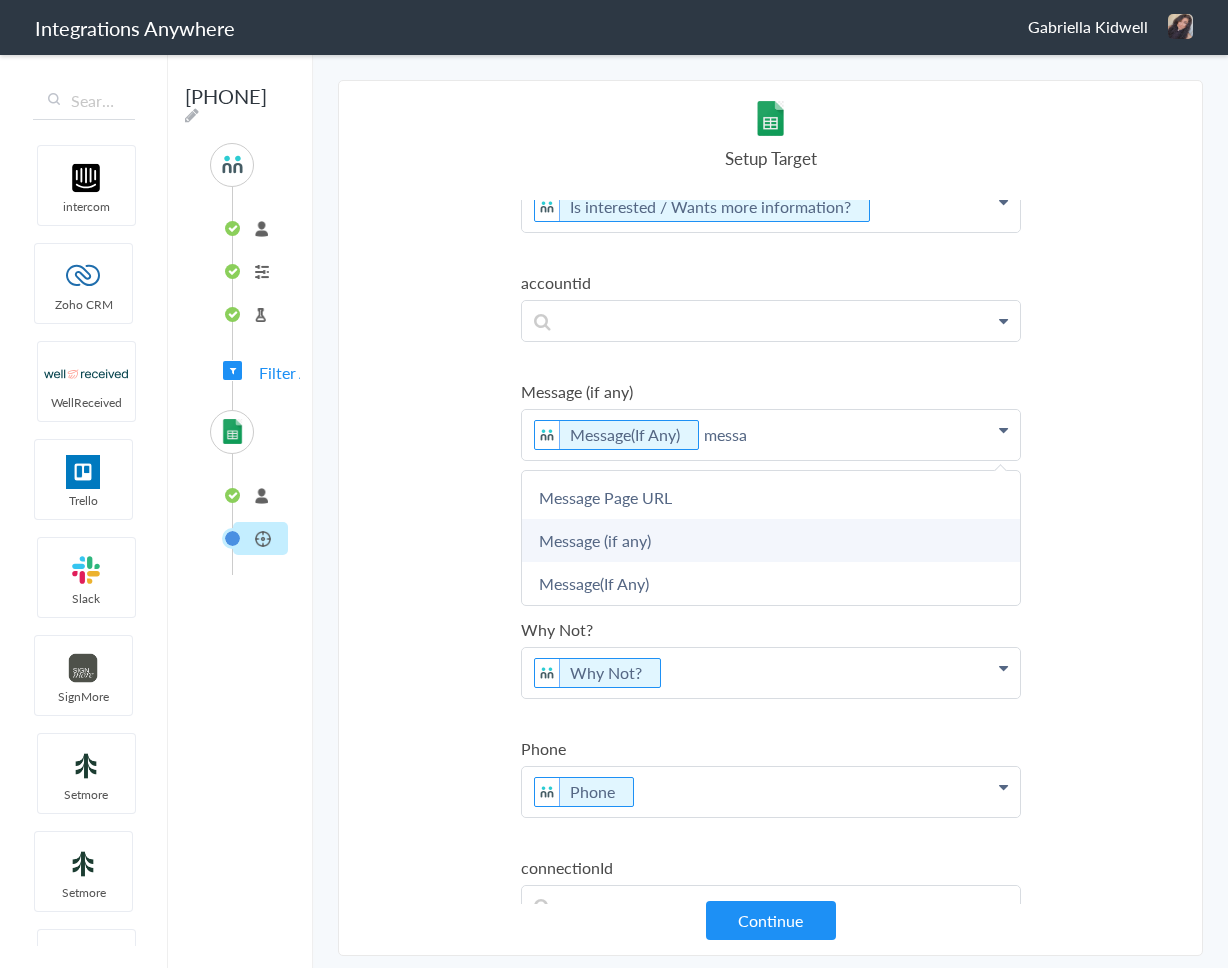 click on "Message (if any)" at bounding box center [0, 0] 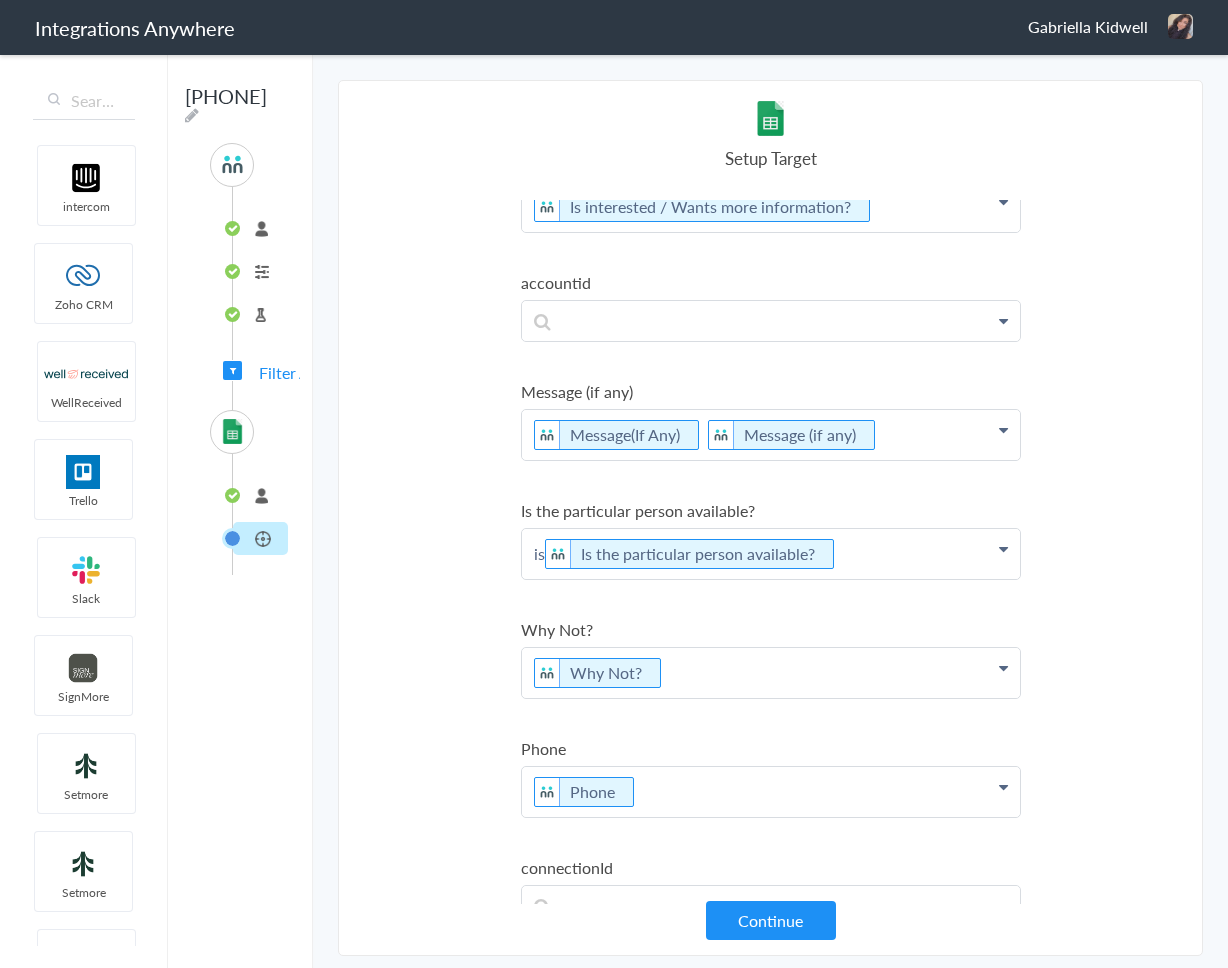 click on "Select Account [PHONE] - Franchise Update Media Rename Delete ([TIME] ago) [PHONE] - Arkadeck of Mount Laurel Rename Delete ([TIME] ago) [PHONE] Rename Delete ([TIME] ago) [PHONE] - Conserva Irrigation Rename Delete ([TIME] ago) [PHONE] - Archadeck of Austin Rename Delete ([TIME] ago) [PHONE] - Archadeck of Athens Rename Delete ([TIME] ago) [PHONE] Rename Delete ([TIME] ago) [PHONE] - DRYmedic Alpharetta Rename Delete ([TIME] ago) [PHONE] - Green Home Solutions Rename Delete ([TIME] ago) [PHONE] - Conserva Irrigation Rename Delete ([TIME] ago) [PHONE] Rename Delete ([TIME] ago) [PHONE] - OLP South NH Rename Delete ([TIME] ago) [PHONE] - OLP Virginia Beach Rename Delete ([TIME] ago) [PHONE] - Surv Rename Delete ([TIME] ago) [PHONE] - [FIRST] [LAST] HVA Rename Delete" at bounding box center (770, 518) 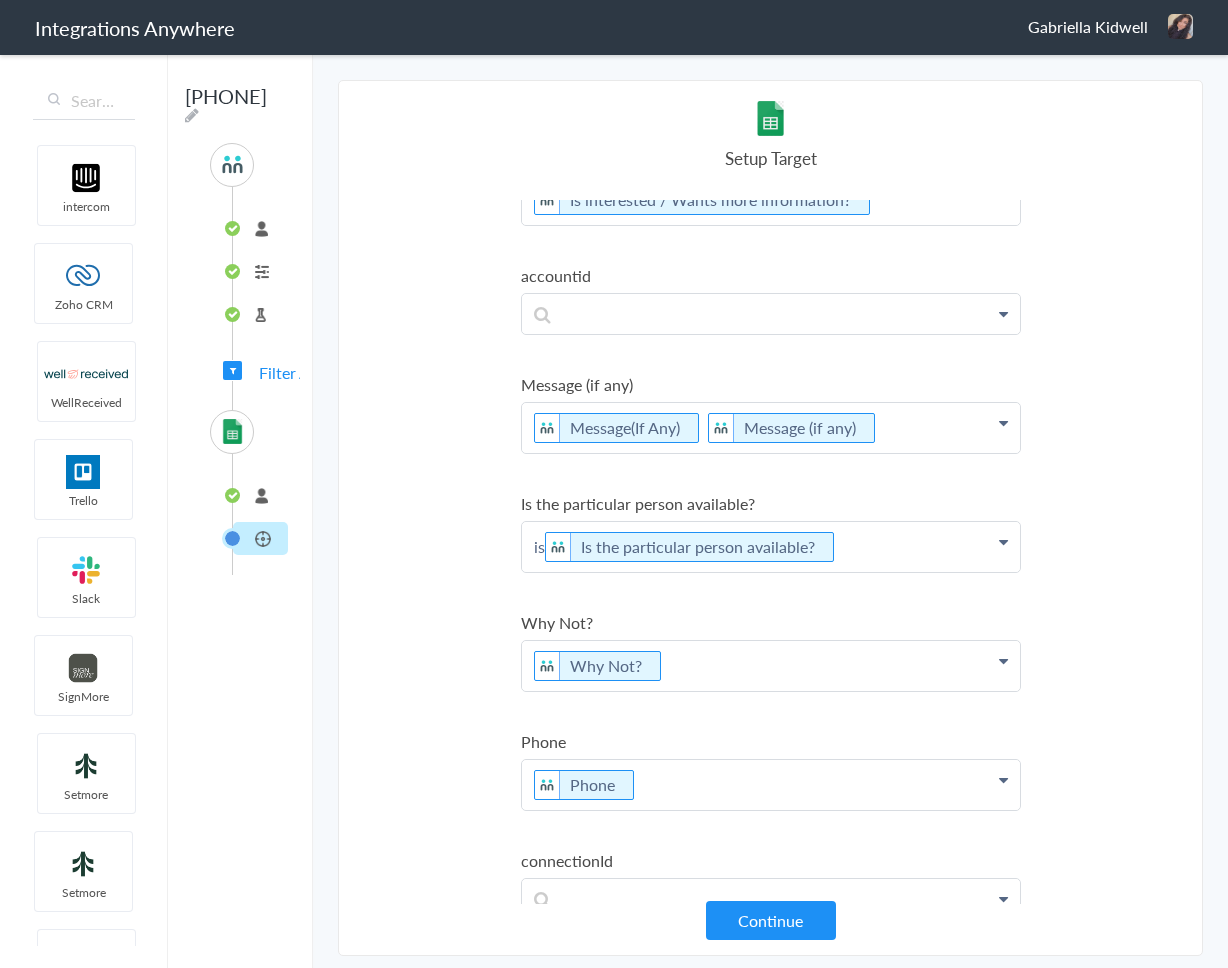 scroll, scrollTop: 1285, scrollLeft: 0, axis: vertical 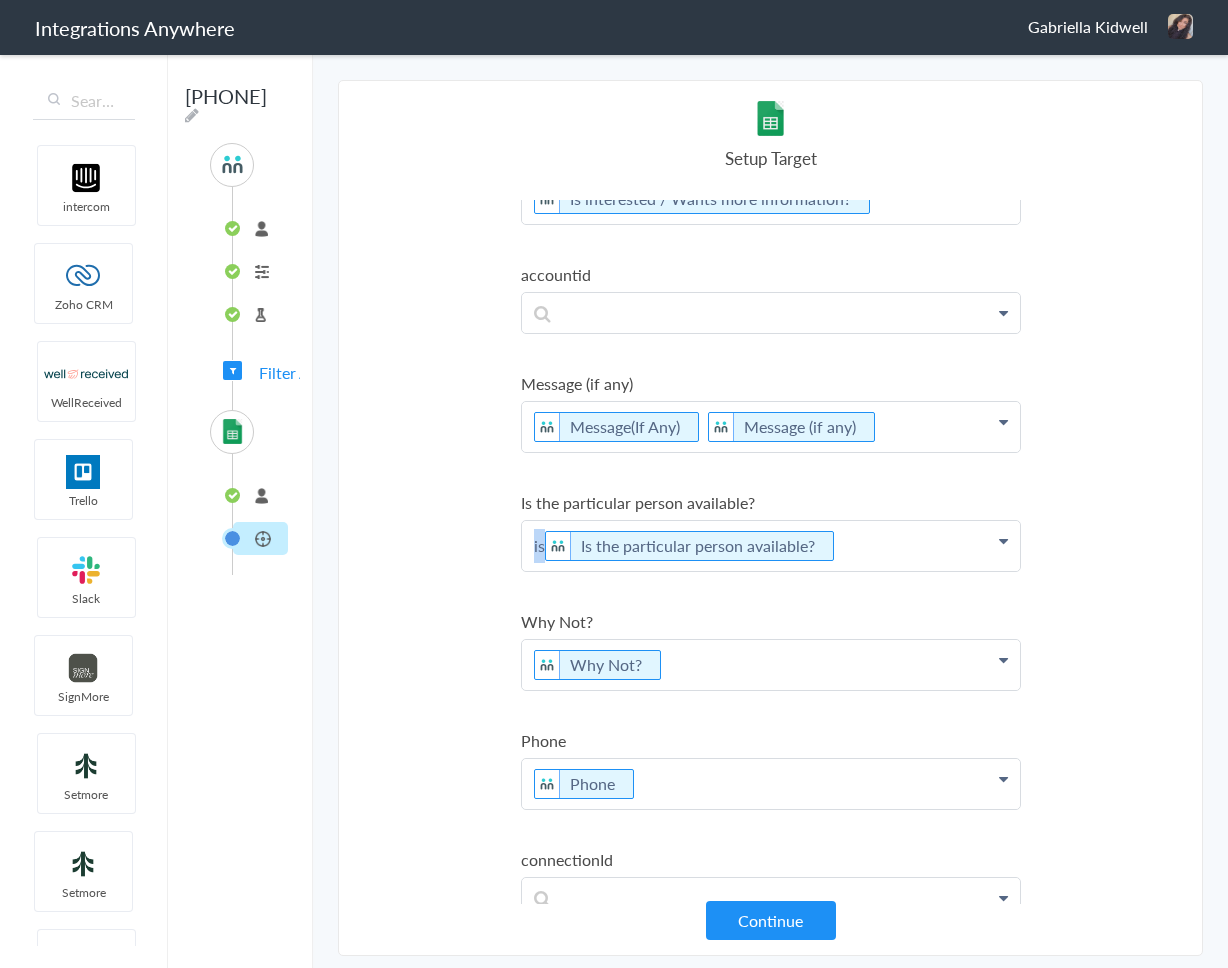 drag, startPoint x: 546, startPoint y: 547, endPoint x: 515, endPoint y: 539, distance: 32.01562 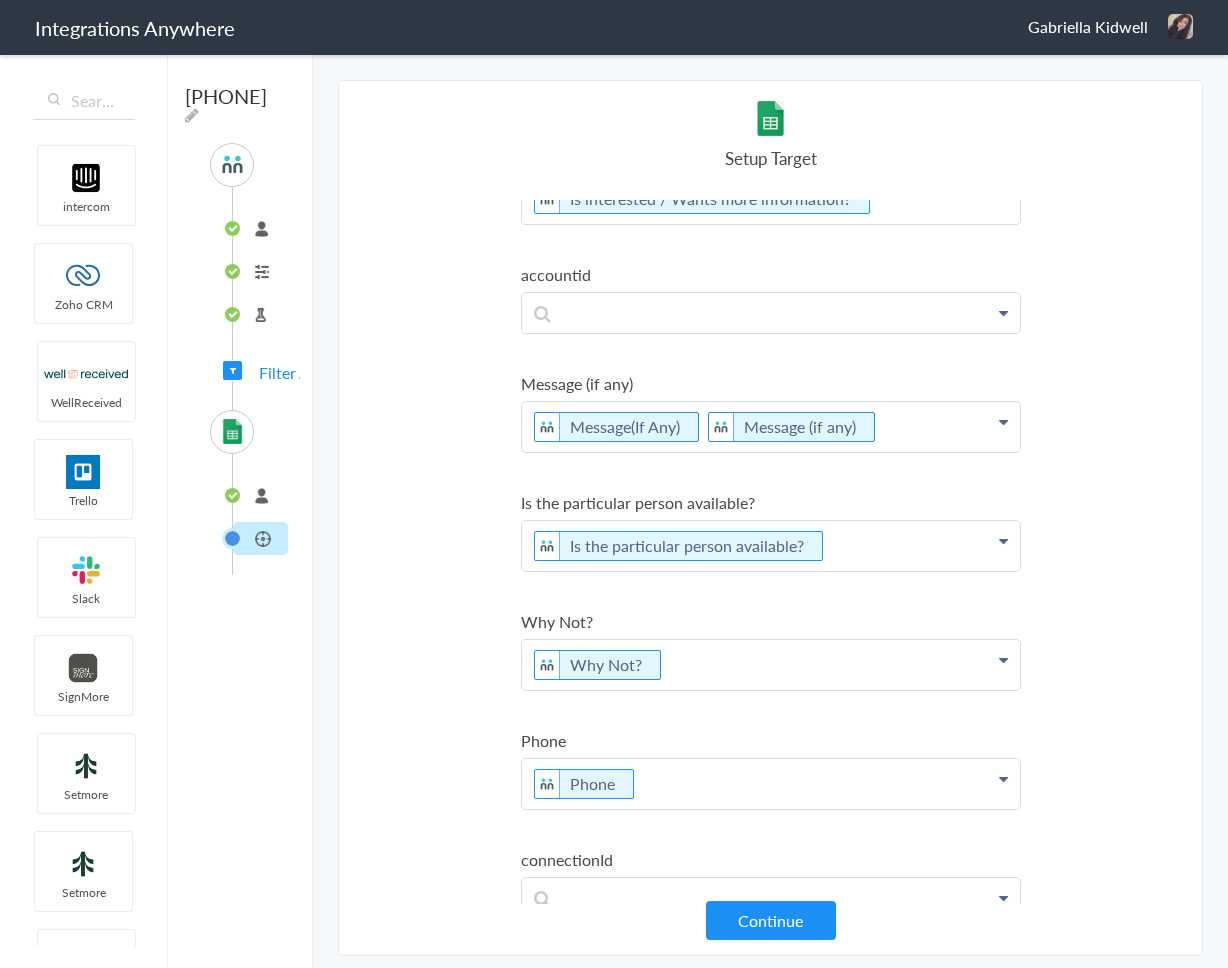 click on "Select Account [PHONE] - Franchise Update Media Rename Delete ([TIME] ago) [PHONE] - Arkadeck of Mount Laurel Rename Delete ([TIME] ago) [PHONE] Rename Delete ([TIME] ago) [PHONE] - Conserva Irrigation Rename Delete ([TIME] ago) [PHONE] - Archadeck of Austin Rename Delete ([TIME] ago) [PHONE] - Archadeck of Athens Rename Delete ([TIME] ago) [PHONE] Rename Delete ([TIME] ago) [PHONE] - DRYmedic Alpharetta Rename Delete ([TIME] ago) [PHONE] - Green Home Solutions Rename Delete ([TIME] ago) [PHONE] - Conserva Irrigation Rename Delete ([TIME] ago) [PHONE] Rename Delete ([TIME] ago) [PHONE] - OLP South NH Rename Delete ([TIME] ago) [PHONE] - OLP Virginia Beach Rename Delete ([TIME] ago) [PHONE] - Surv Rename Delete ([TIME] ago) [PHONE] - [FIRST] [LAST] HVA Rename Delete" at bounding box center [770, 518] 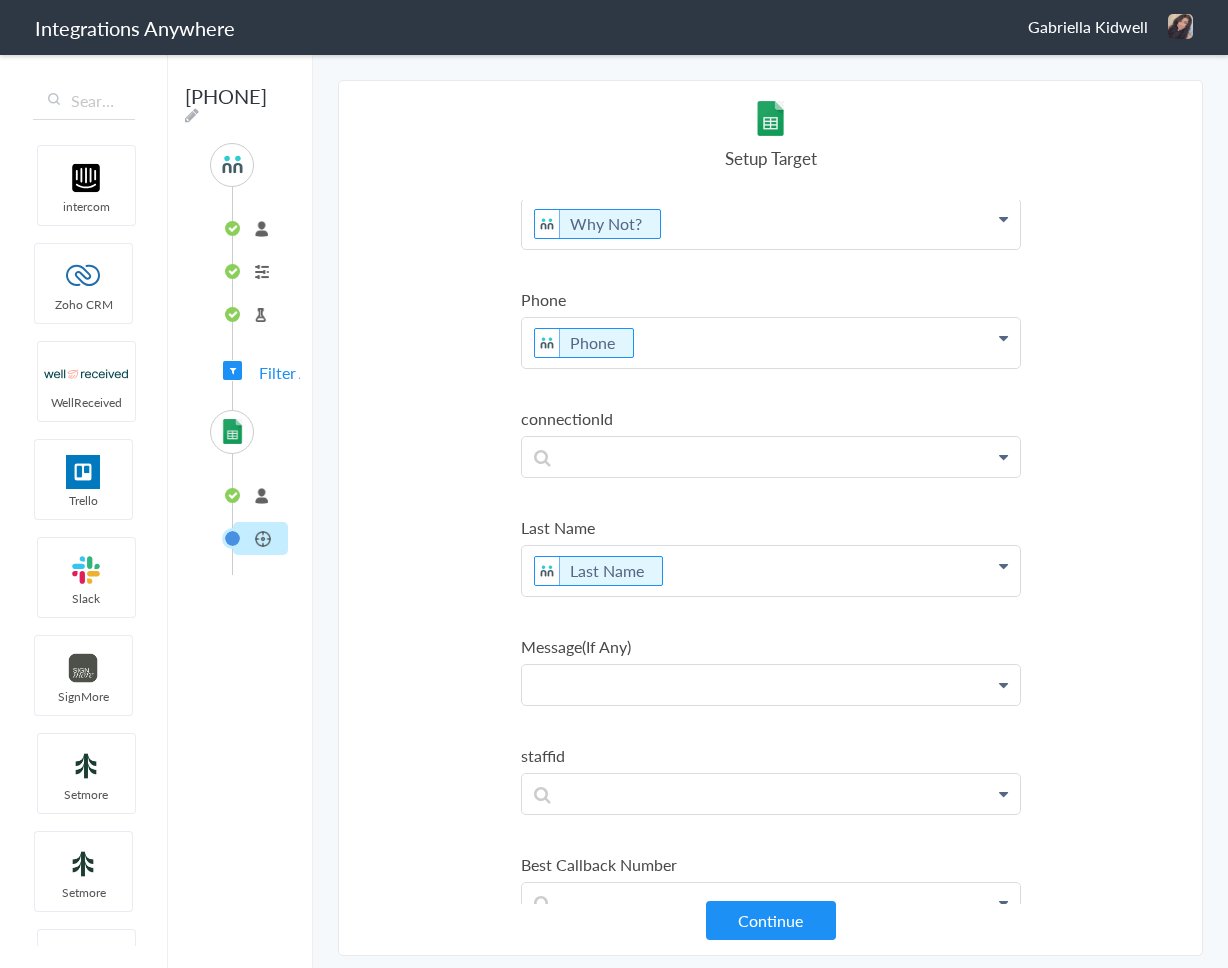scroll, scrollTop: 1784, scrollLeft: 0, axis: vertical 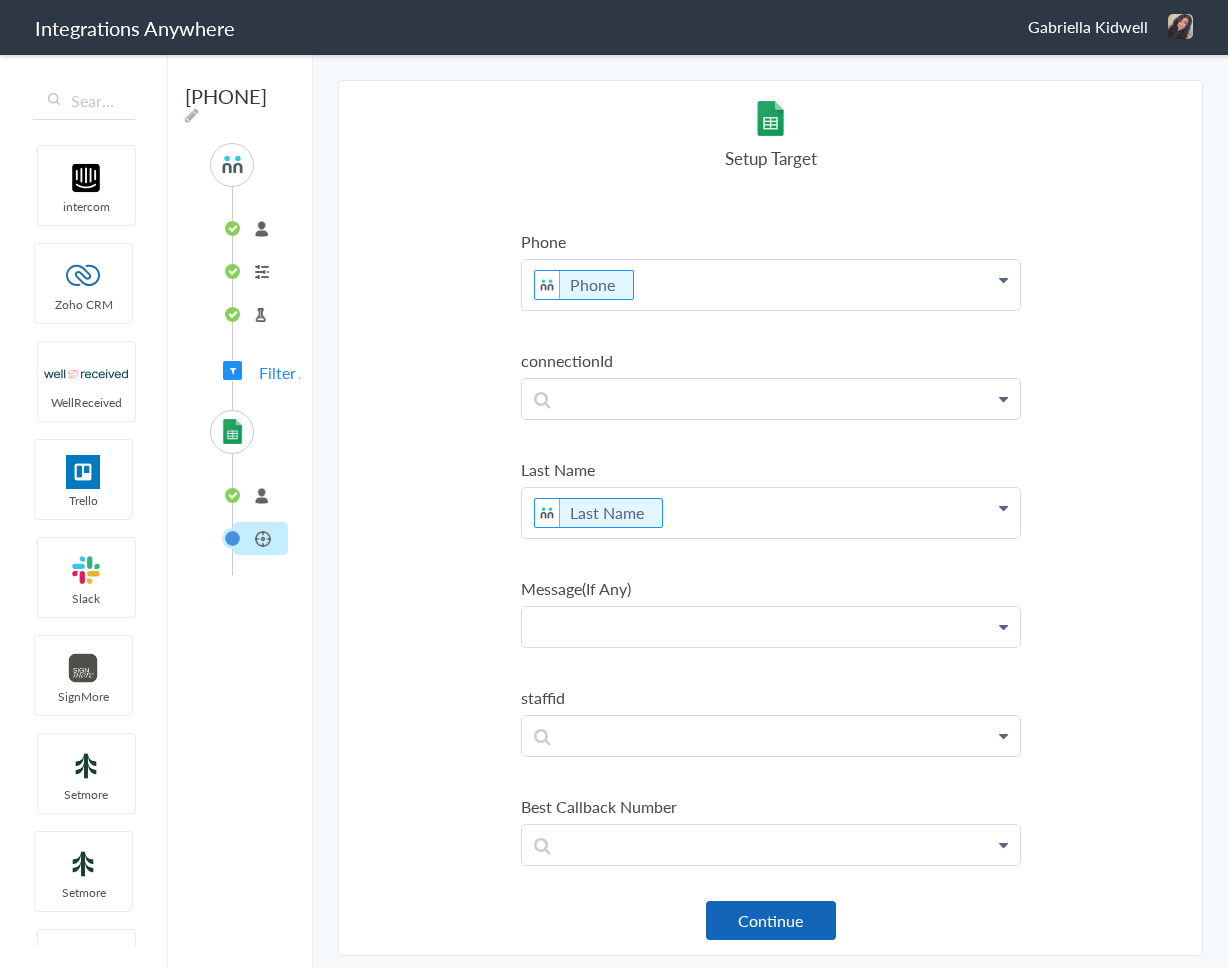 click on "Continue" at bounding box center (771, 920) 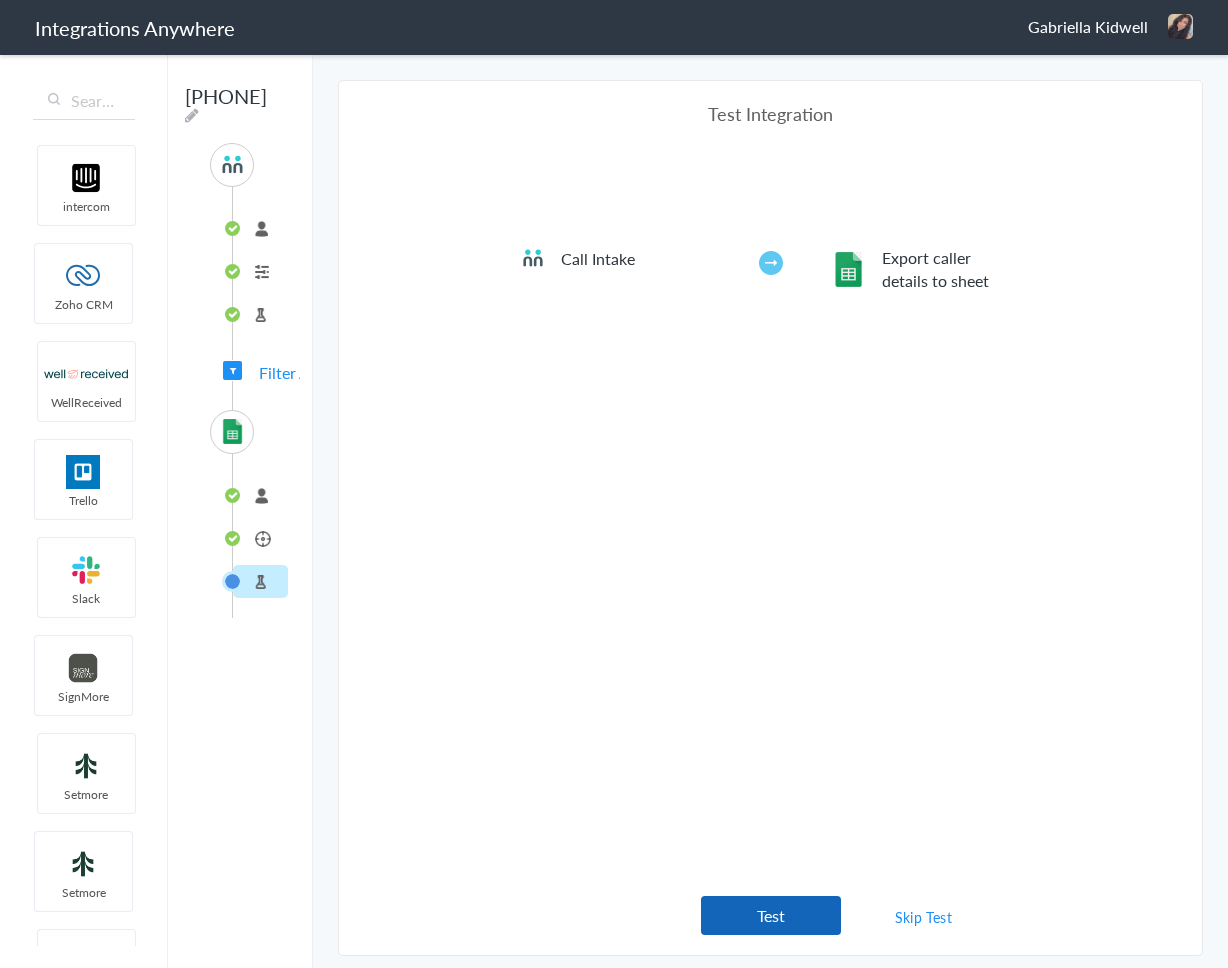 click on "Test" at bounding box center (771, 915) 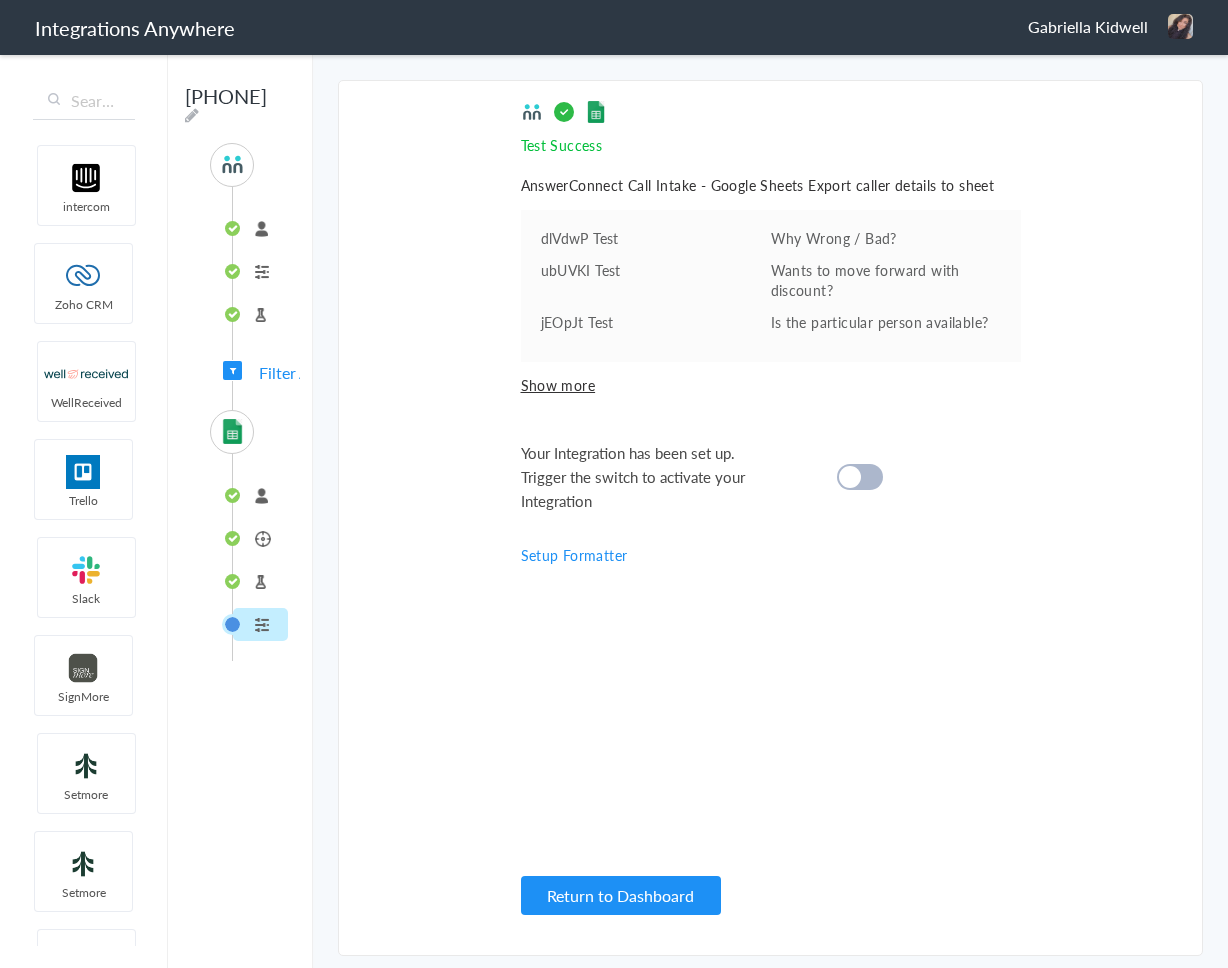 click at bounding box center (850, 477) 